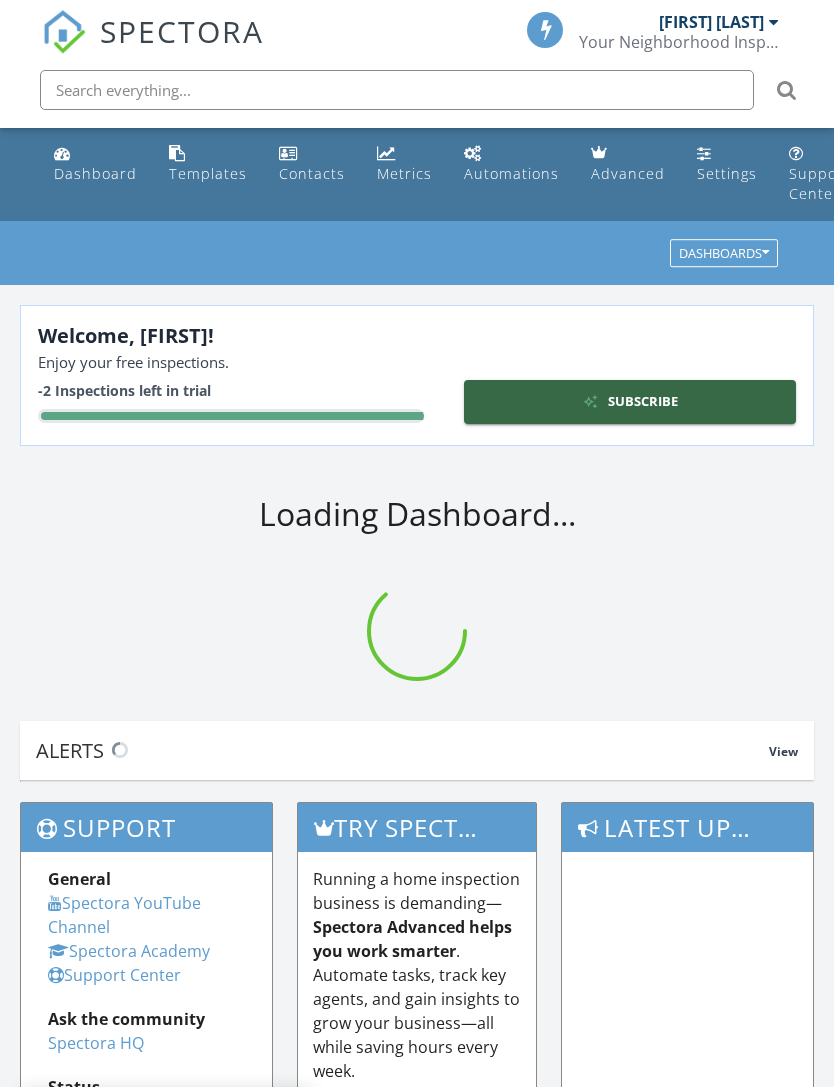 scroll, scrollTop: 0, scrollLeft: 0, axis: both 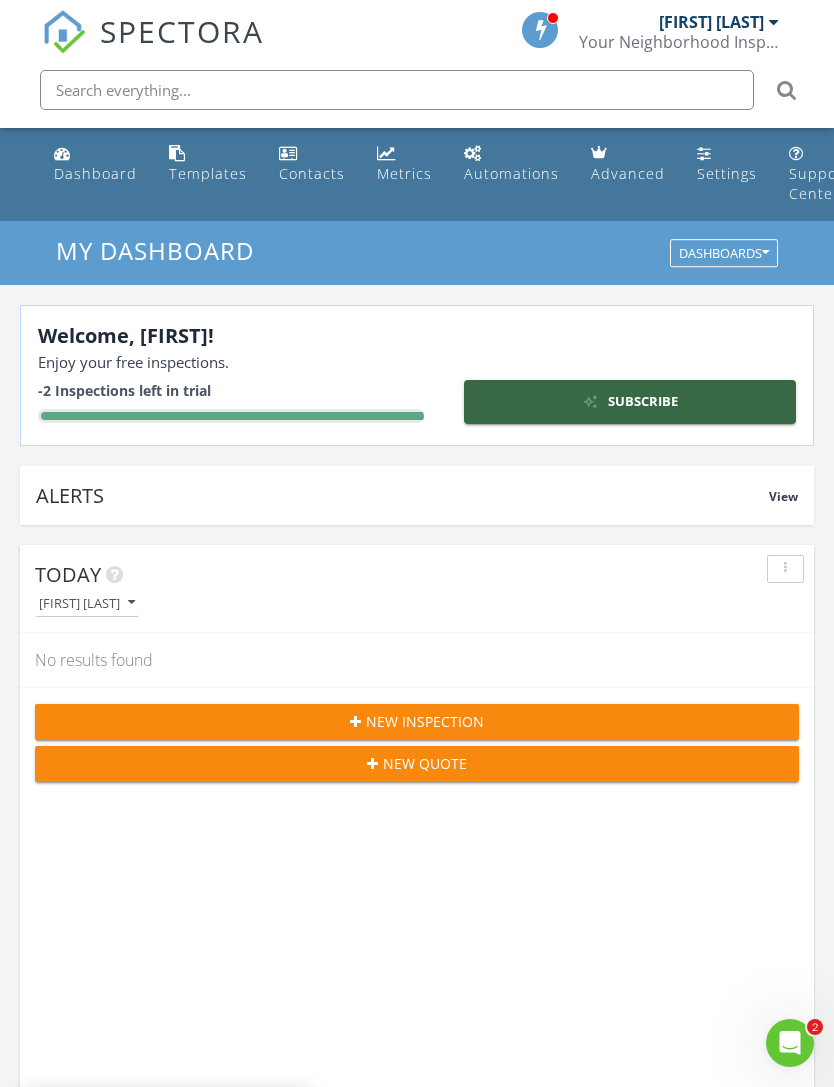 click on "Templates" at bounding box center (208, 173) 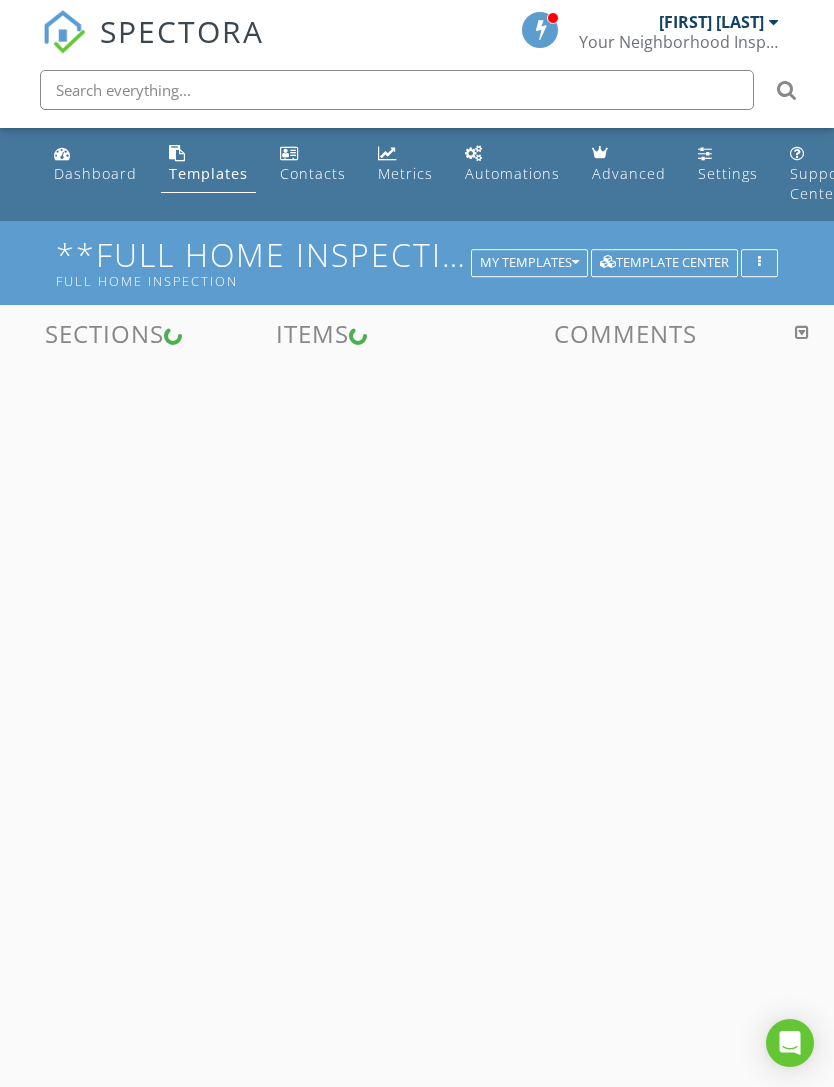 scroll, scrollTop: 0, scrollLeft: 0, axis: both 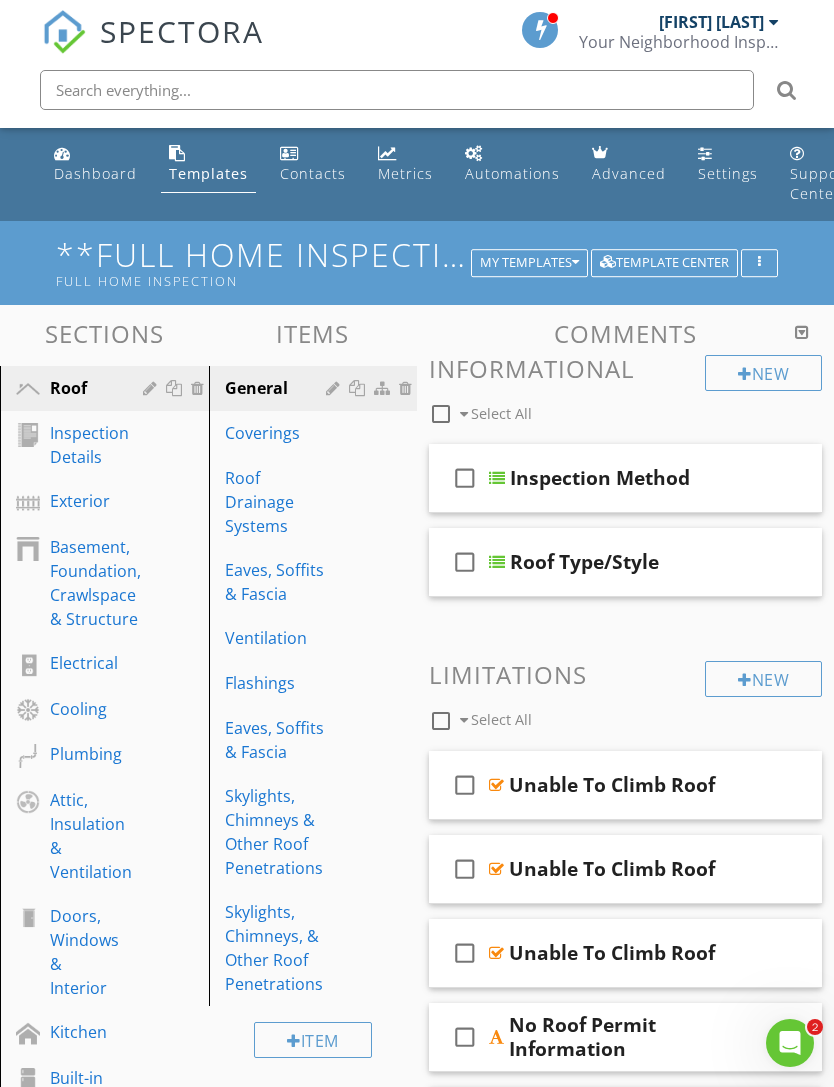 click on "Doors, Windows & Interior" at bounding box center (84, 952) 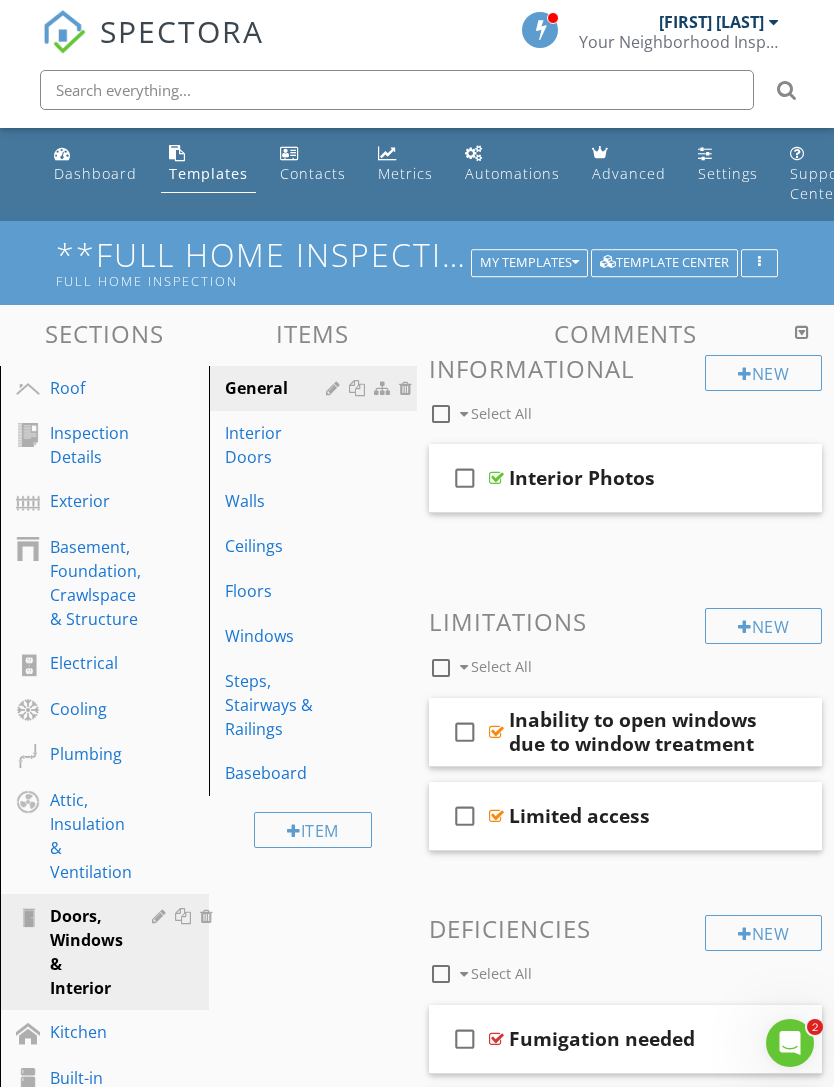 click on "Steps, Stairways & Railings" at bounding box center (279, 705) 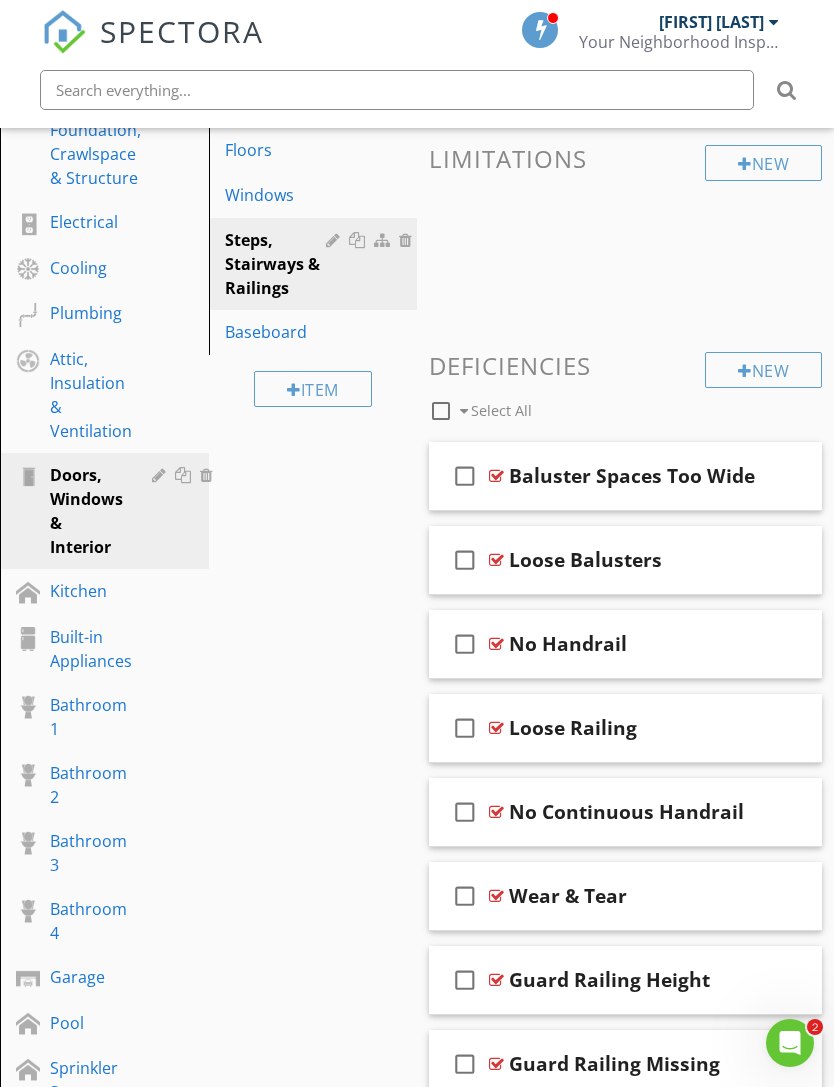 scroll, scrollTop: 341, scrollLeft: 0, axis: vertical 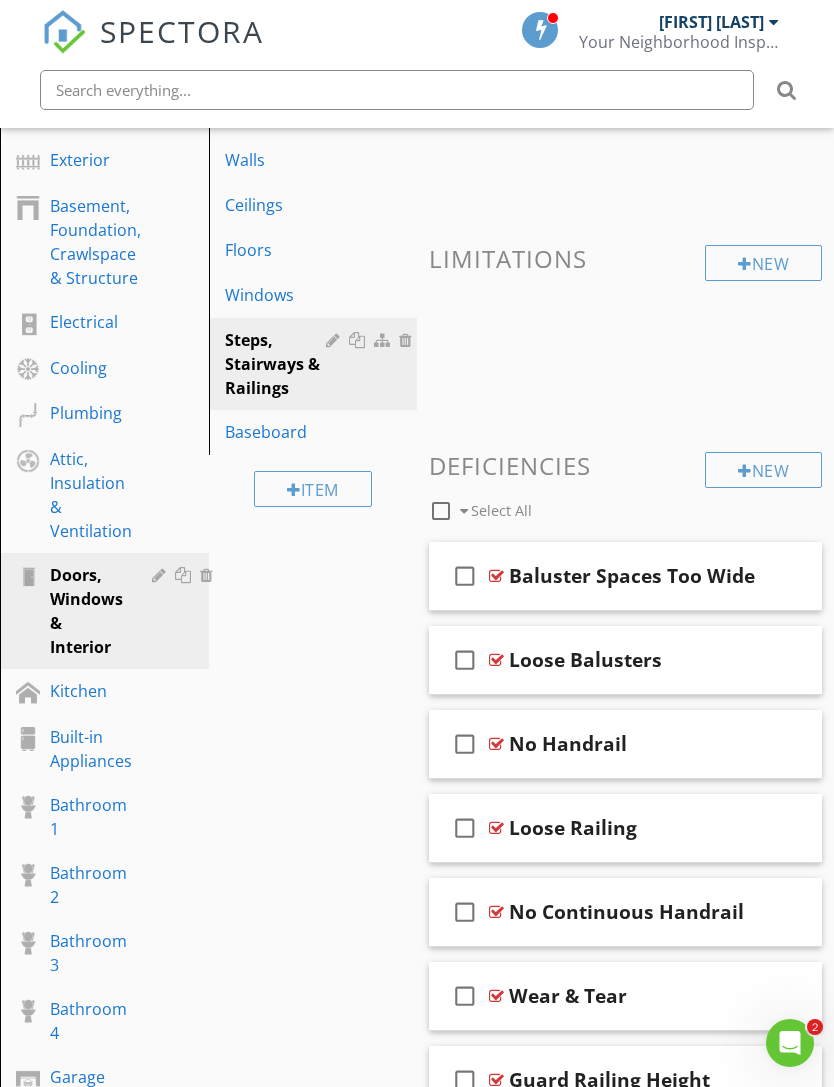 click on "New" at bounding box center [763, 470] 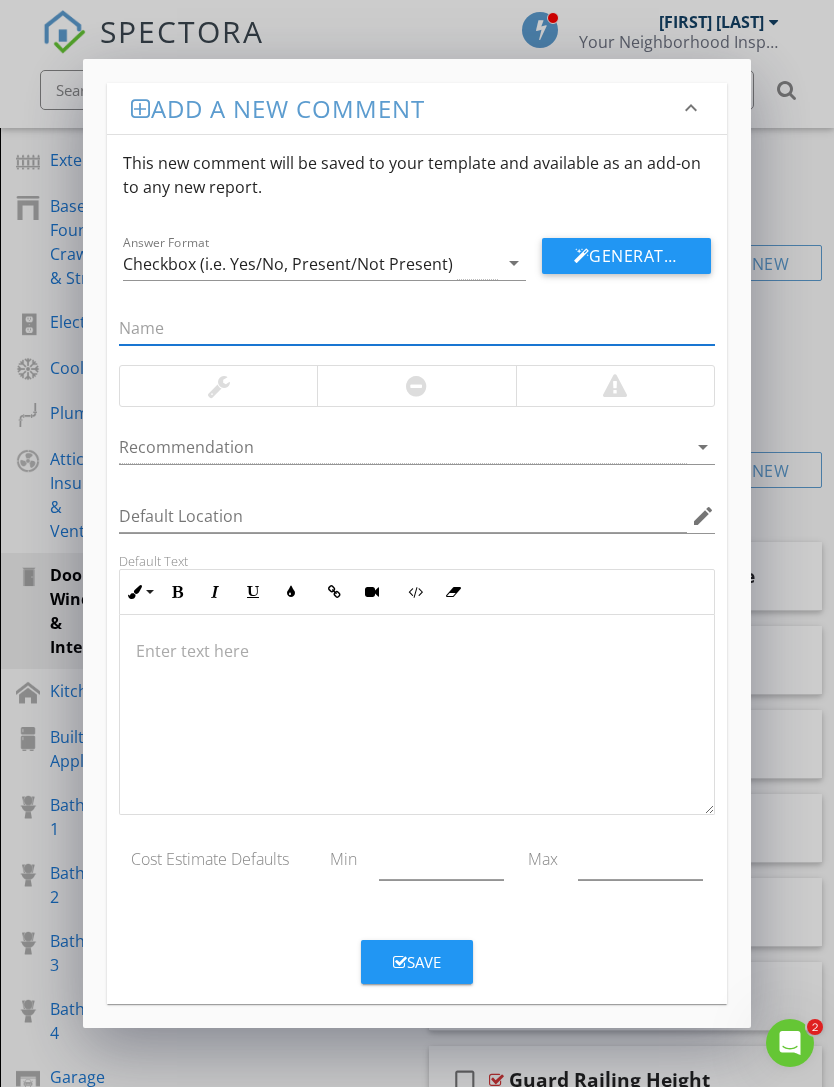 click at bounding box center (416, 651) 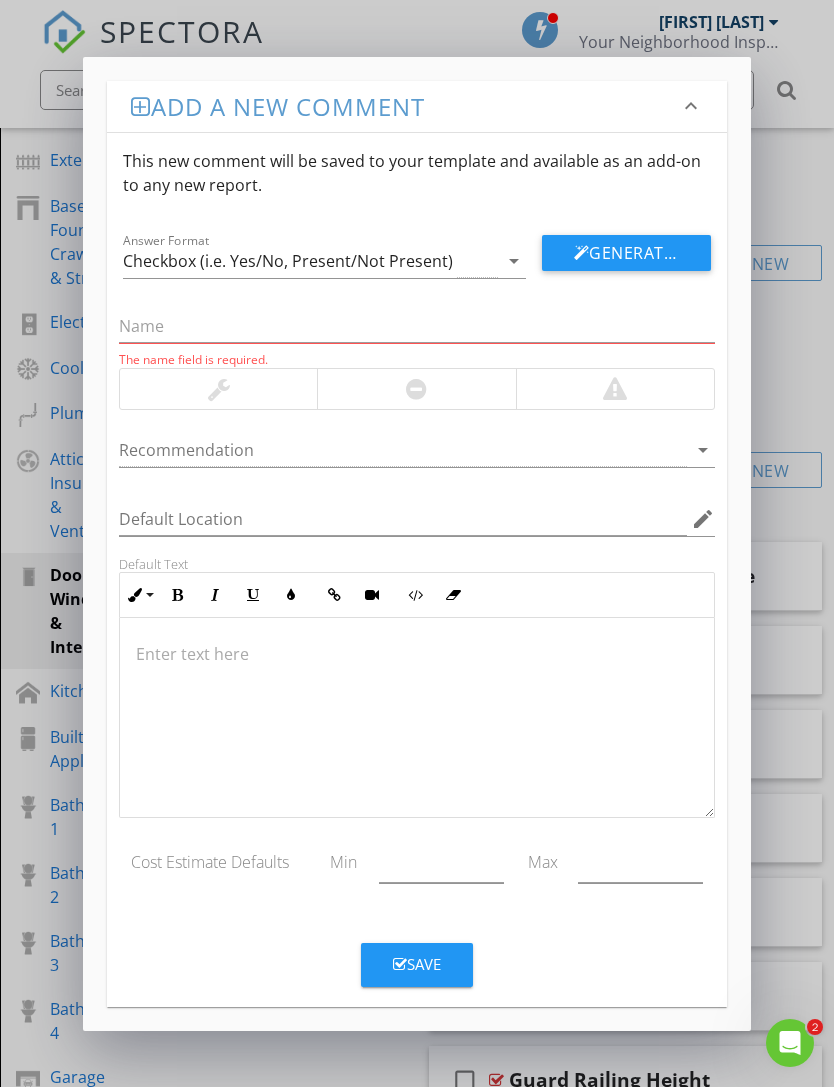 click at bounding box center (416, 654) 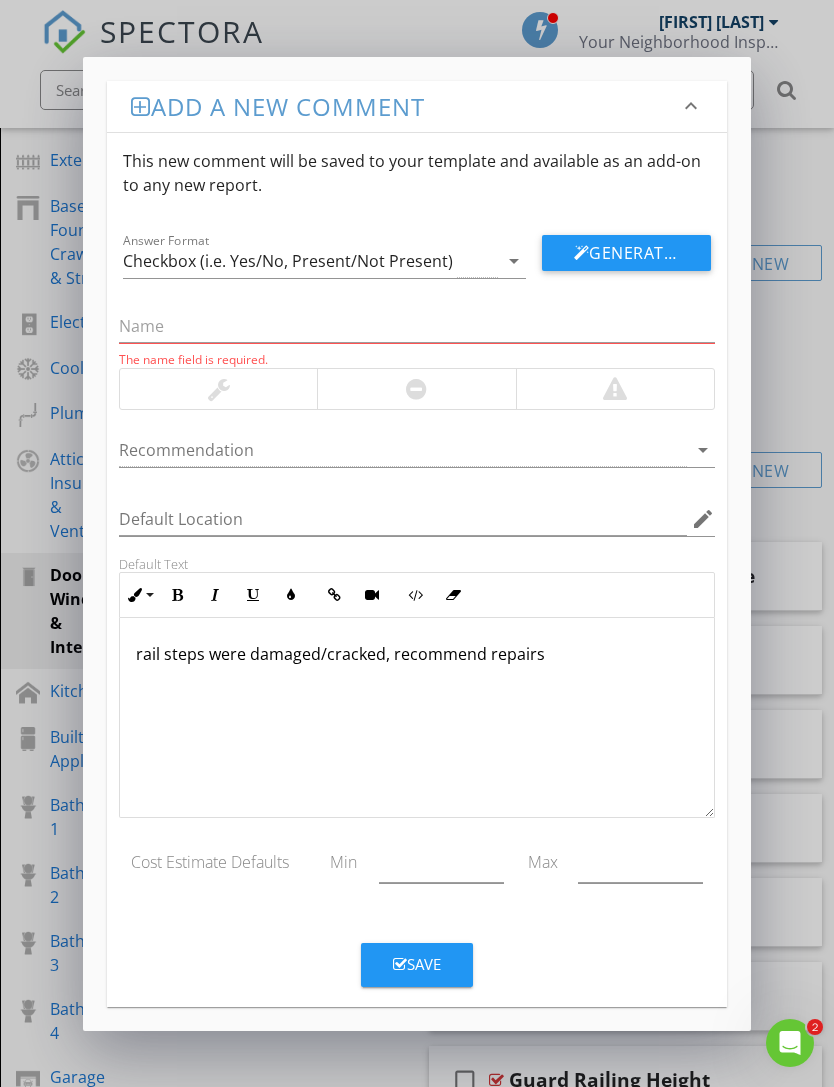 click on "rail steps were damaged/cracked, recommend repairs" at bounding box center [416, 654] 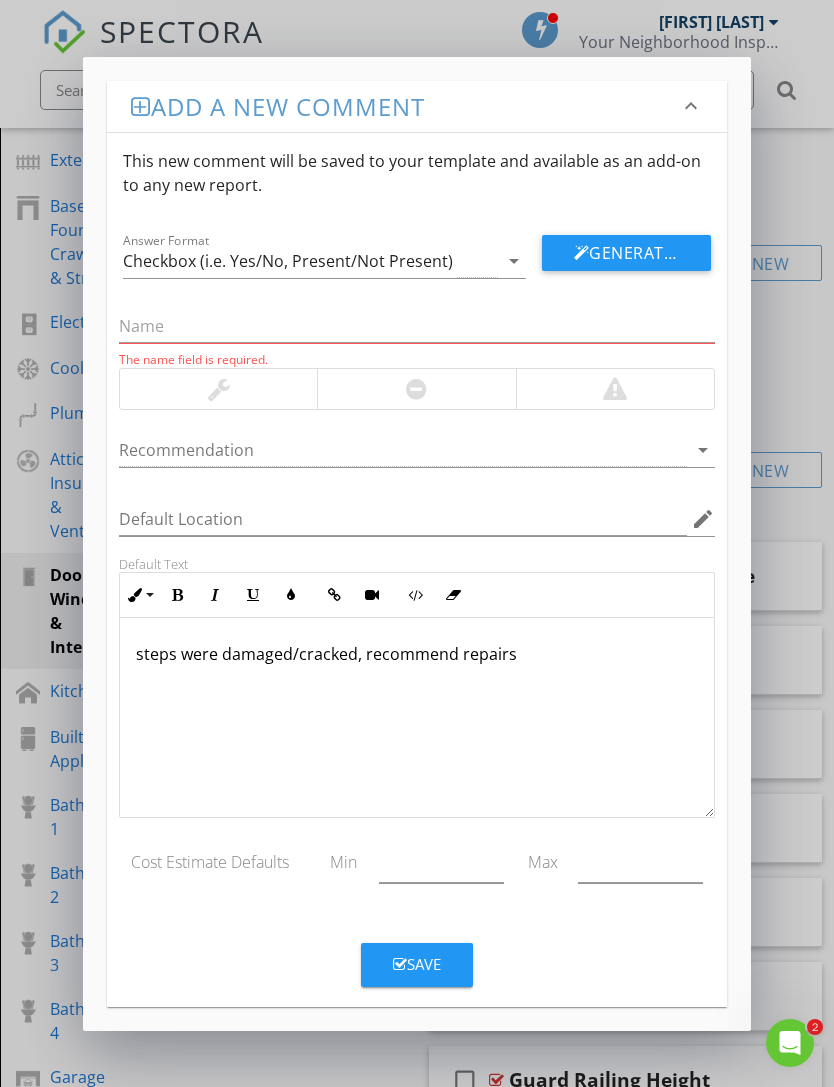 type 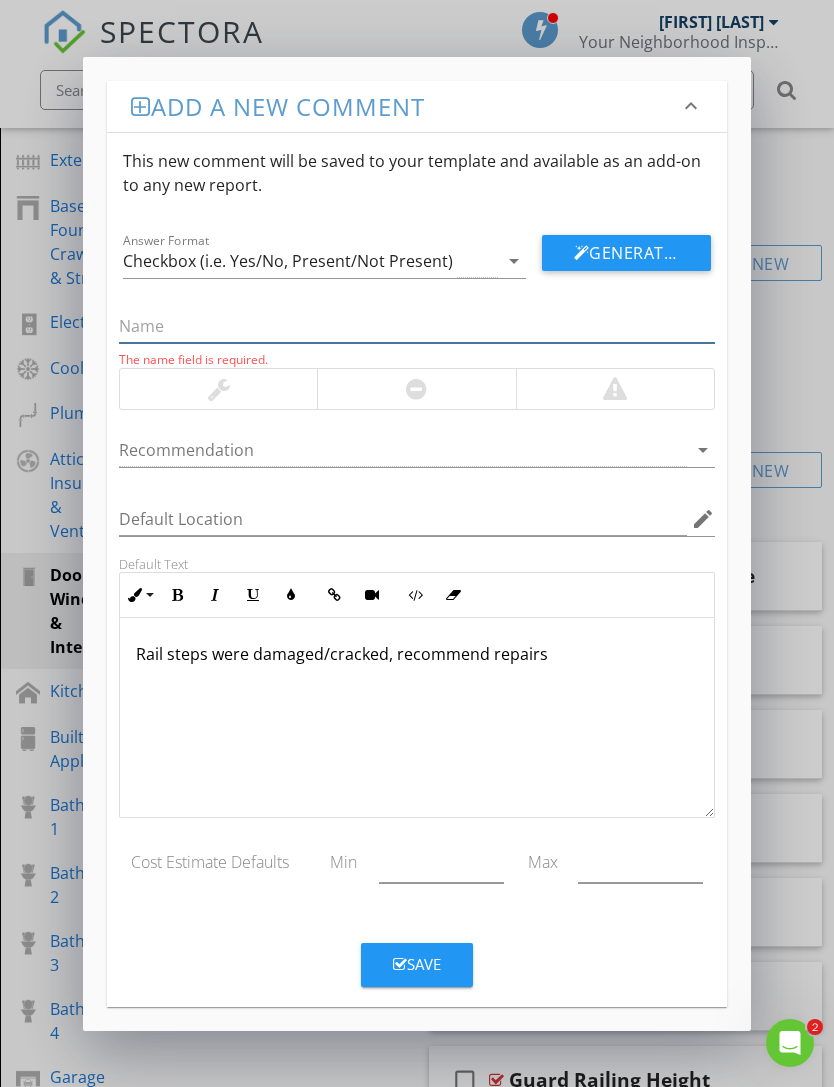 click at bounding box center [416, 326] 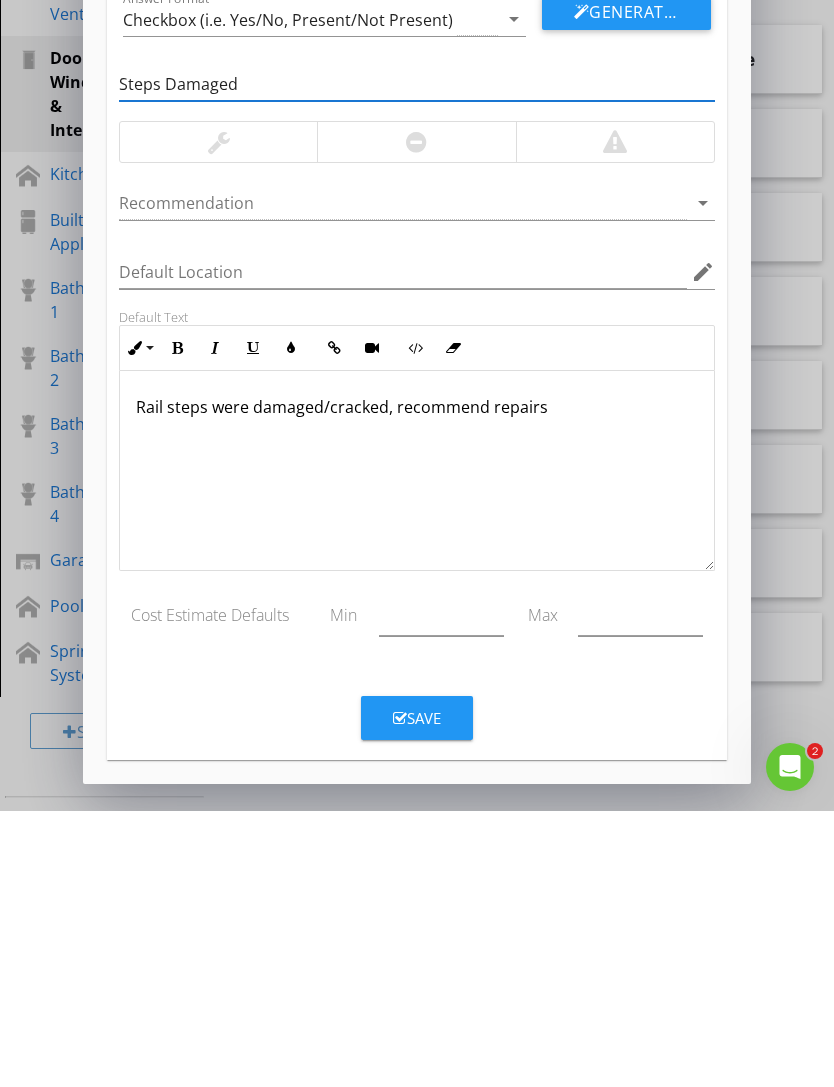 type on "Steps Damaged" 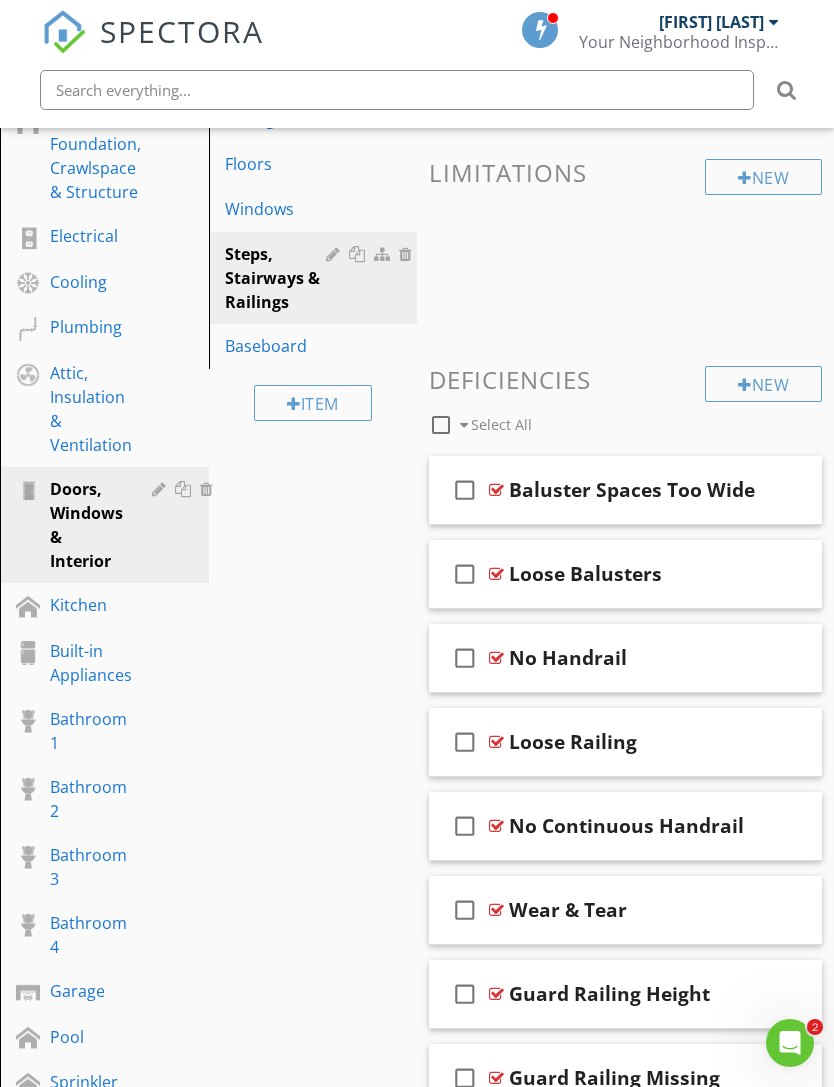 scroll, scrollTop: 428, scrollLeft: 0, axis: vertical 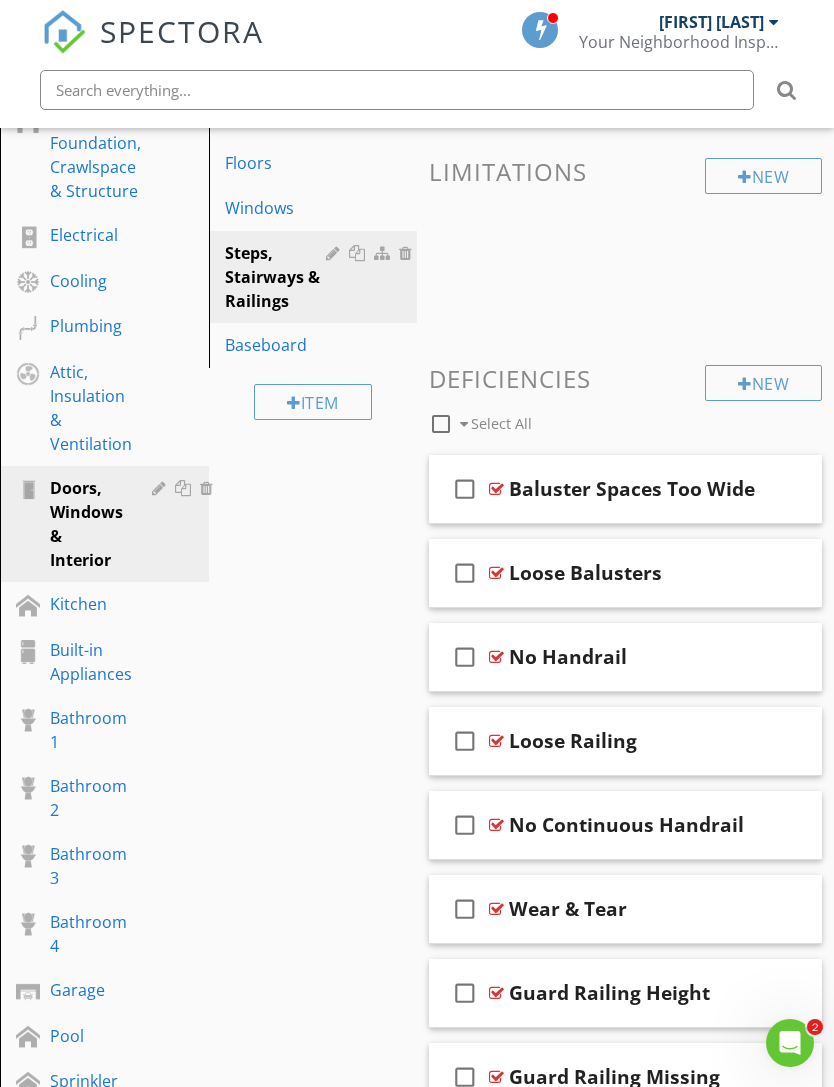 click on "New" at bounding box center (763, 383) 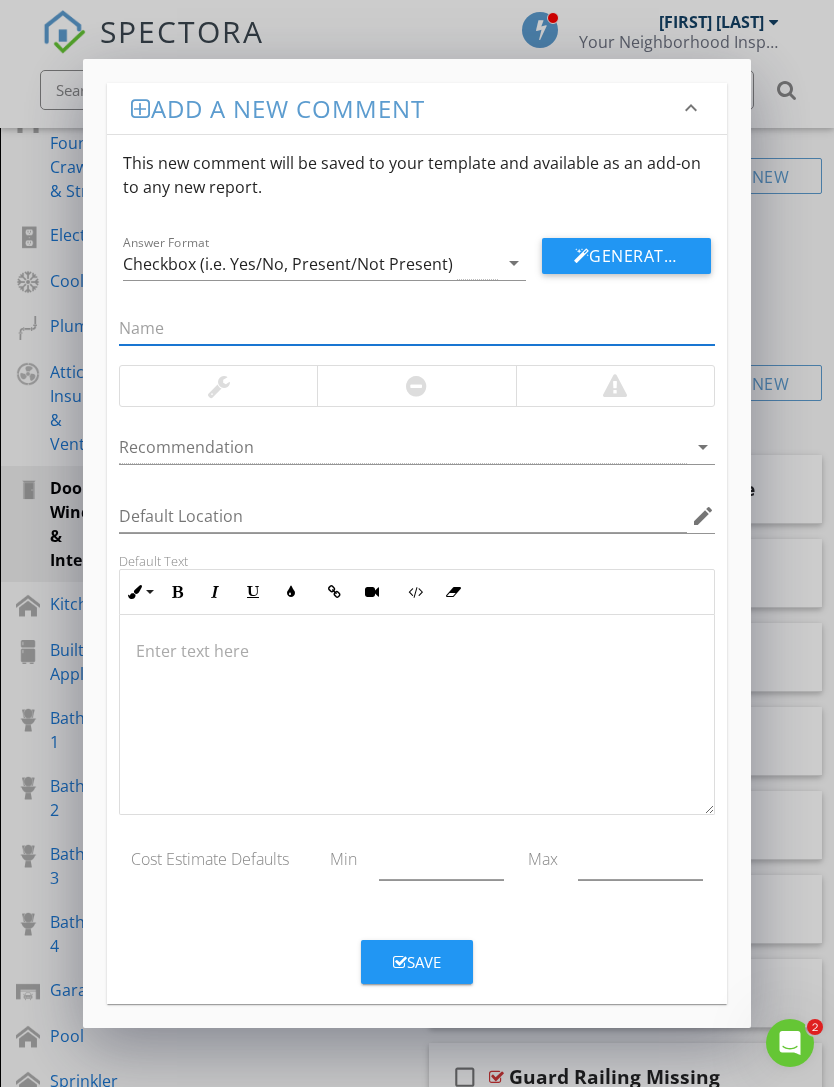 click at bounding box center (416, 651) 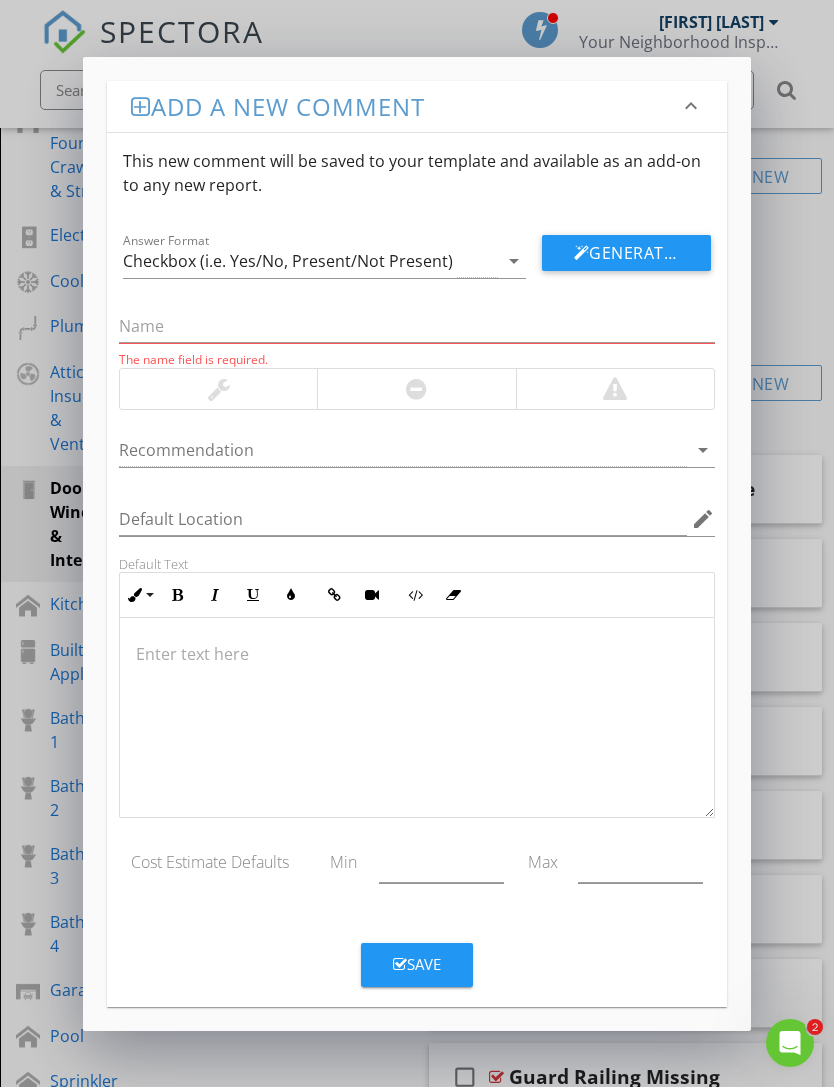 click at bounding box center [416, 718] 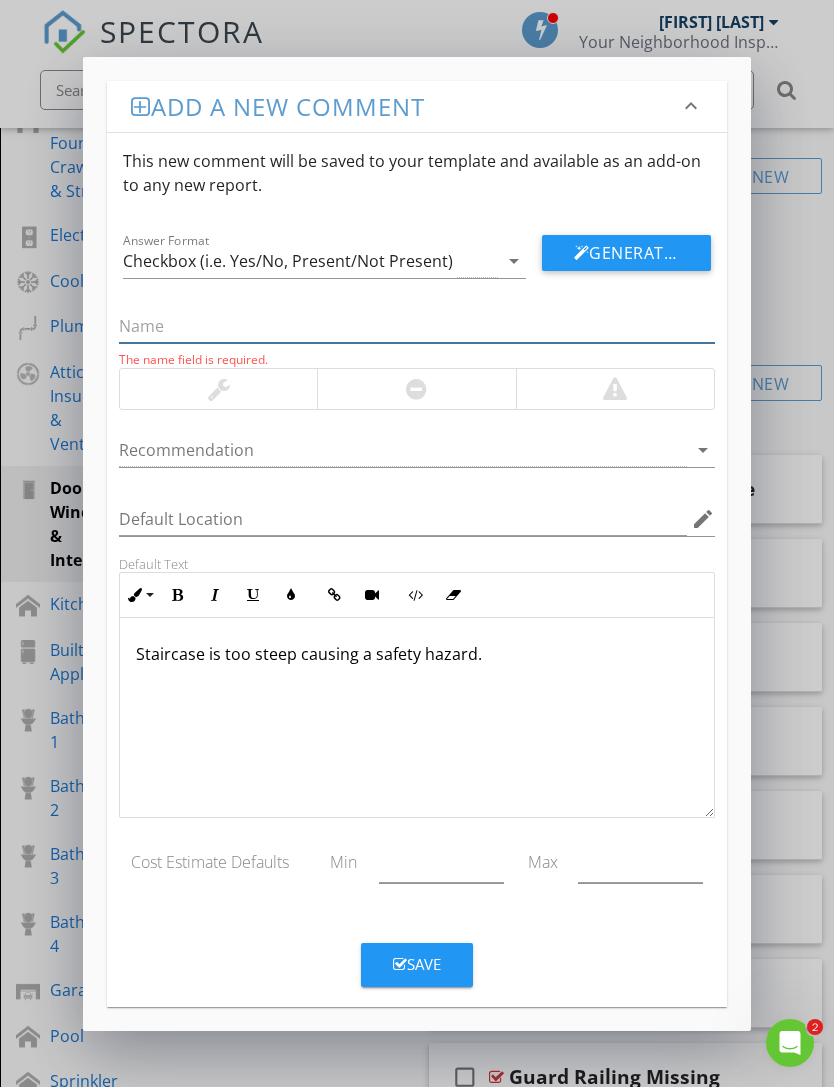 click at bounding box center (416, 326) 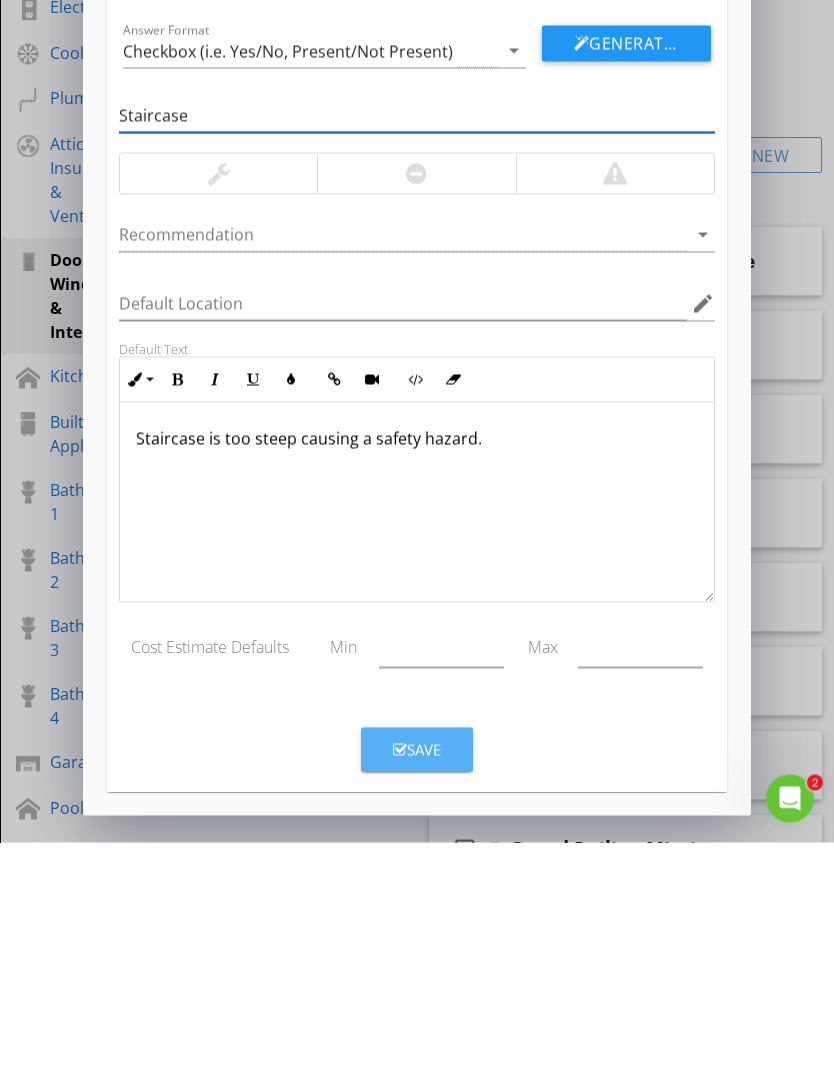 type on "Staircase" 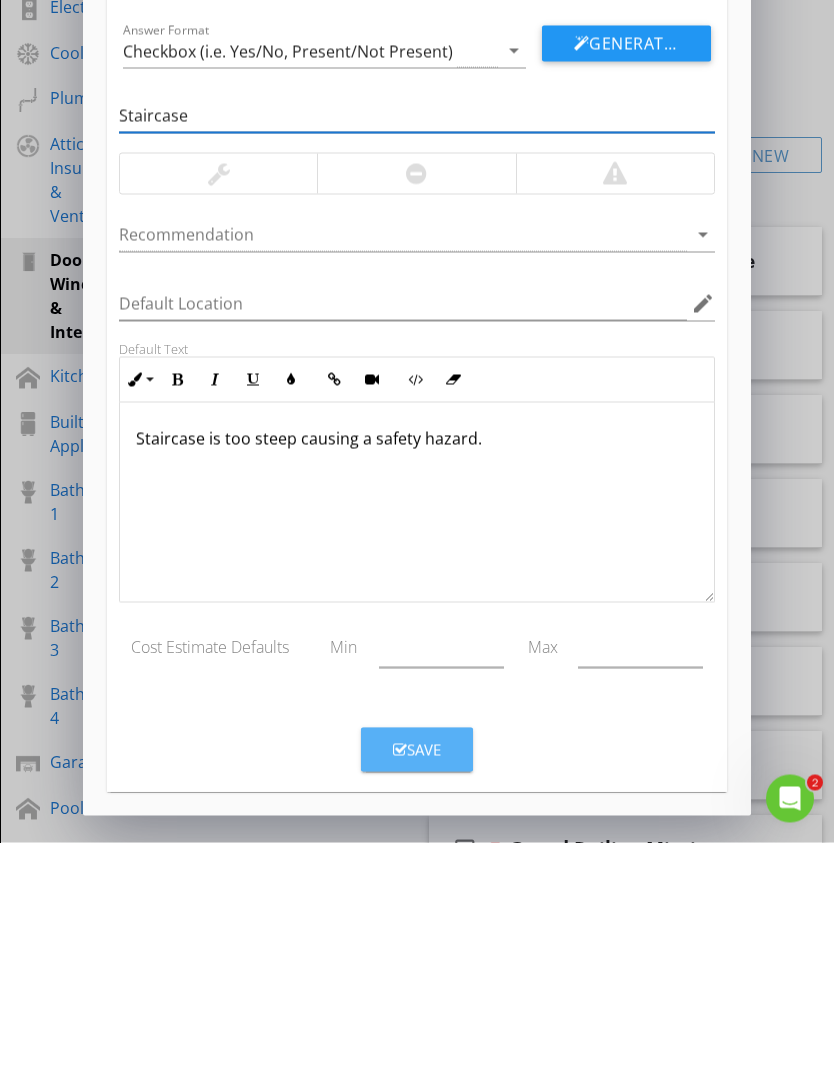 click on "Save" at bounding box center (417, 994) 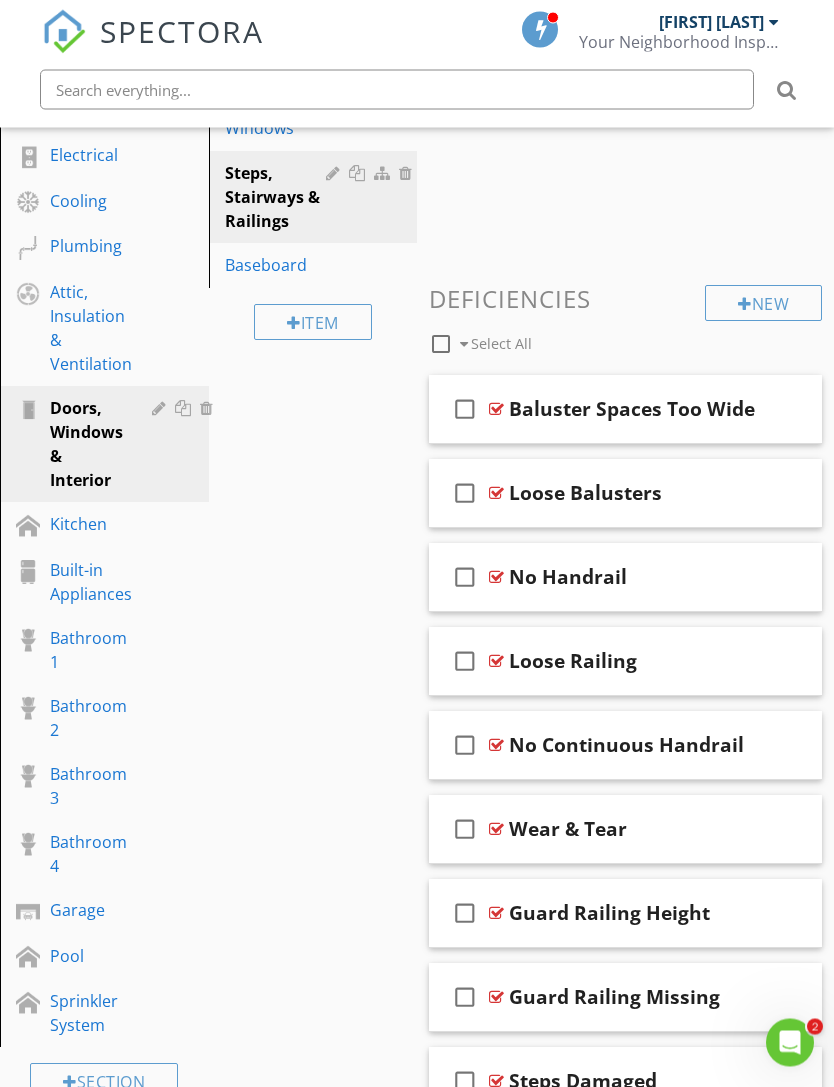 scroll, scrollTop: 508, scrollLeft: 0, axis: vertical 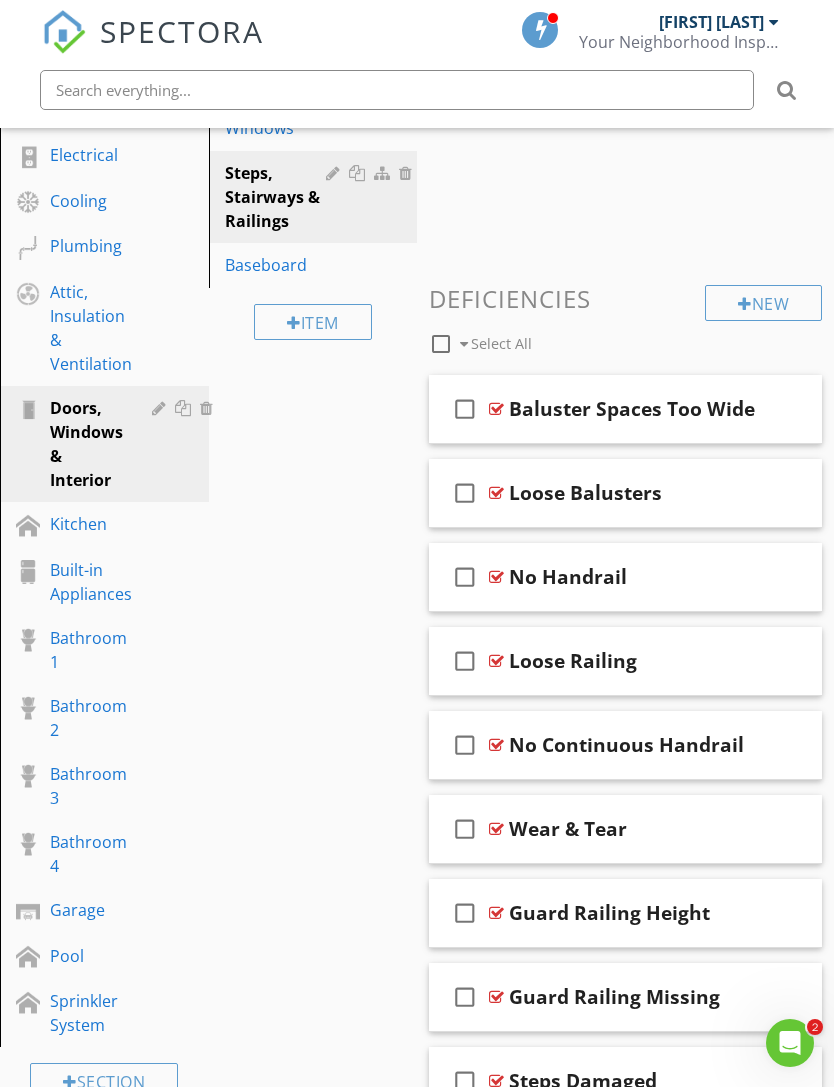 click on "New" at bounding box center (763, 303) 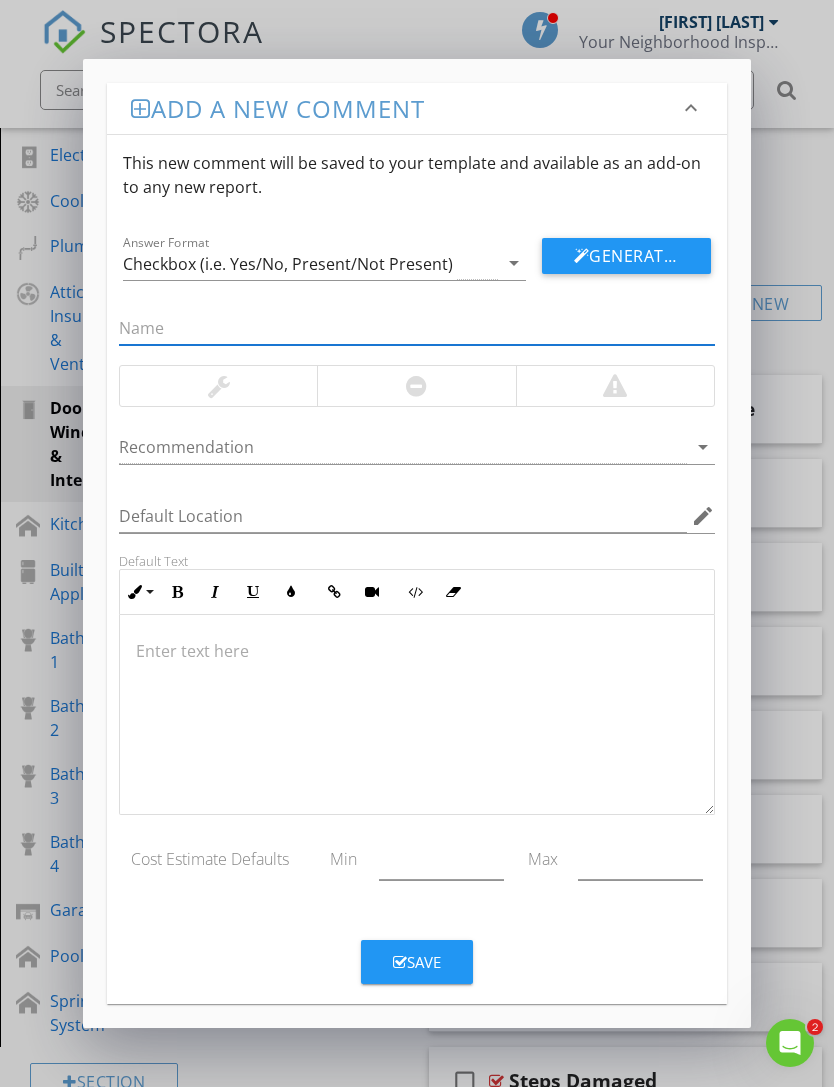 click at bounding box center (416, 328) 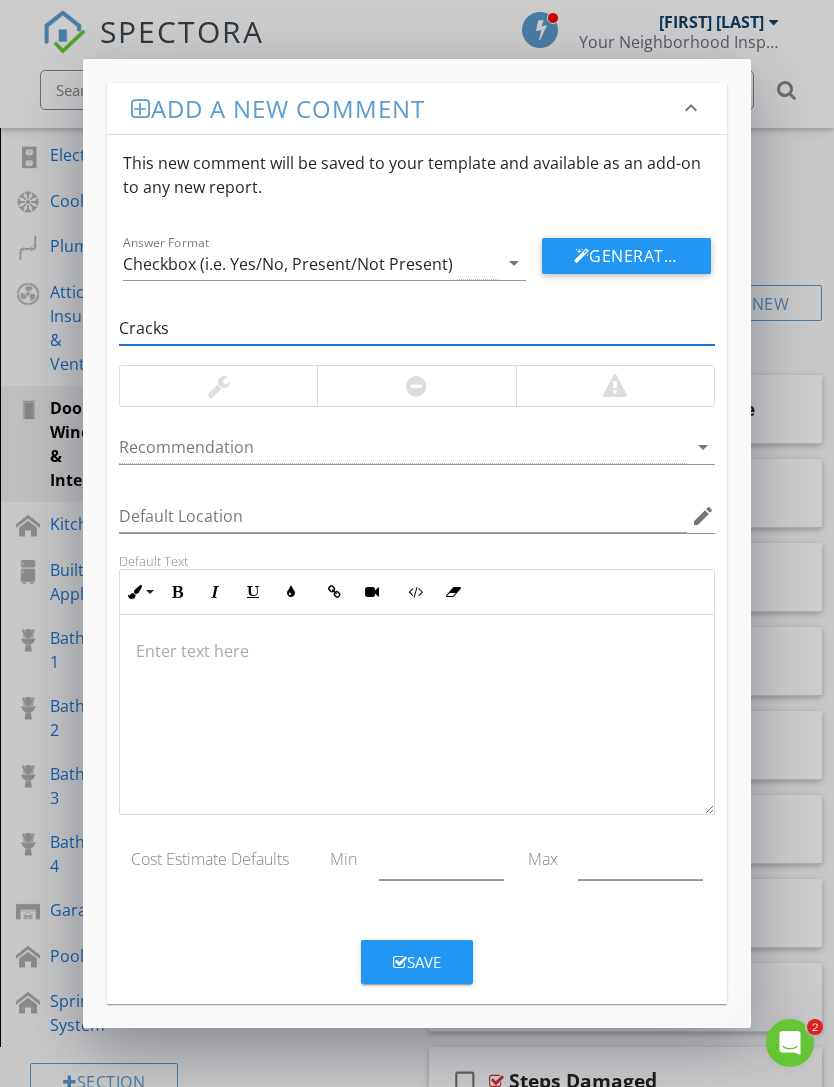 type on "Cracks" 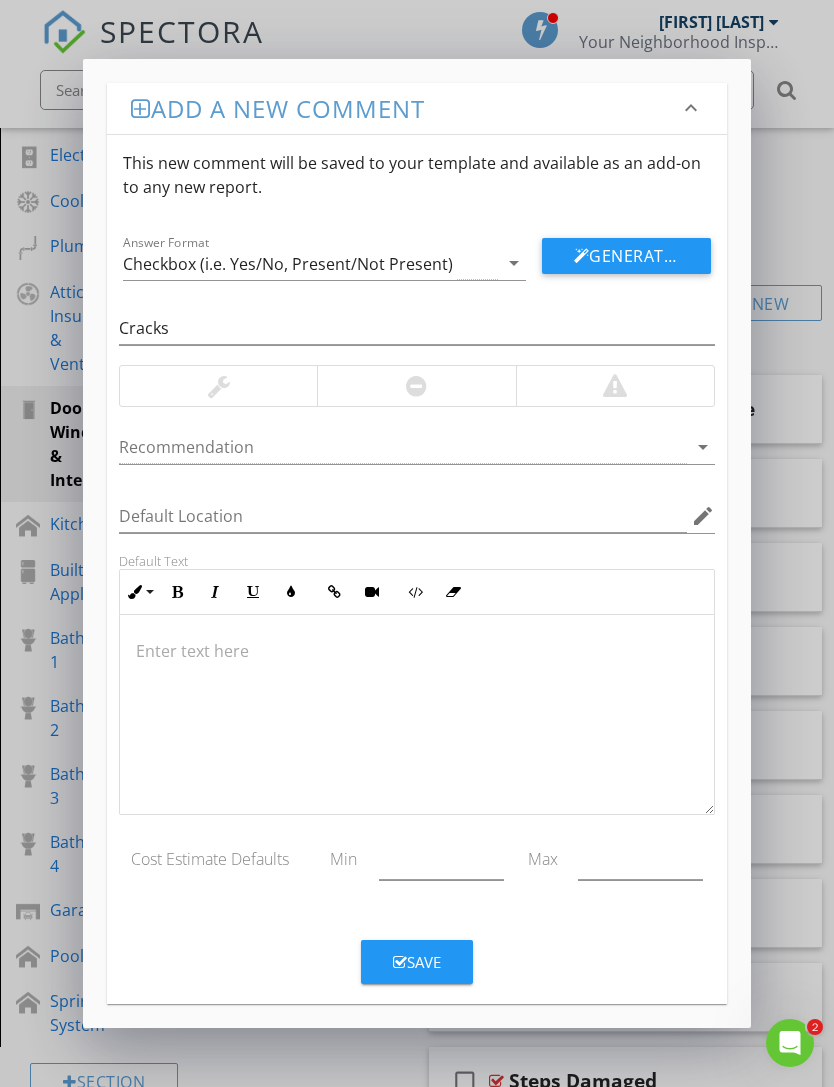 click at bounding box center (416, 651) 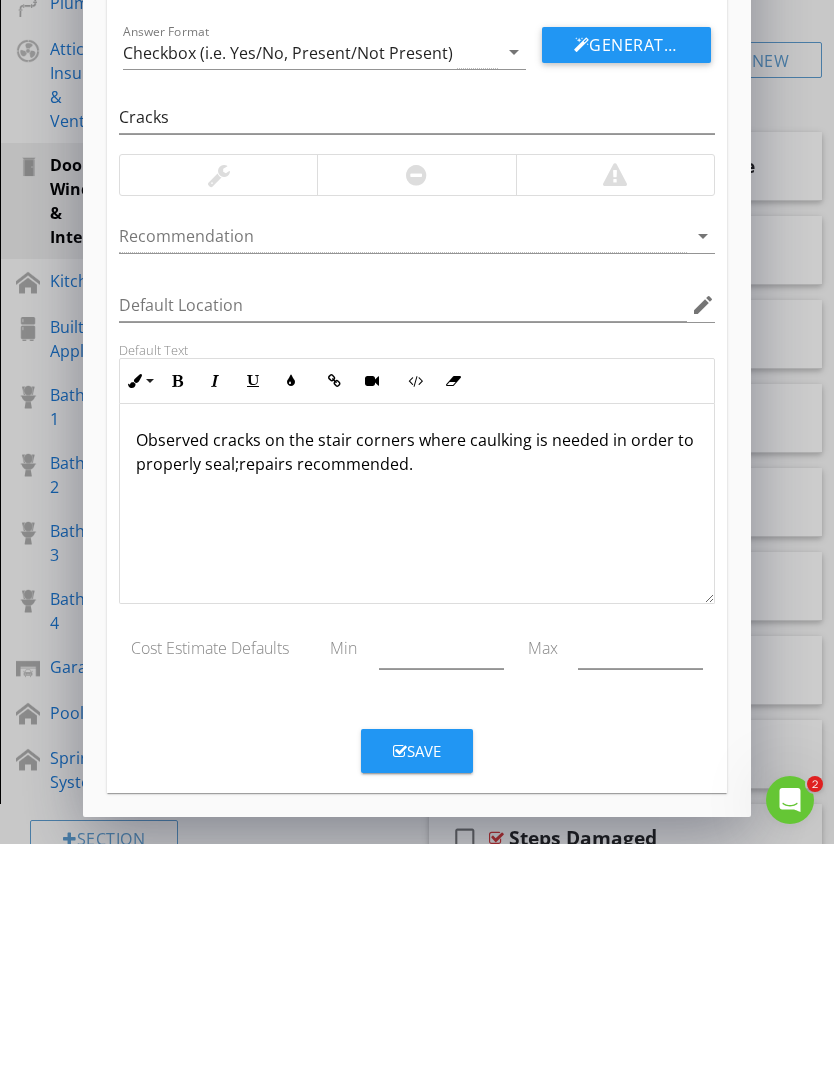 click on "Save" at bounding box center [417, 994] 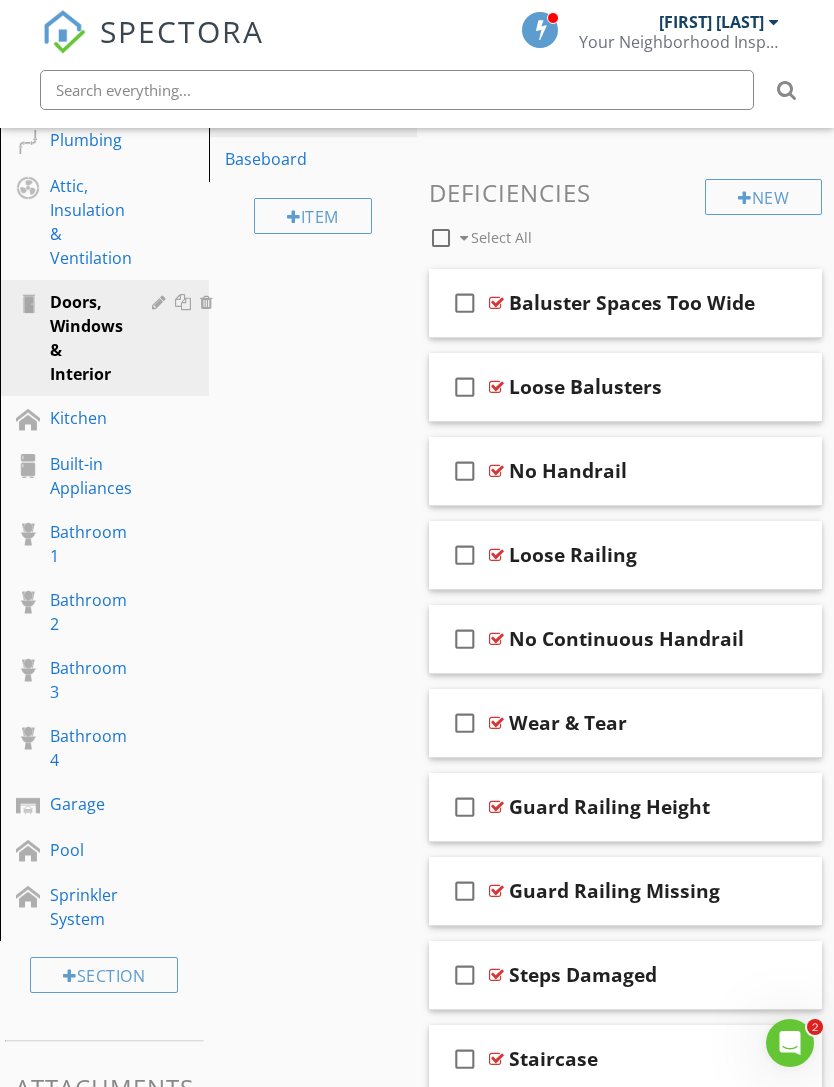 scroll, scrollTop: 545, scrollLeft: 0, axis: vertical 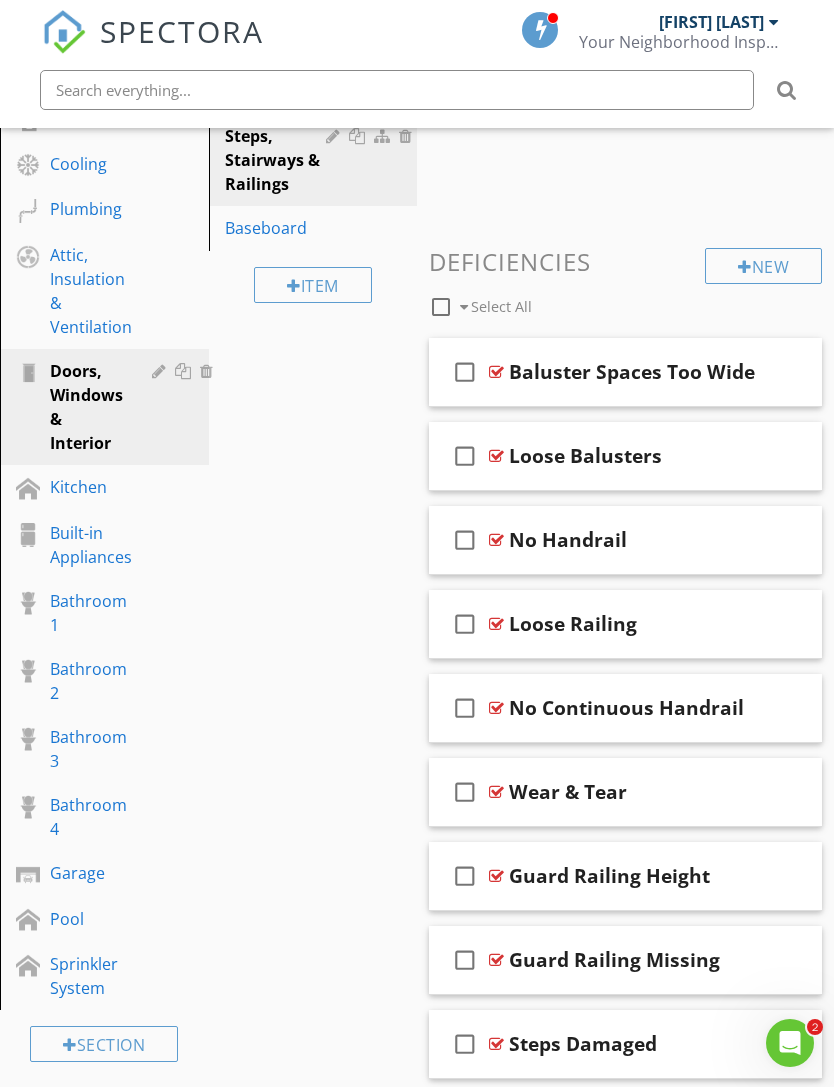 click on "New" at bounding box center (763, 266) 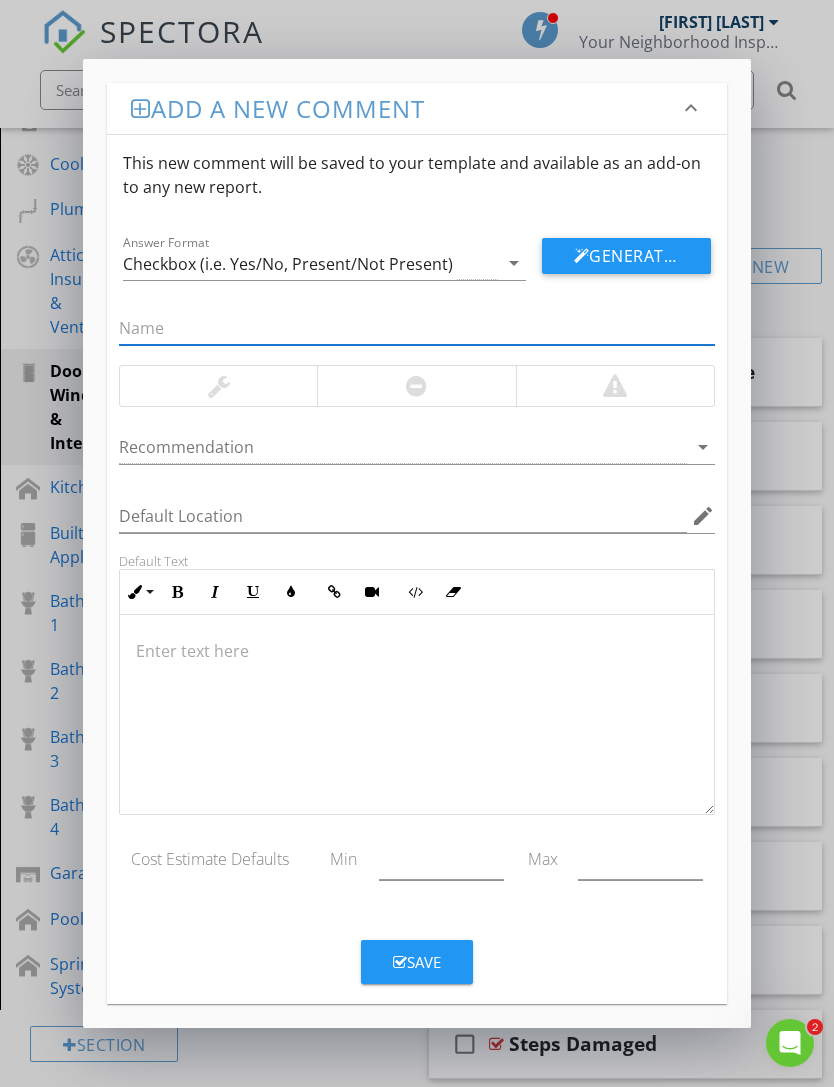click at bounding box center (416, 715) 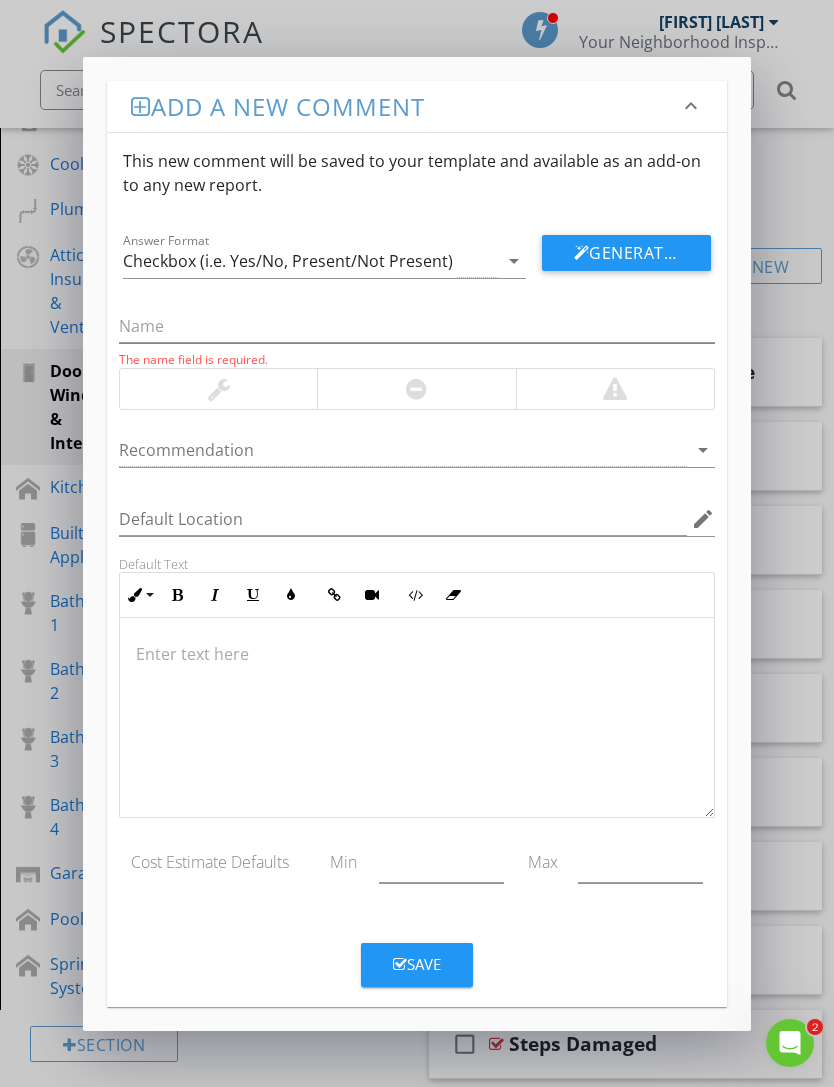 click at bounding box center (416, 654) 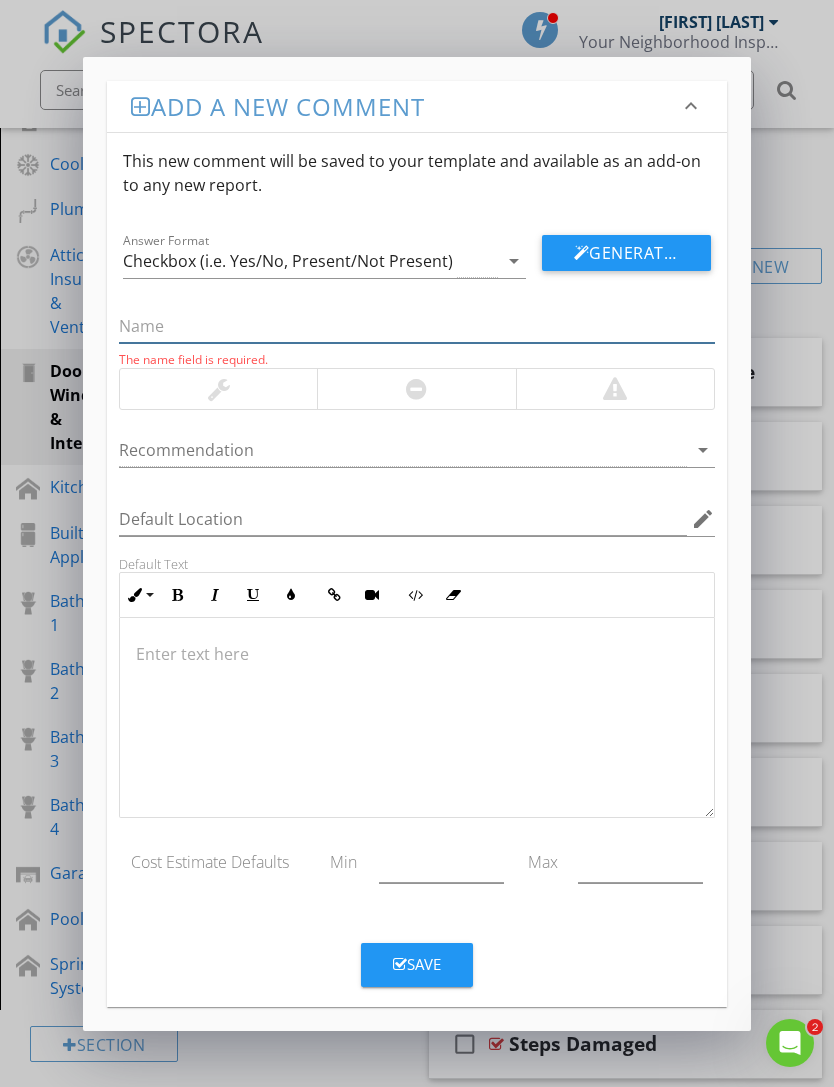 click at bounding box center (416, 326) 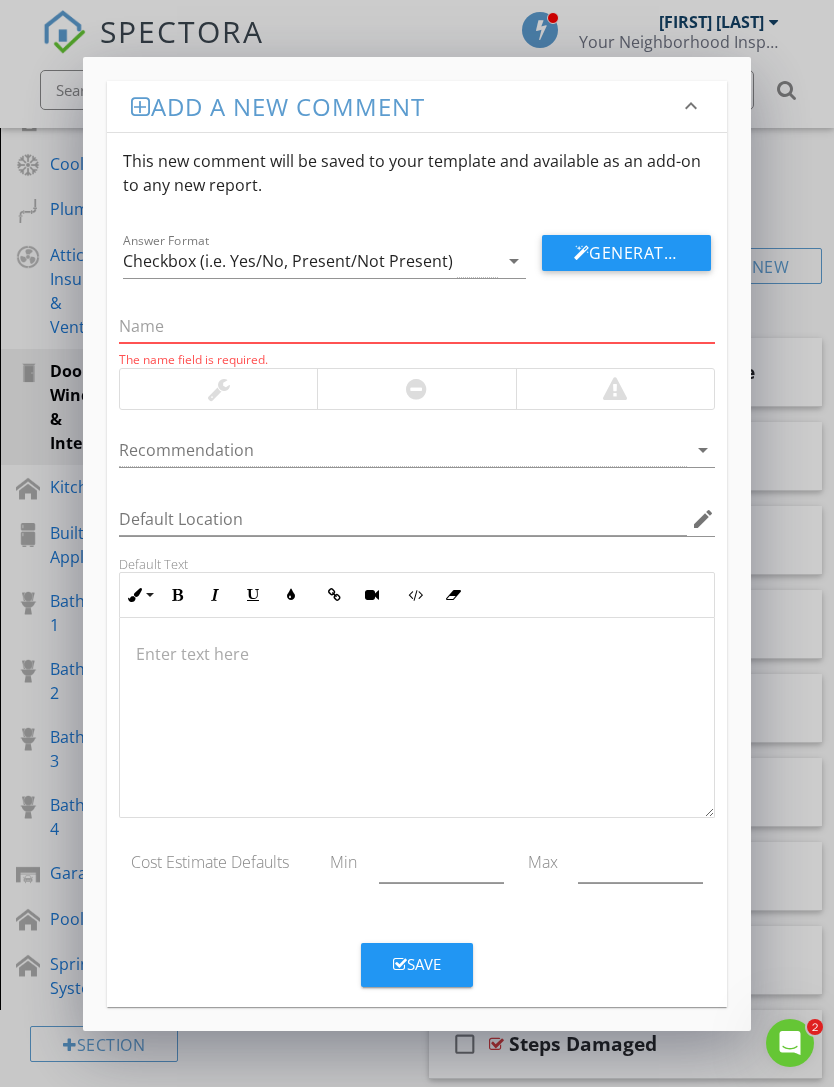 click at bounding box center (416, 654) 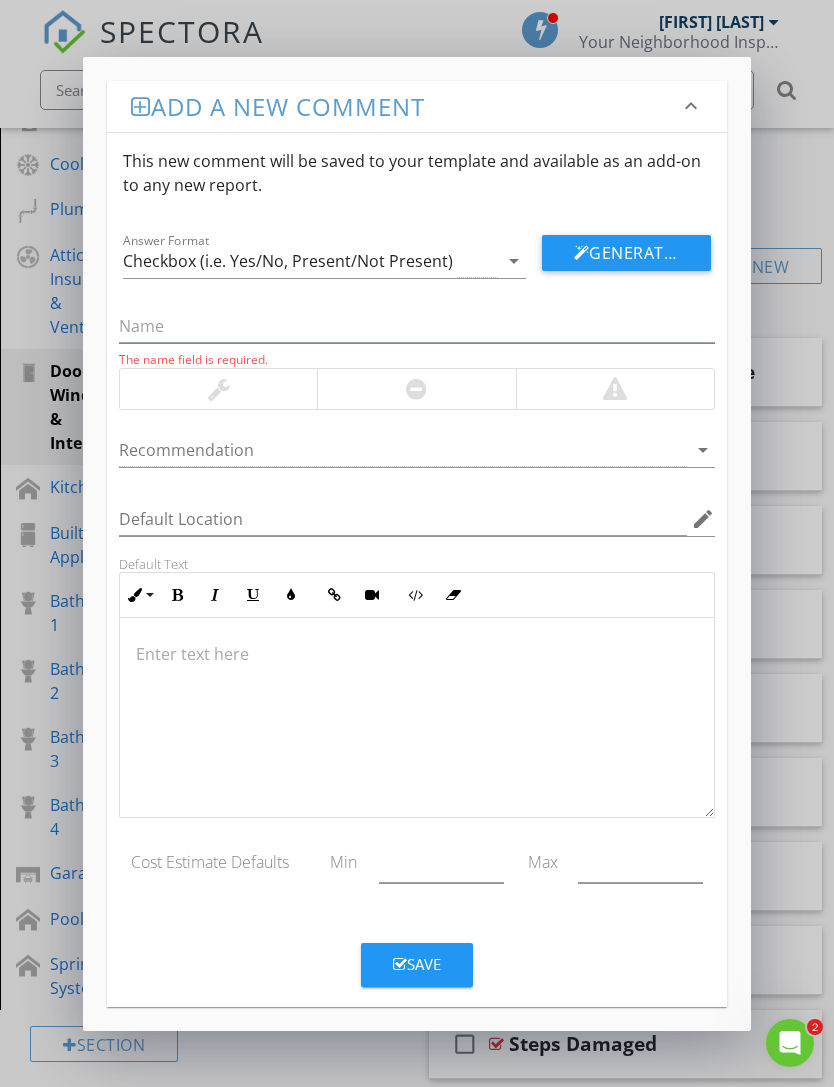 click at bounding box center (416, 654) 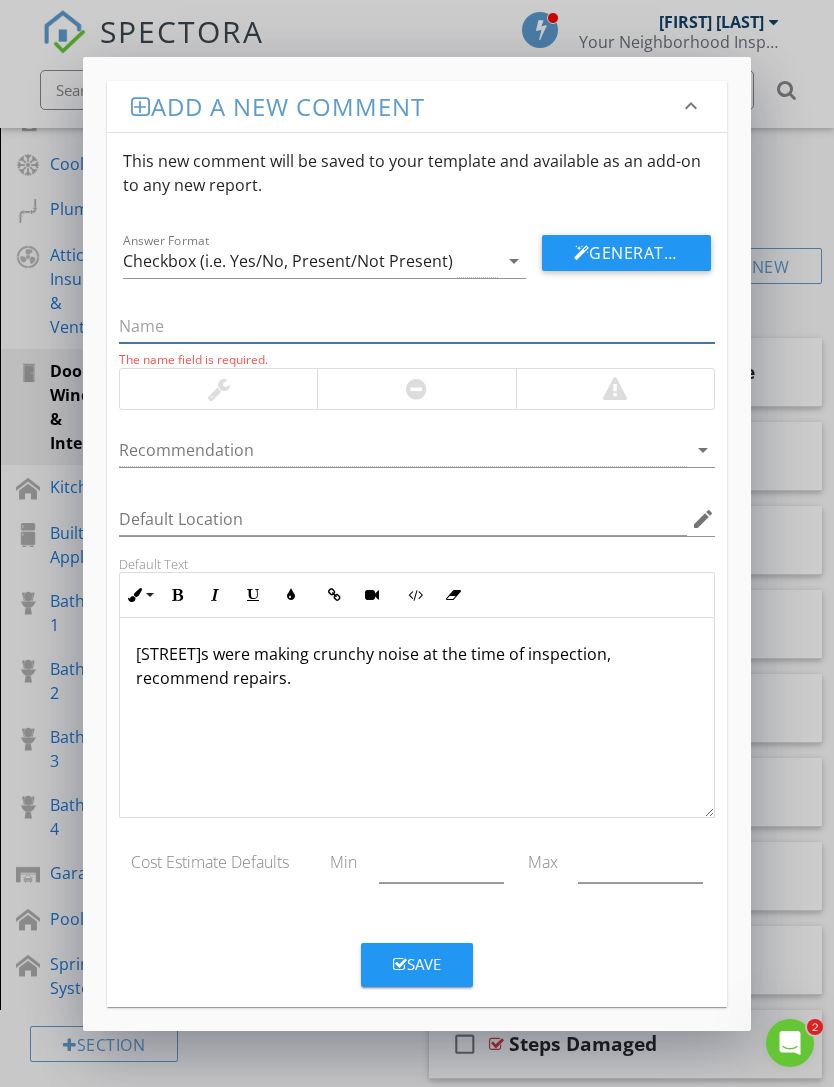 click at bounding box center [416, 326] 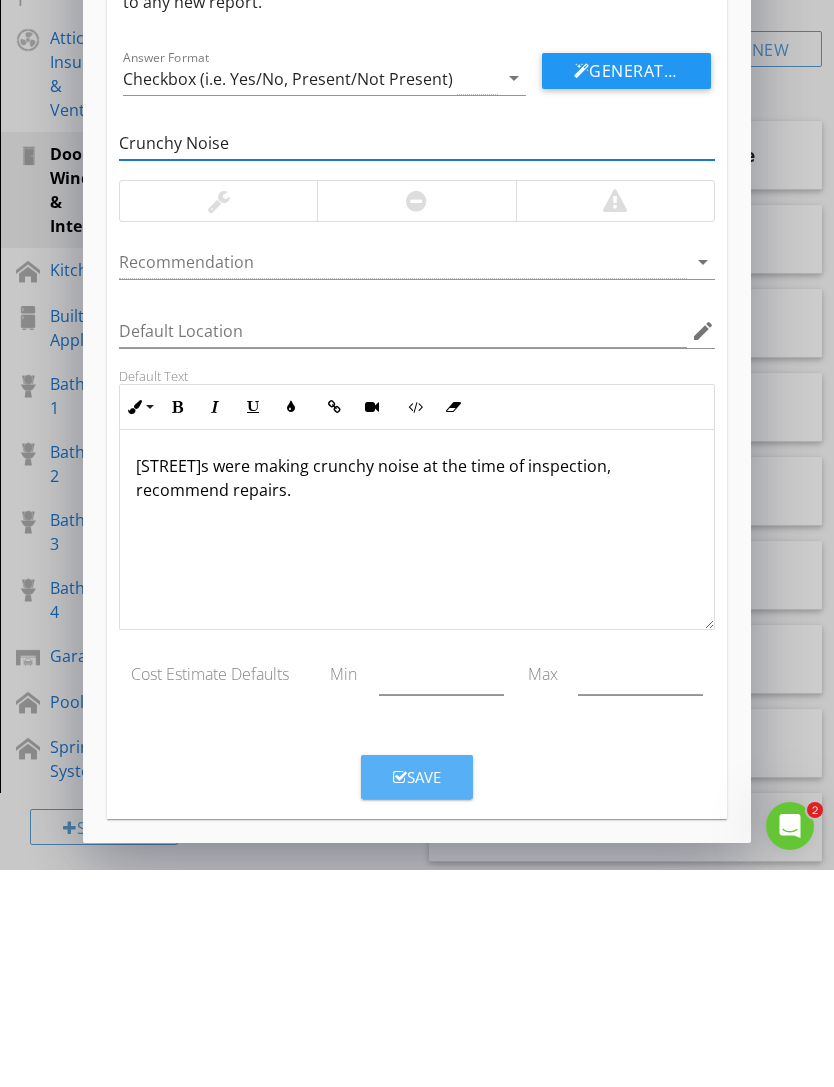 type on "Crunchy Noise" 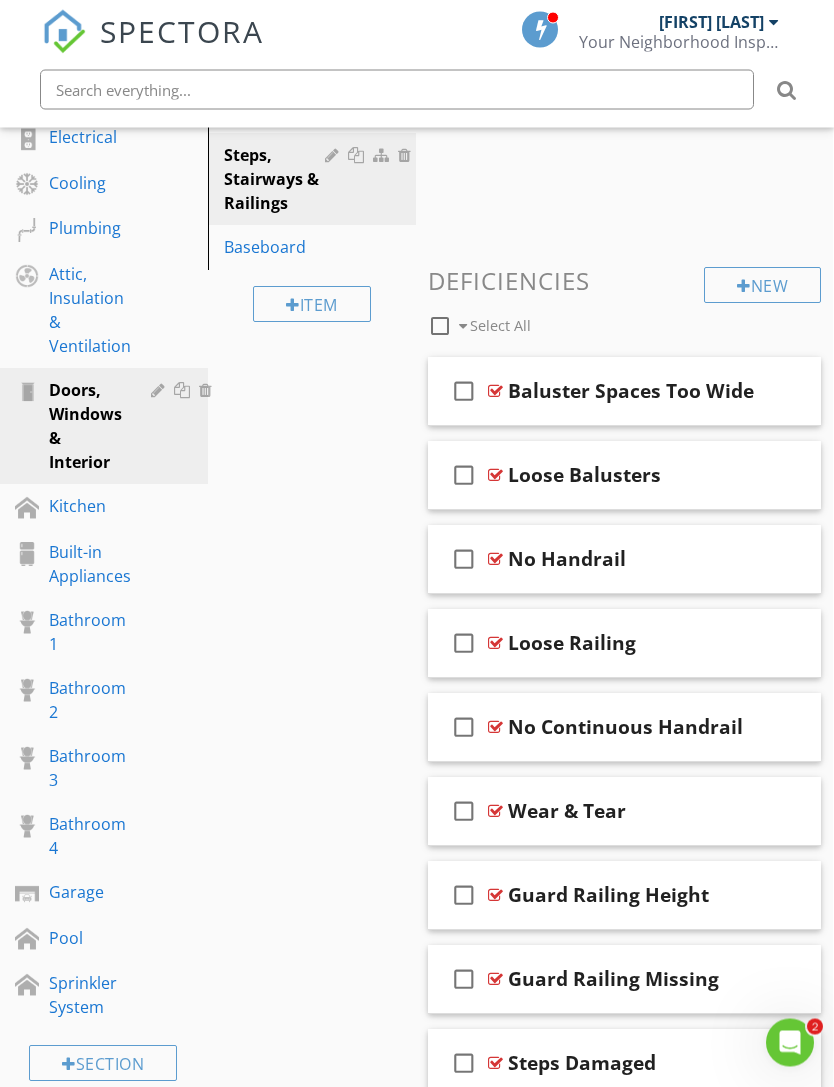 scroll, scrollTop: 526, scrollLeft: 1, axis: both 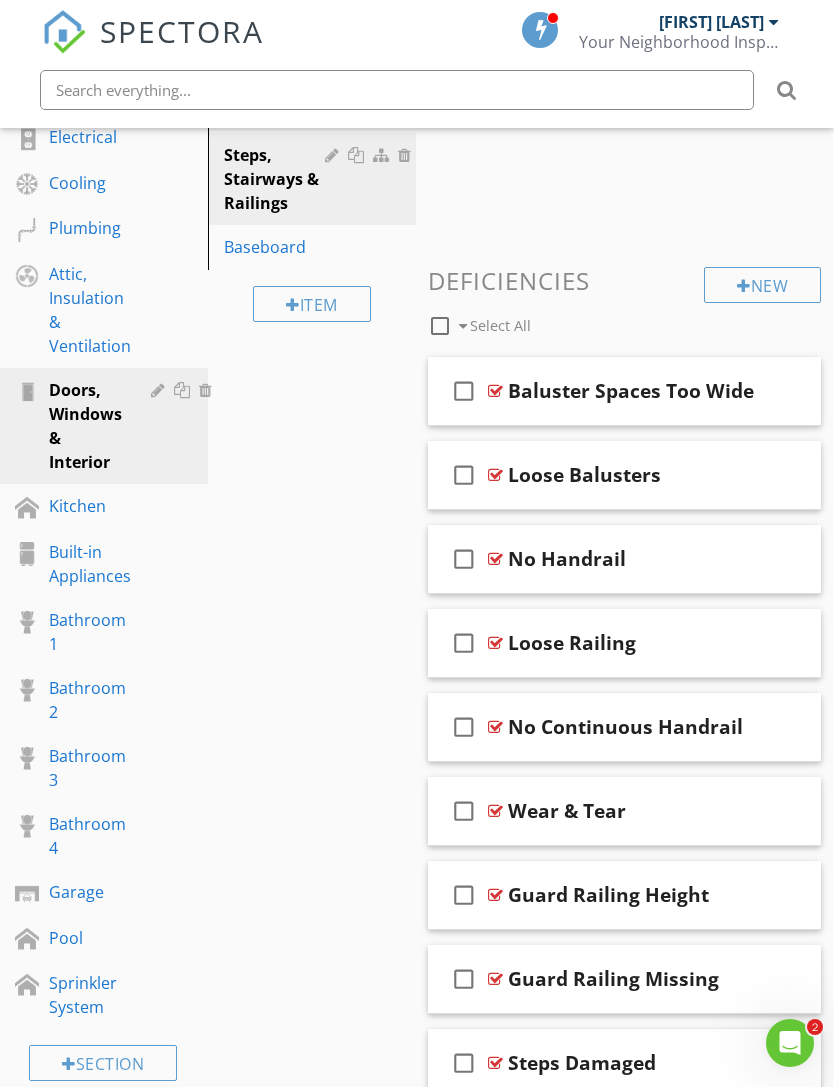click on "New" at bounding box center [762, 285] 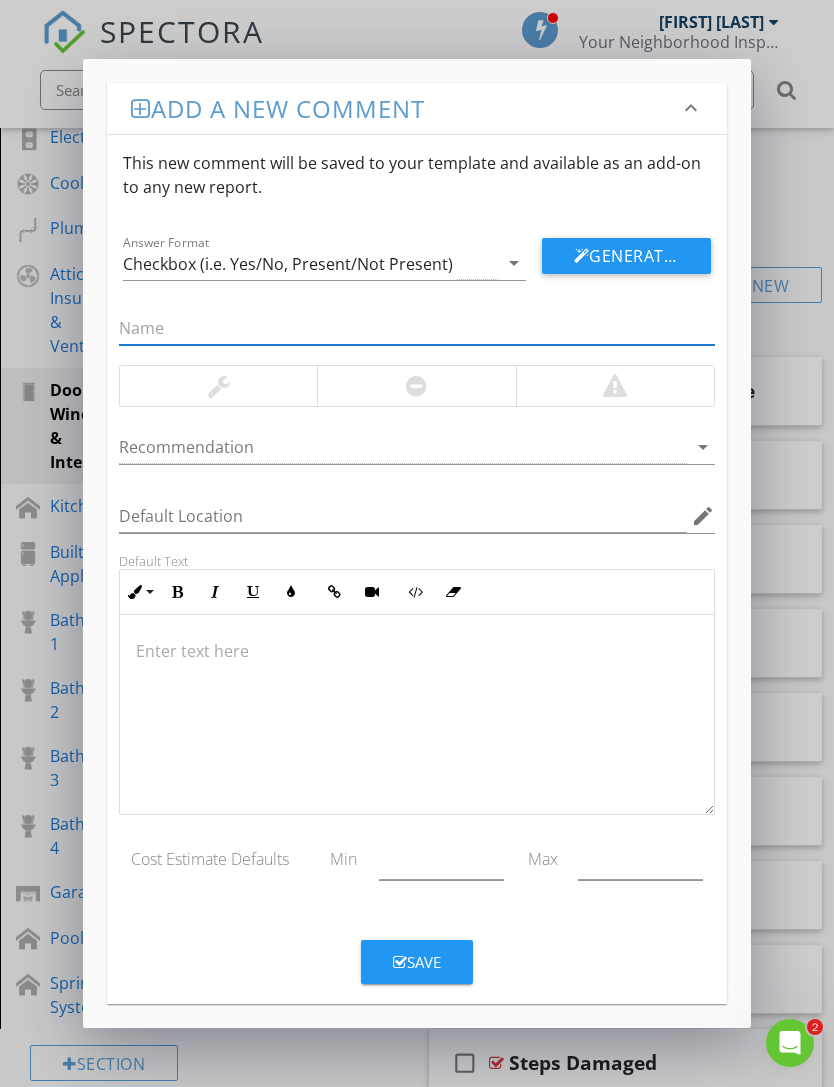 click at bounding box center (416, 651) 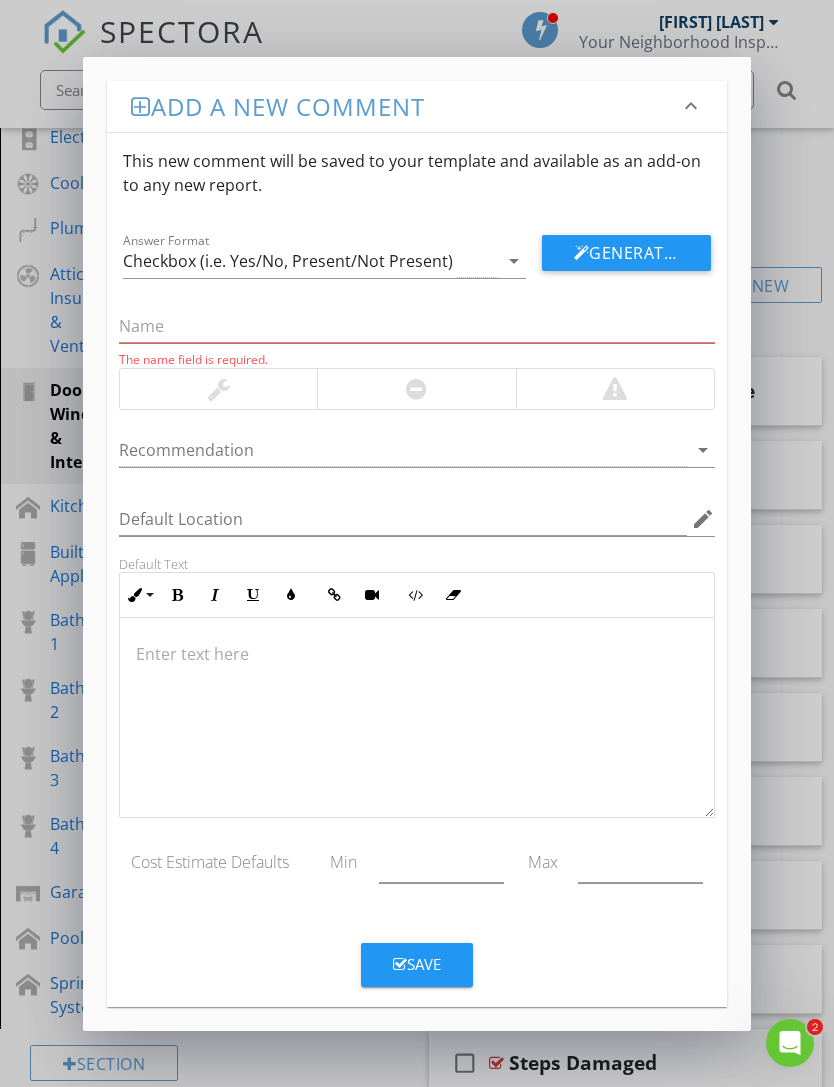 click at bounding box center (416, 654) 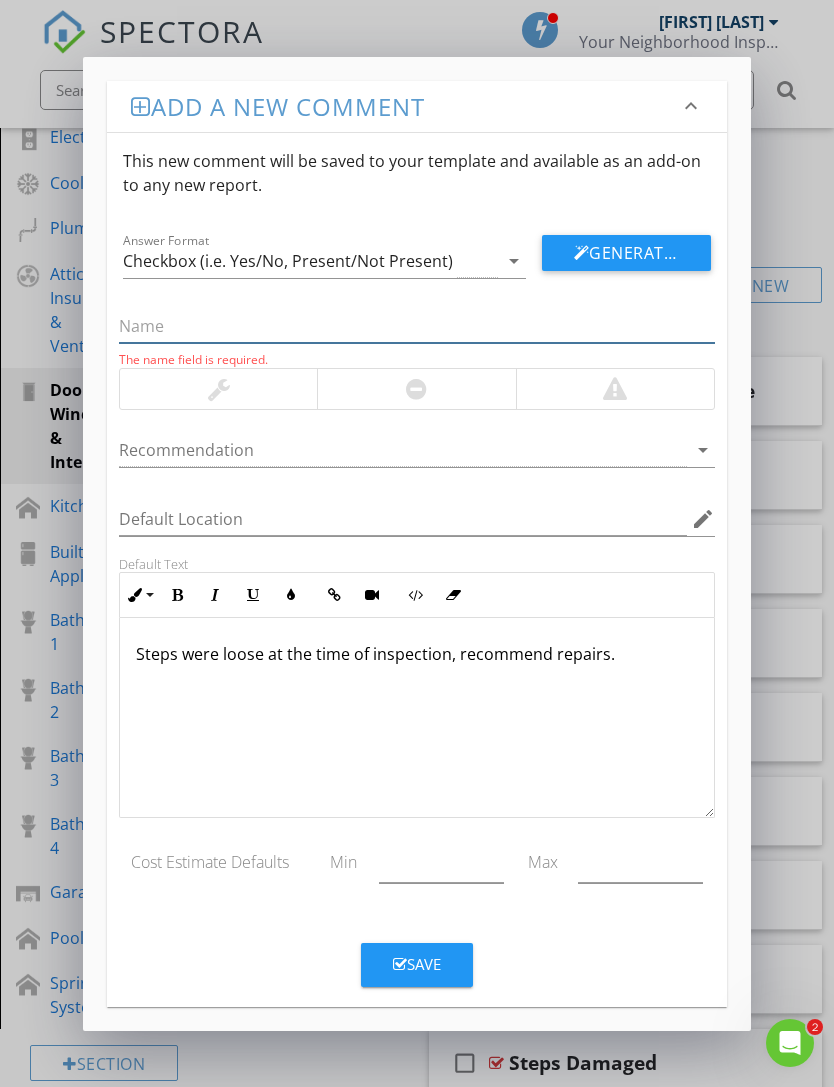 click at bounding box center (416, 326) 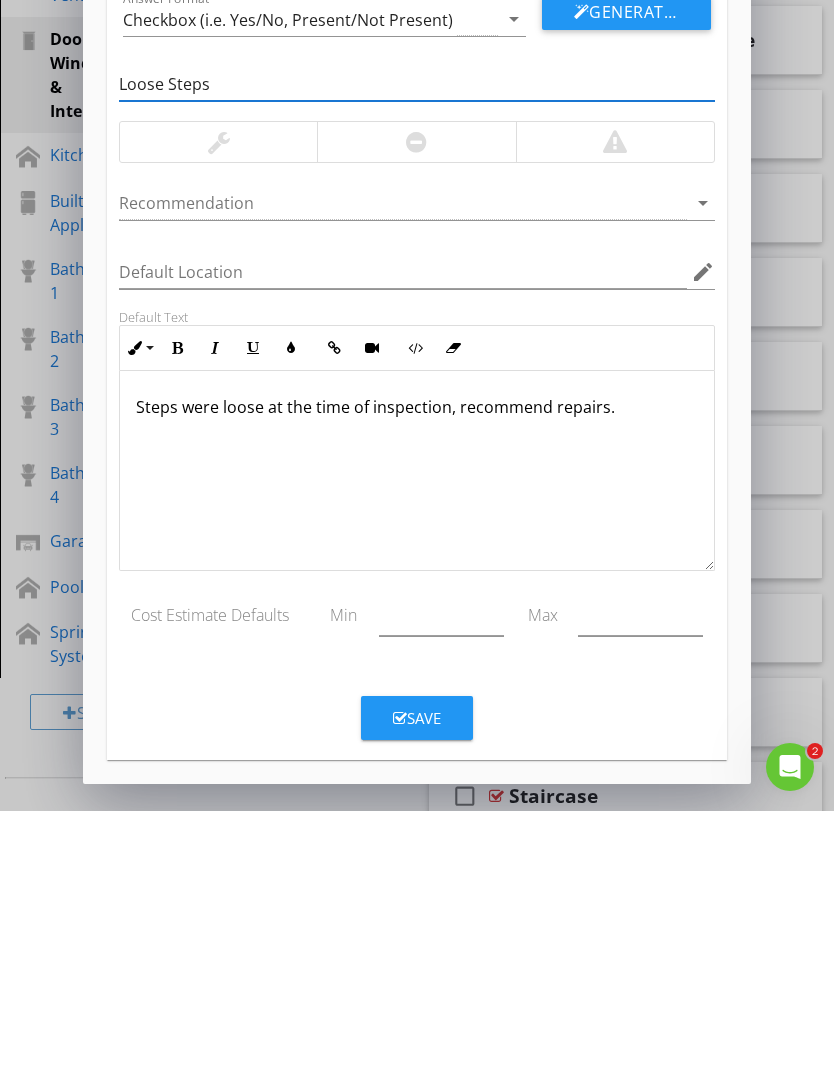 type on "Loose Steps" 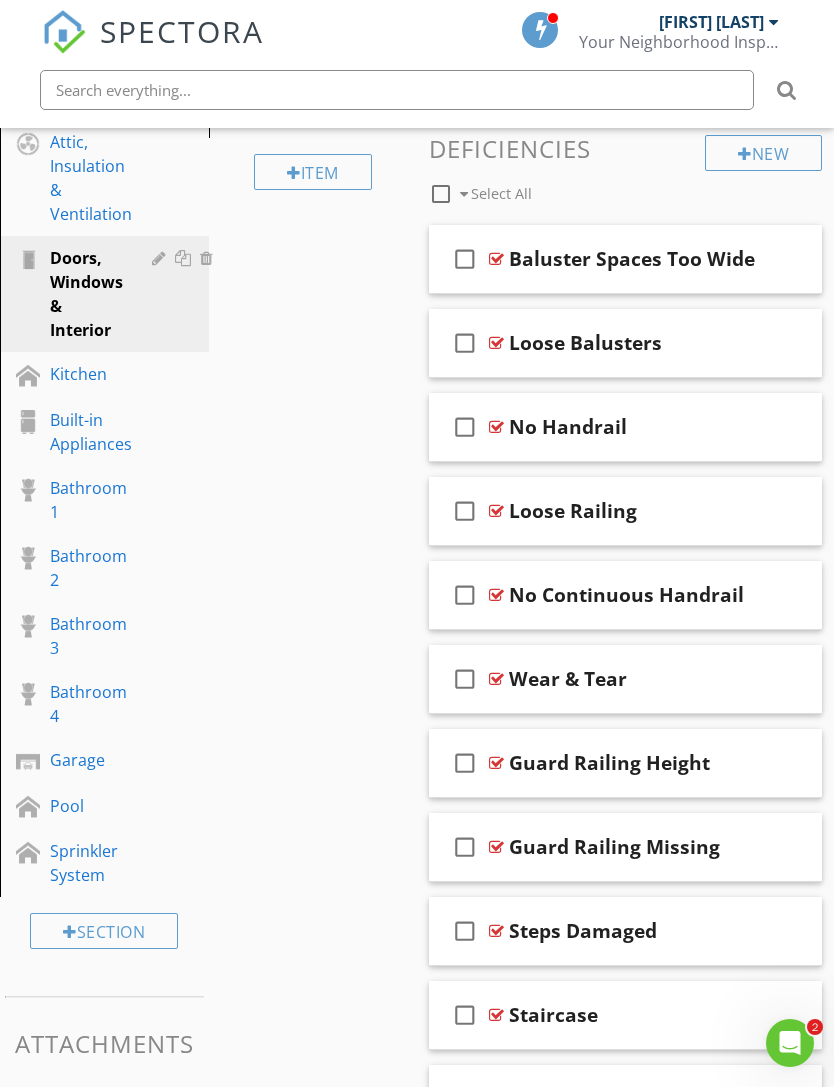 scroll, scrollTop: 451, scrollLeft: 0, axis: vertical 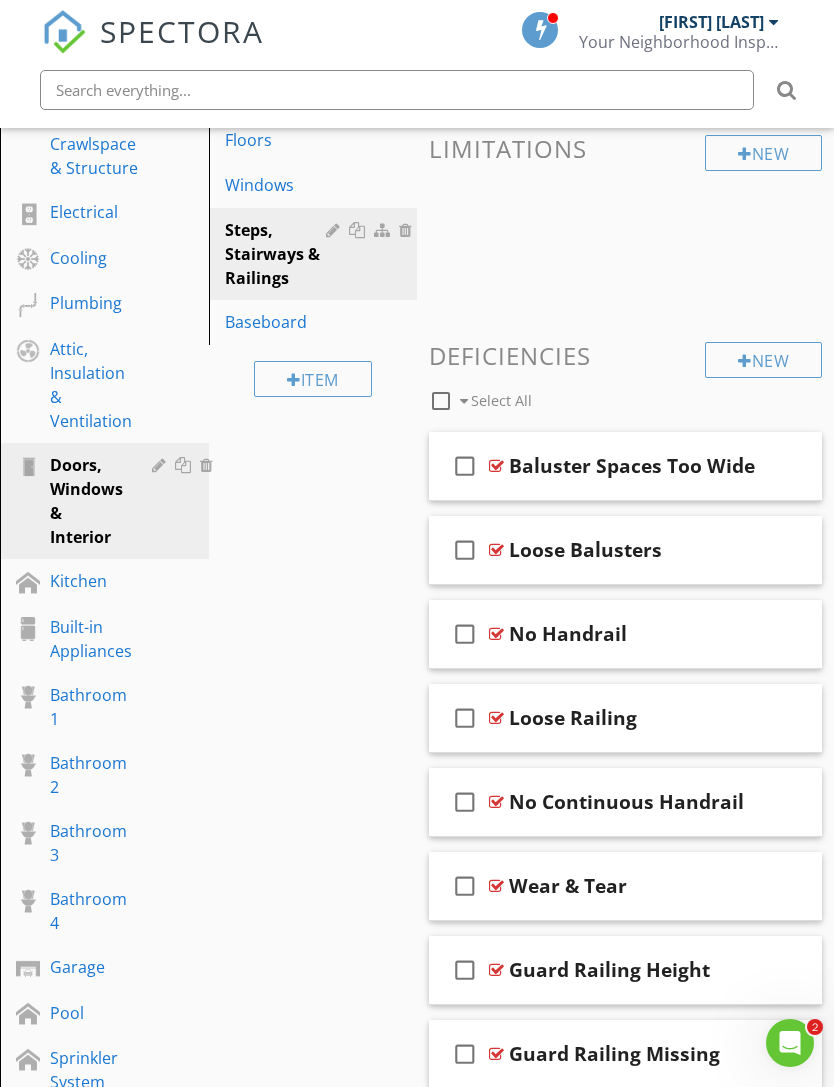 click on "New" at bounding box center [763, 360] 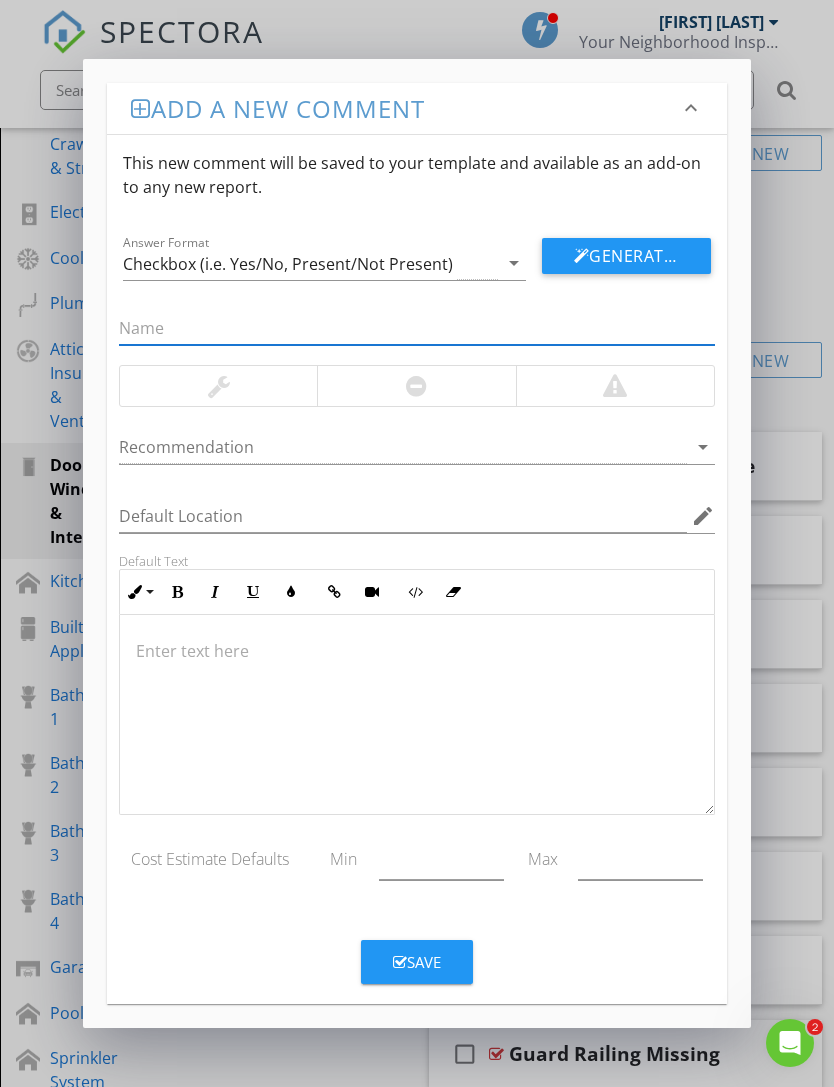 click at bounding box center (416, 651) 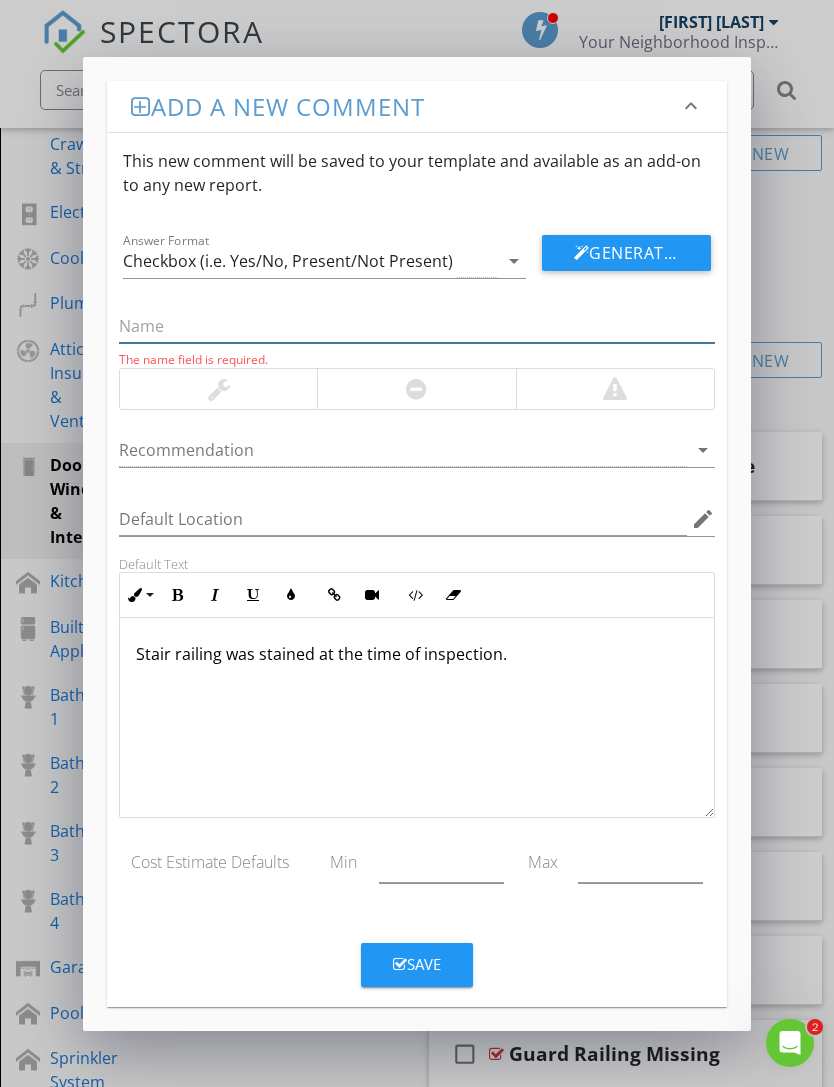 click at bounding box center [416, 326] 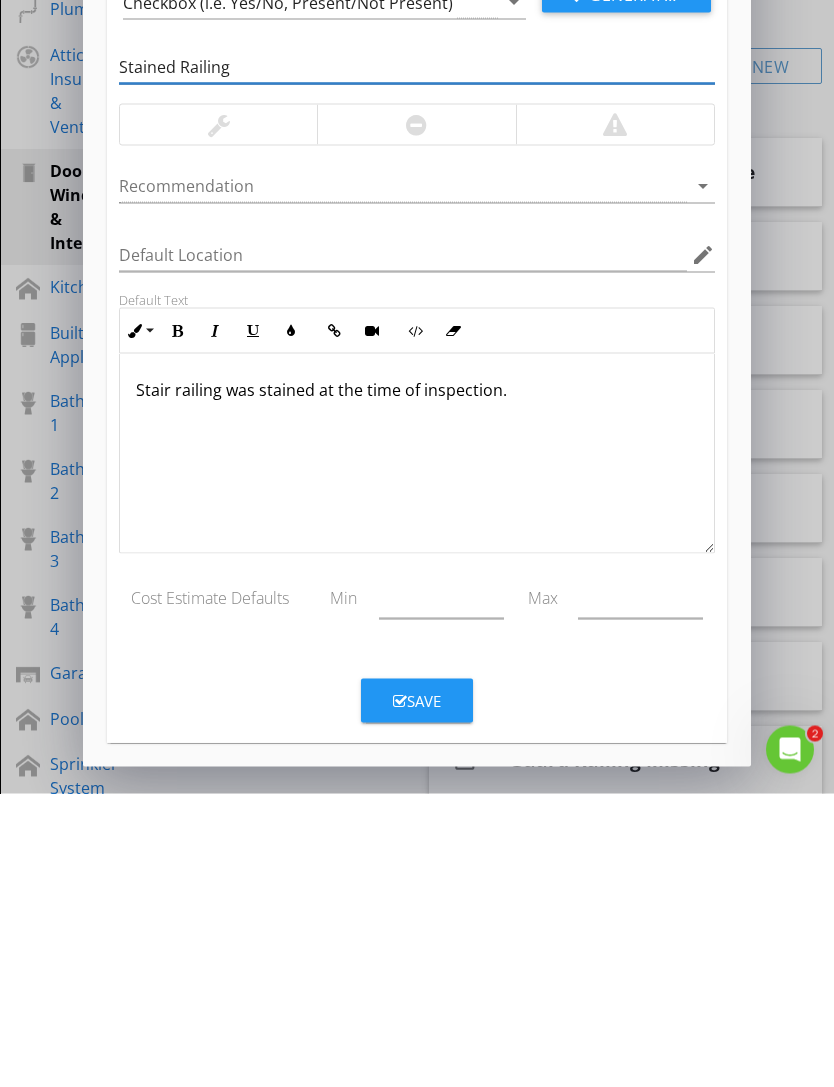 type on "Stained Railing" 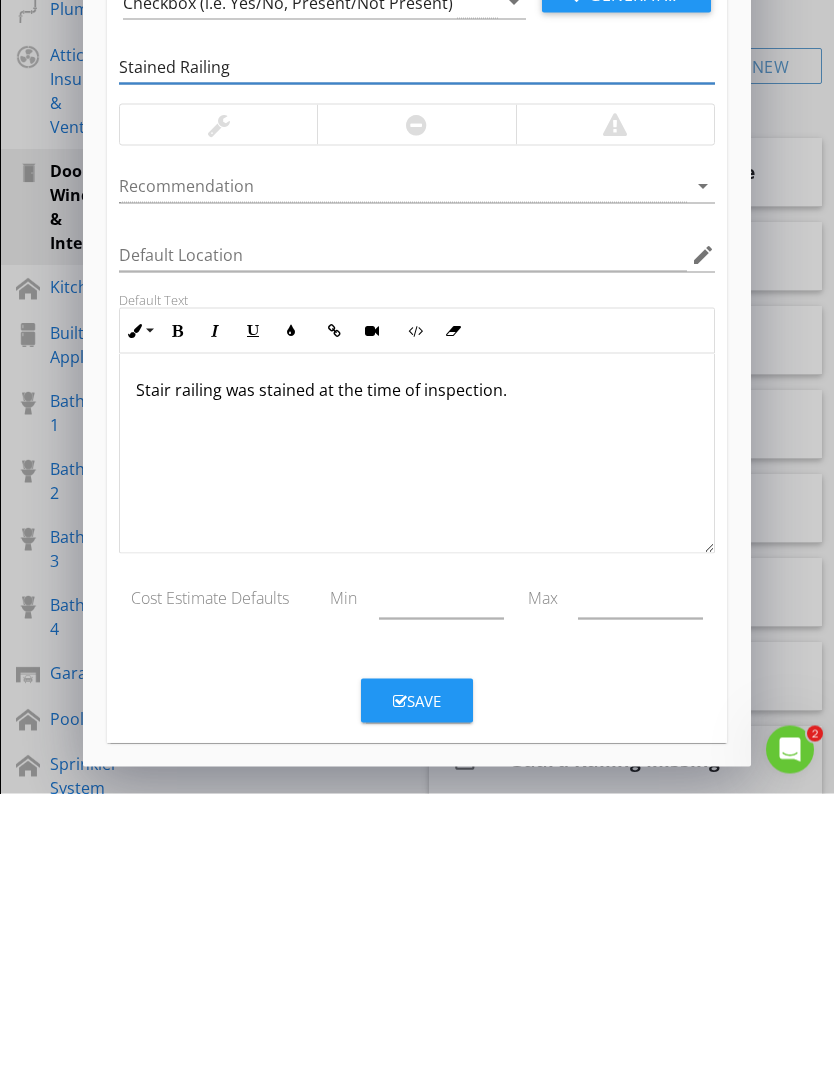 click on "Save" at bounding box center (417, 994) 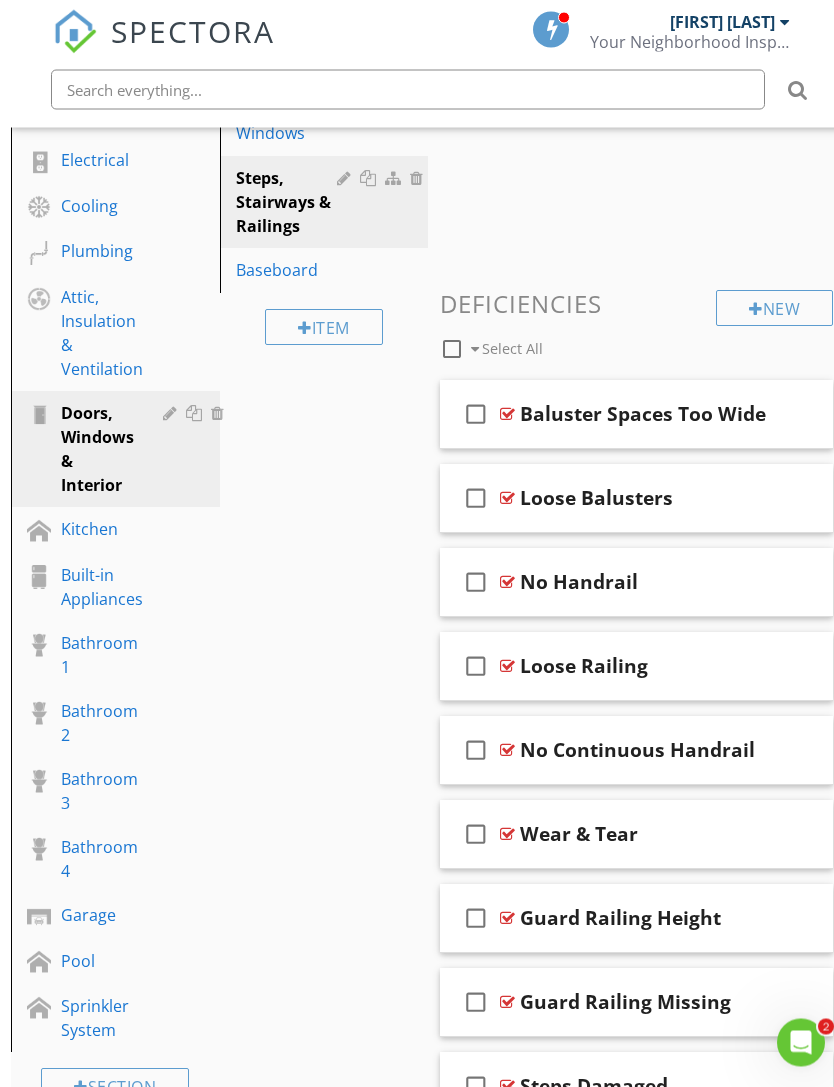 scroll, scrollTop: 348, scrollLeft: 0, axis: vertical 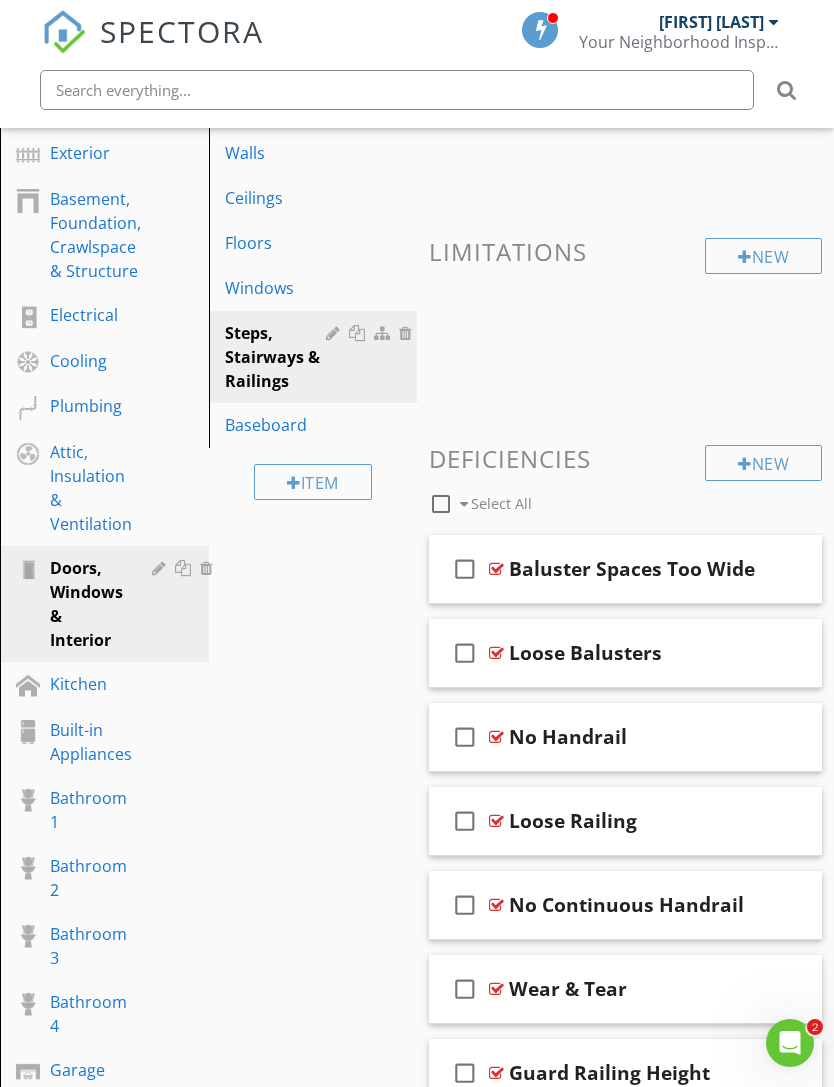 click on "Baseboard" at bounding box center [279, 425] 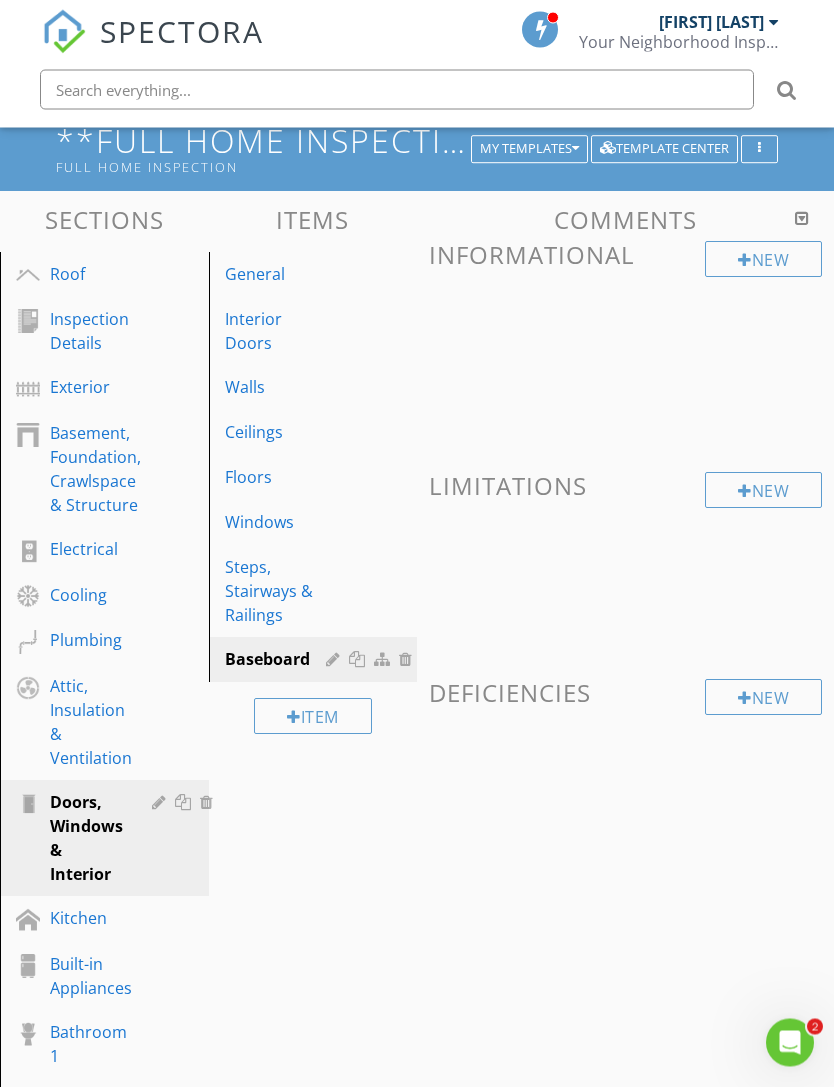 scroll, scrollTop: 114, scrollLeft: 0, axis: vertical 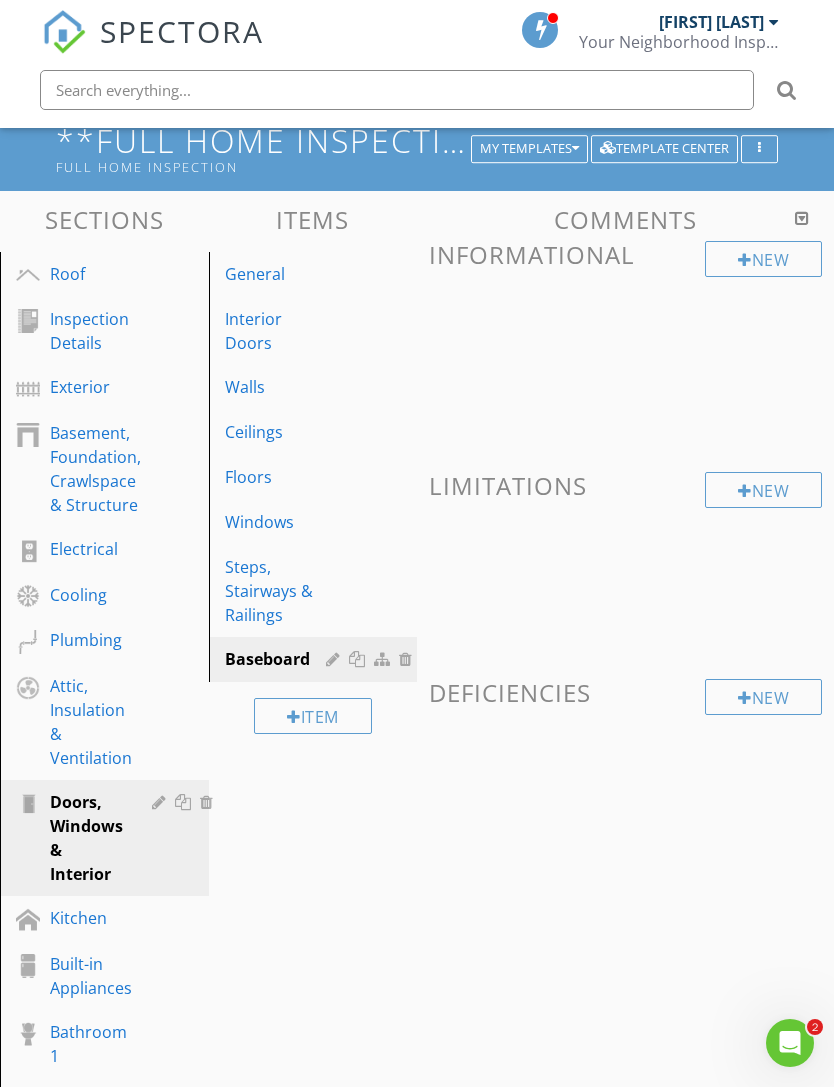 click on "New" at bounding box center (763, 259) 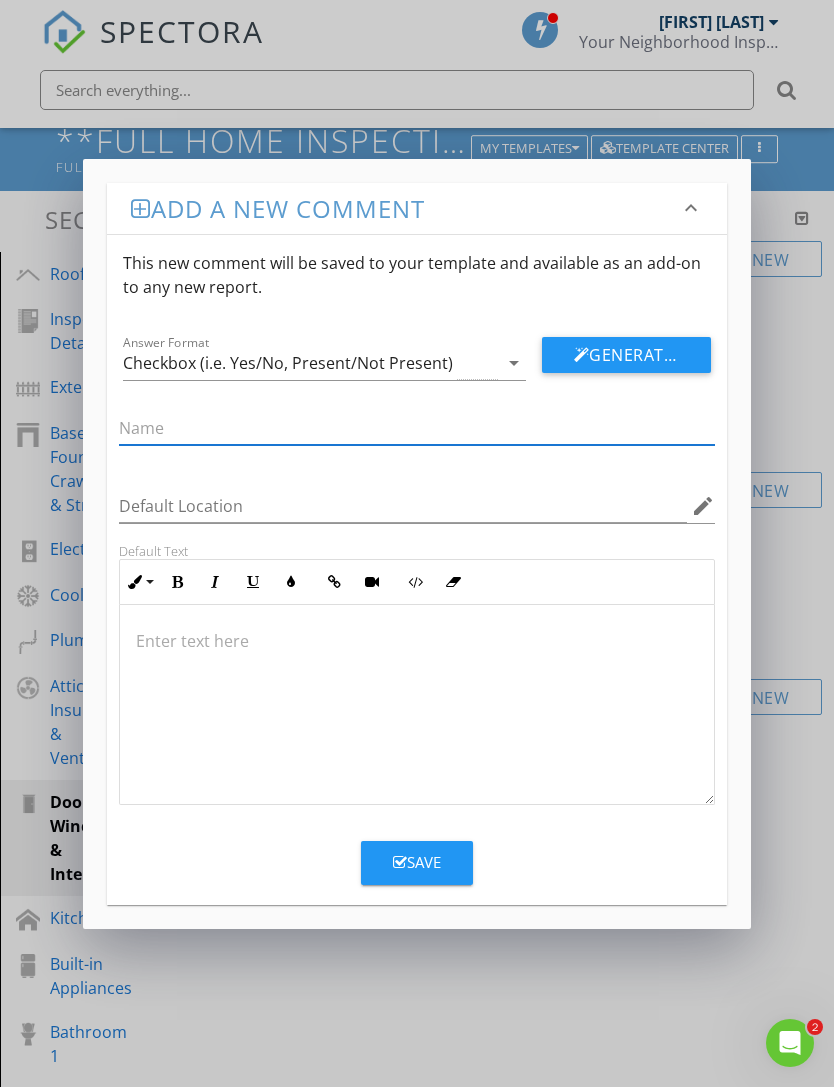 click on "Checkbox (i.e. Yes/No, Present/Not Present)" at bounding box center (288, 363) 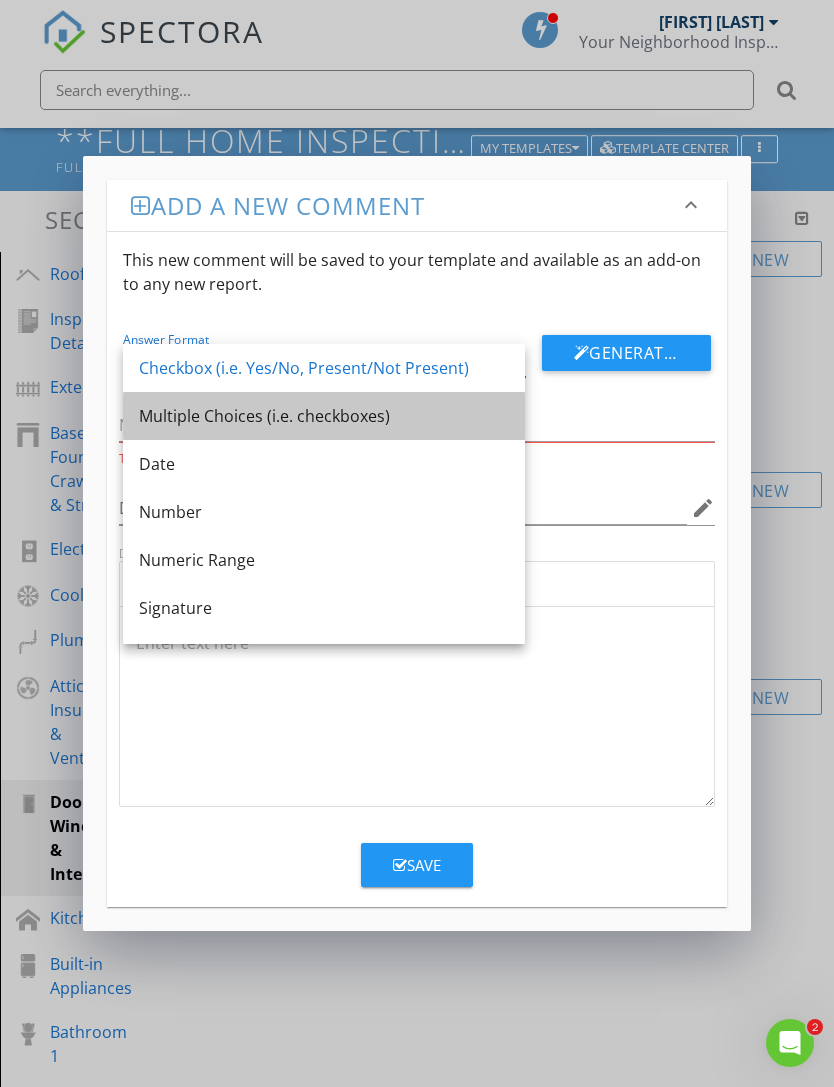 click on "Multiple Choices (i.e. checkboxes)" at bounding box center [324, 416] 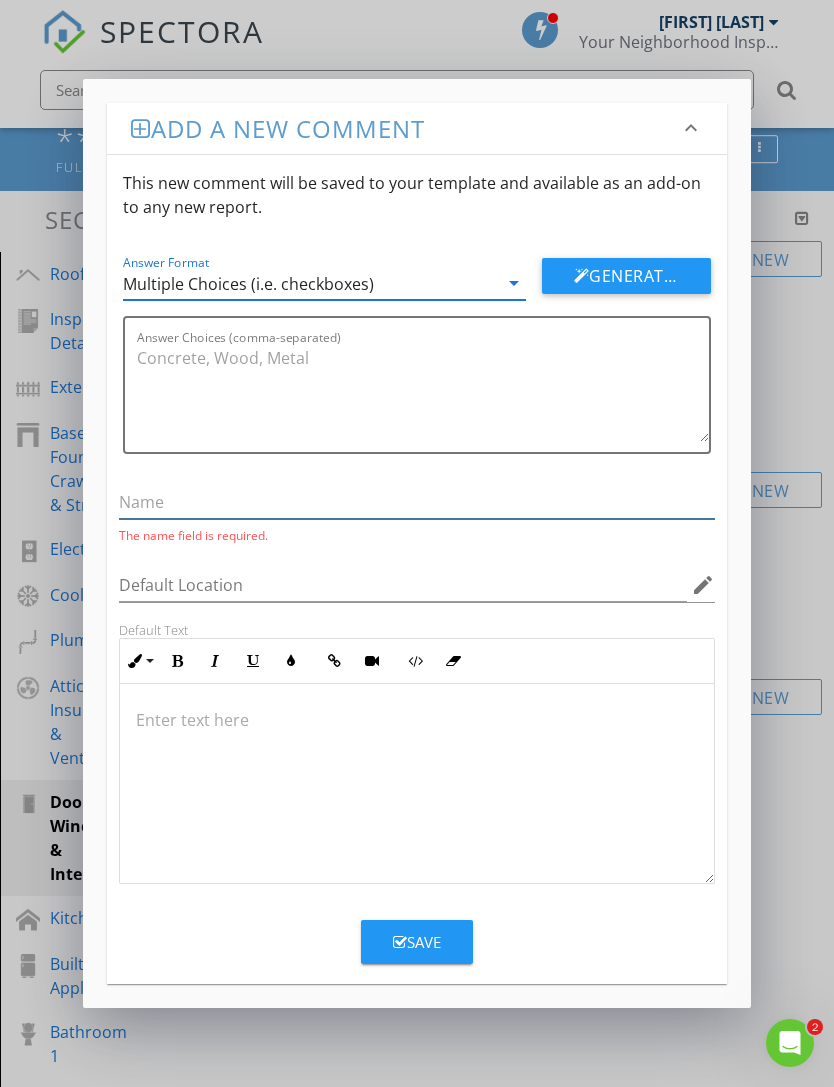 click at bounding box center [416, 502] 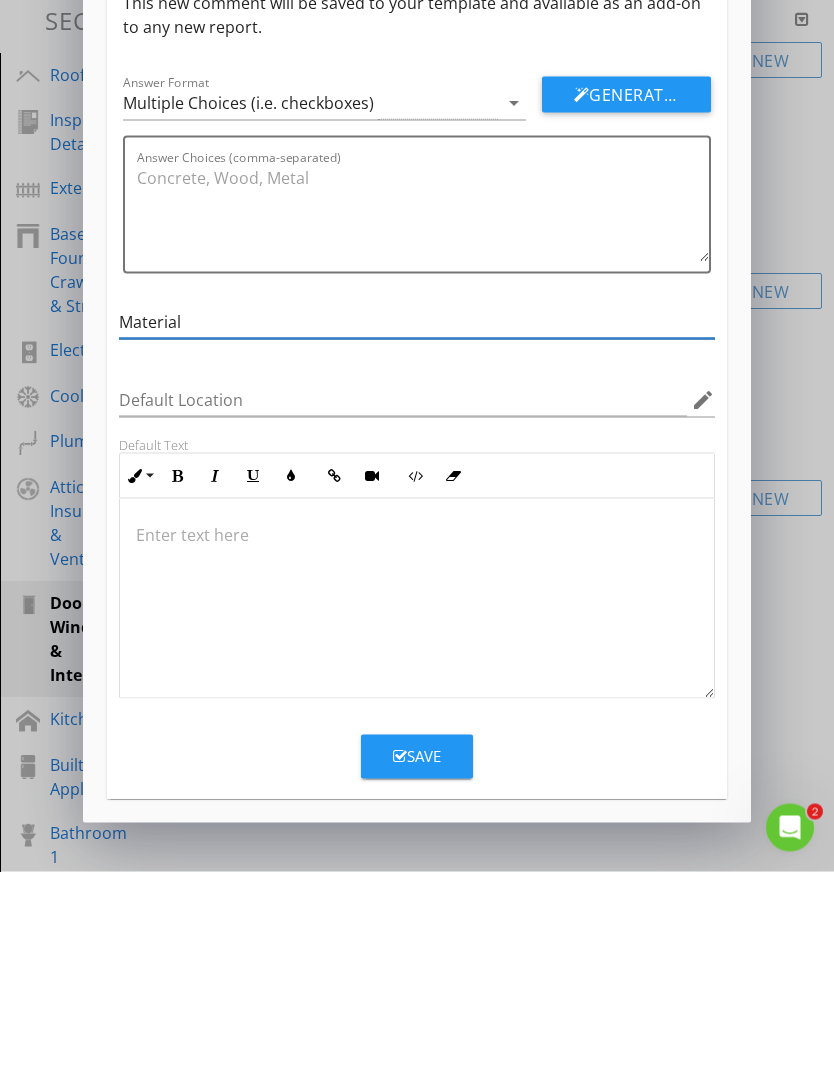 type on "Material" 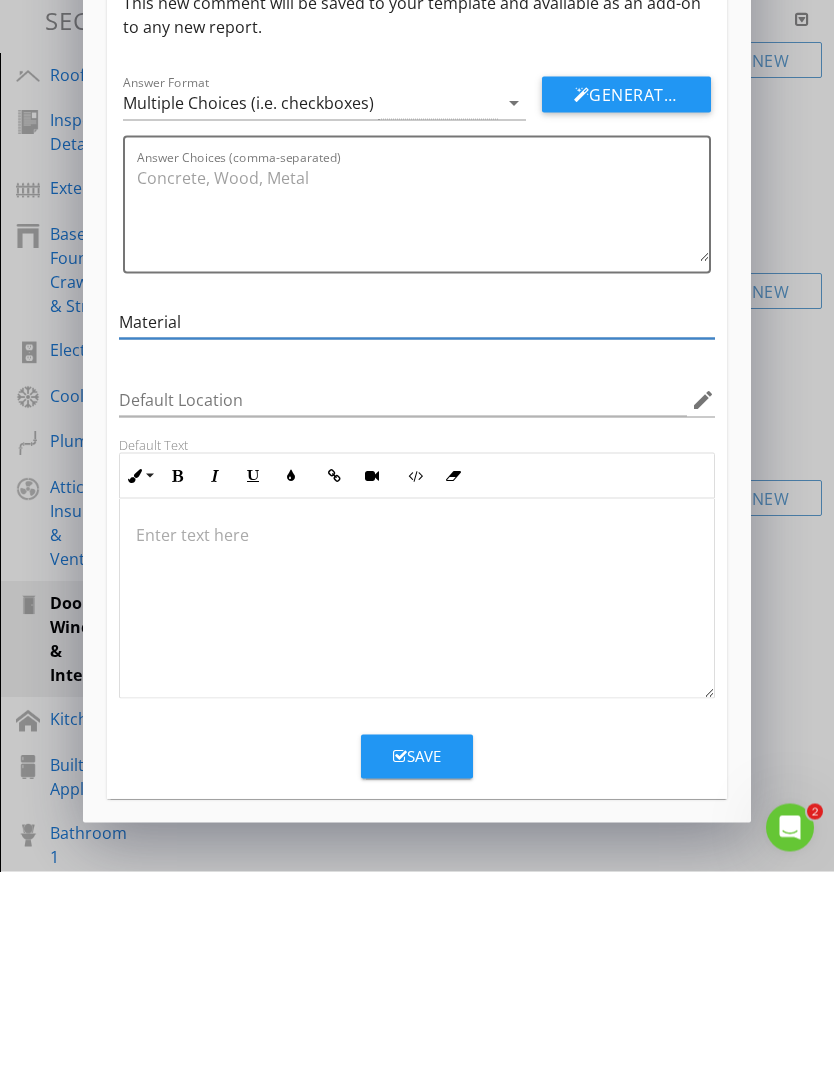 click on "Save" at bounding box center (417, 971) 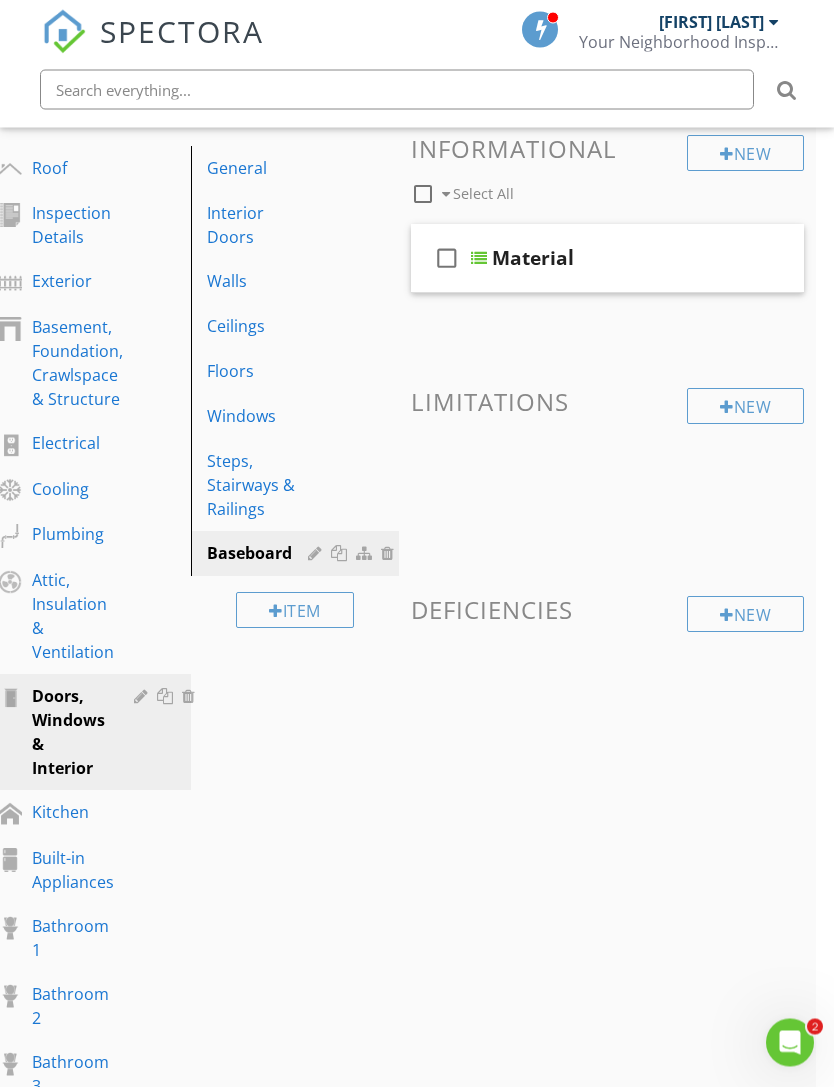scroll, scrollTop: 102, scrollLeft: 18, axis: both 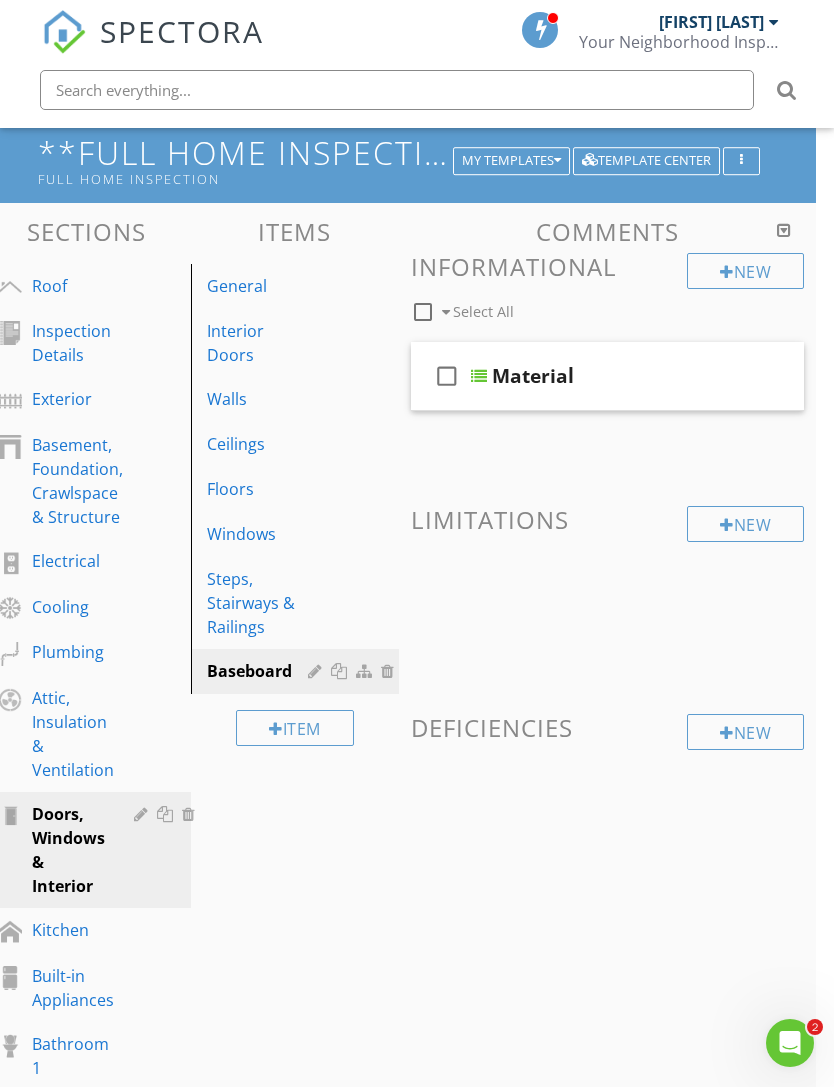 click on "check_box_outline_blank" at bounding box center (451, 376) 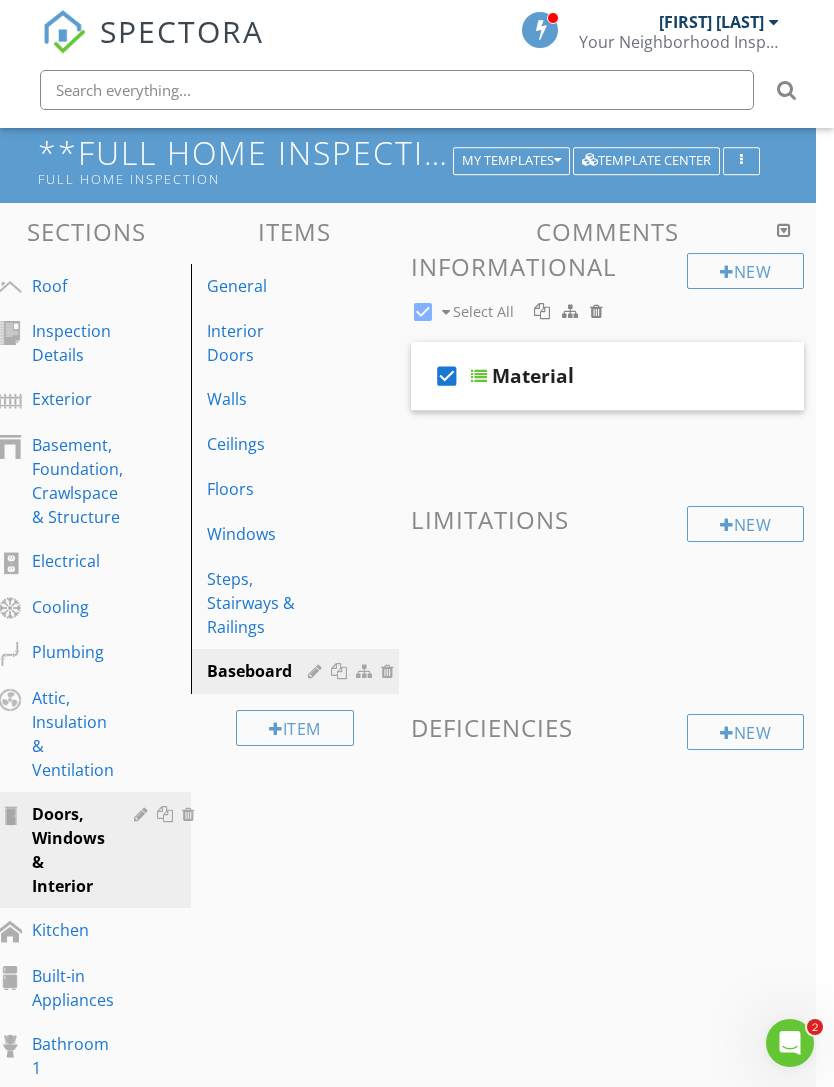 click at bounding box center (479, 376) 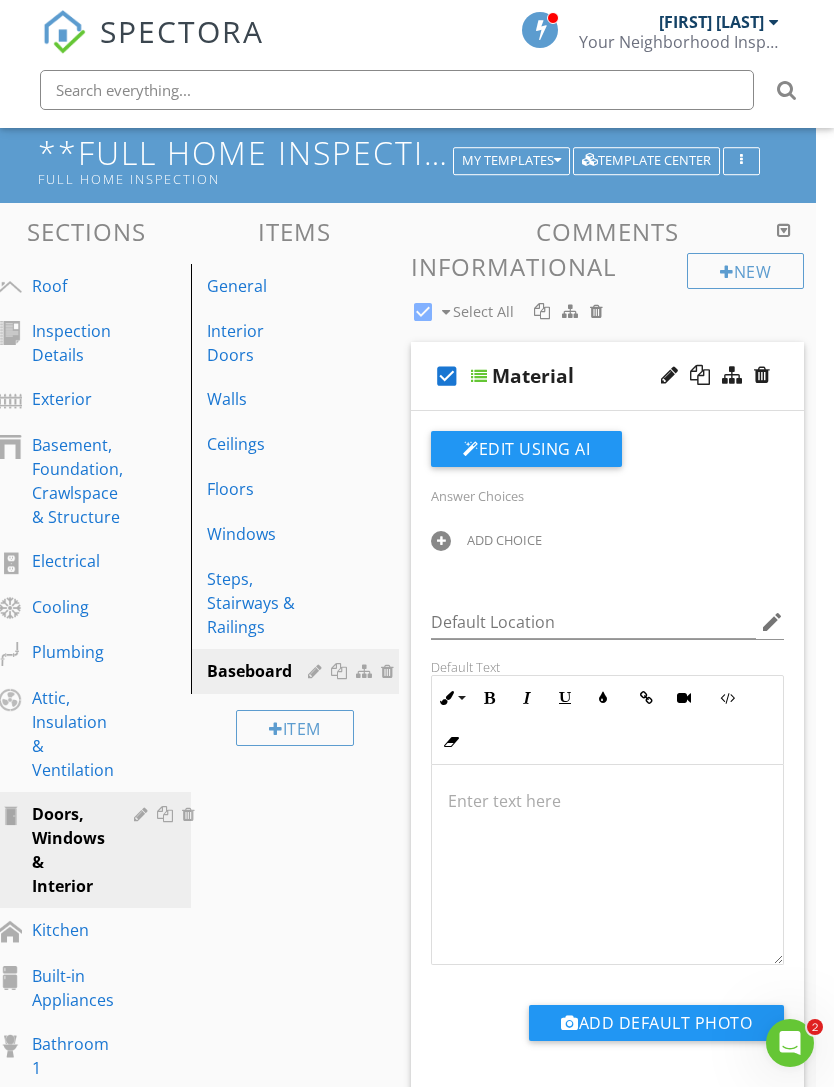 click on "ADD CHOICE" at bounding box center [504, 540] 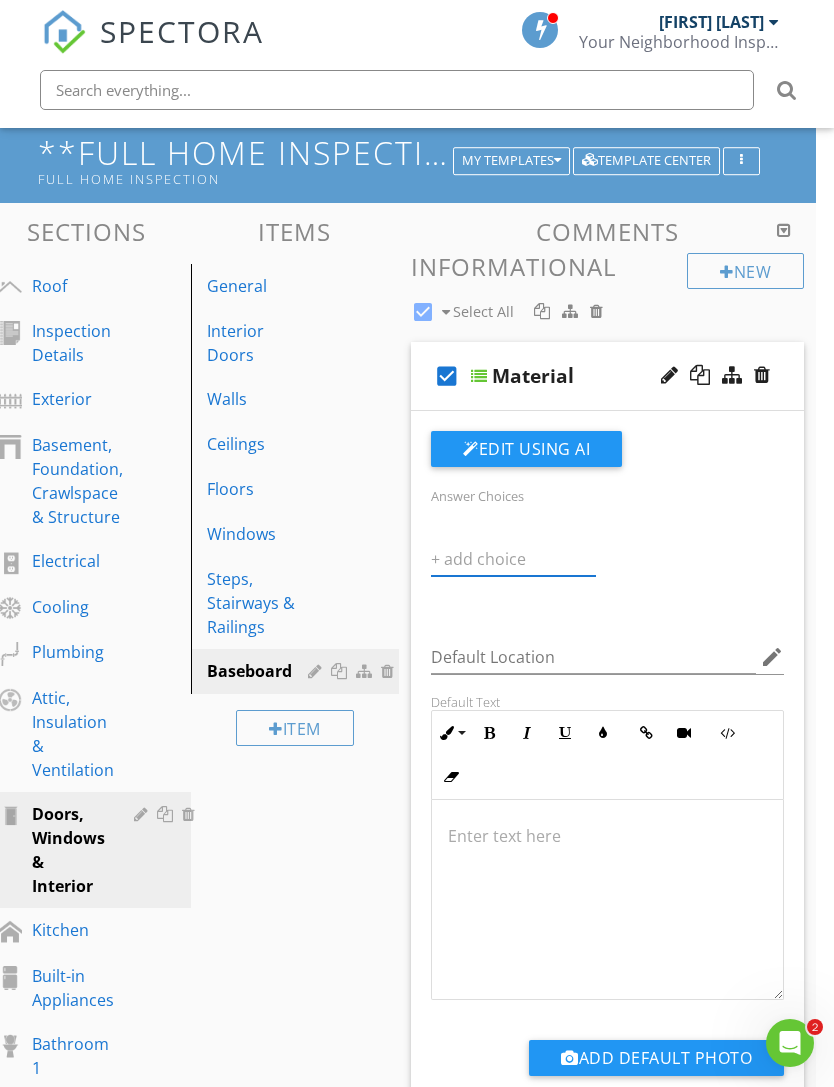 click at bounding box center [513, 559] 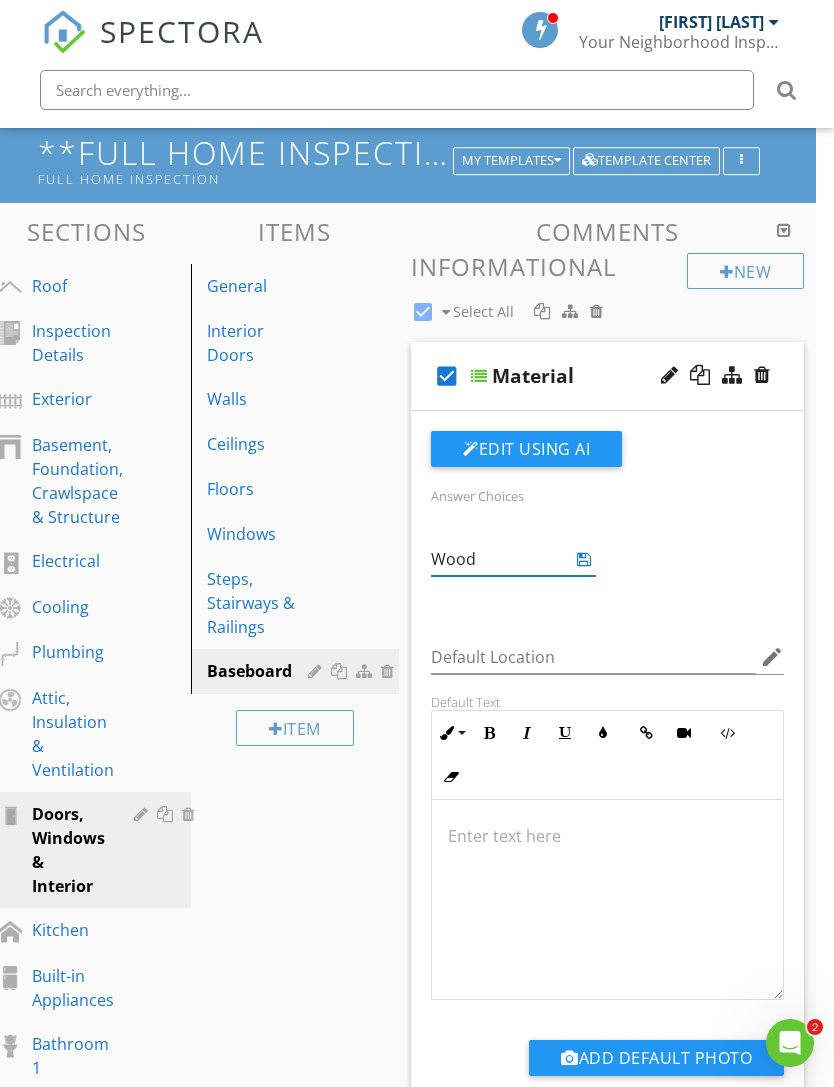 click at bounding box center (584, 559) 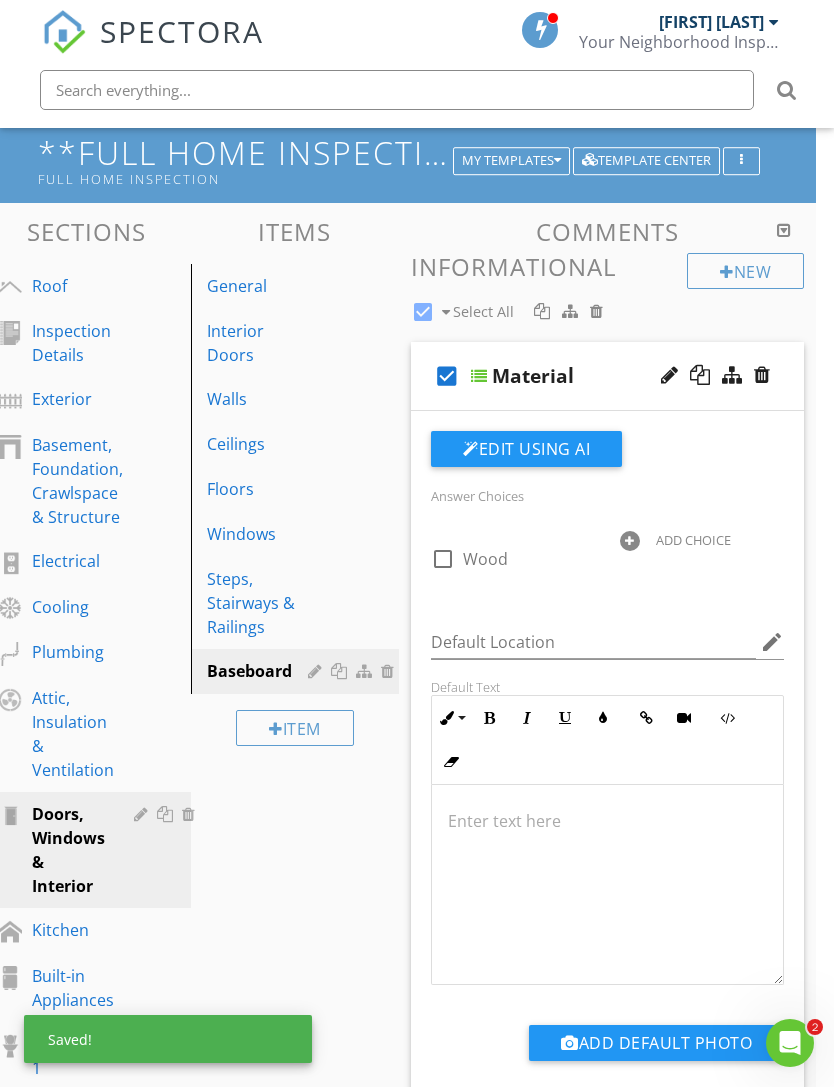 click at bounding box center (630, 541) 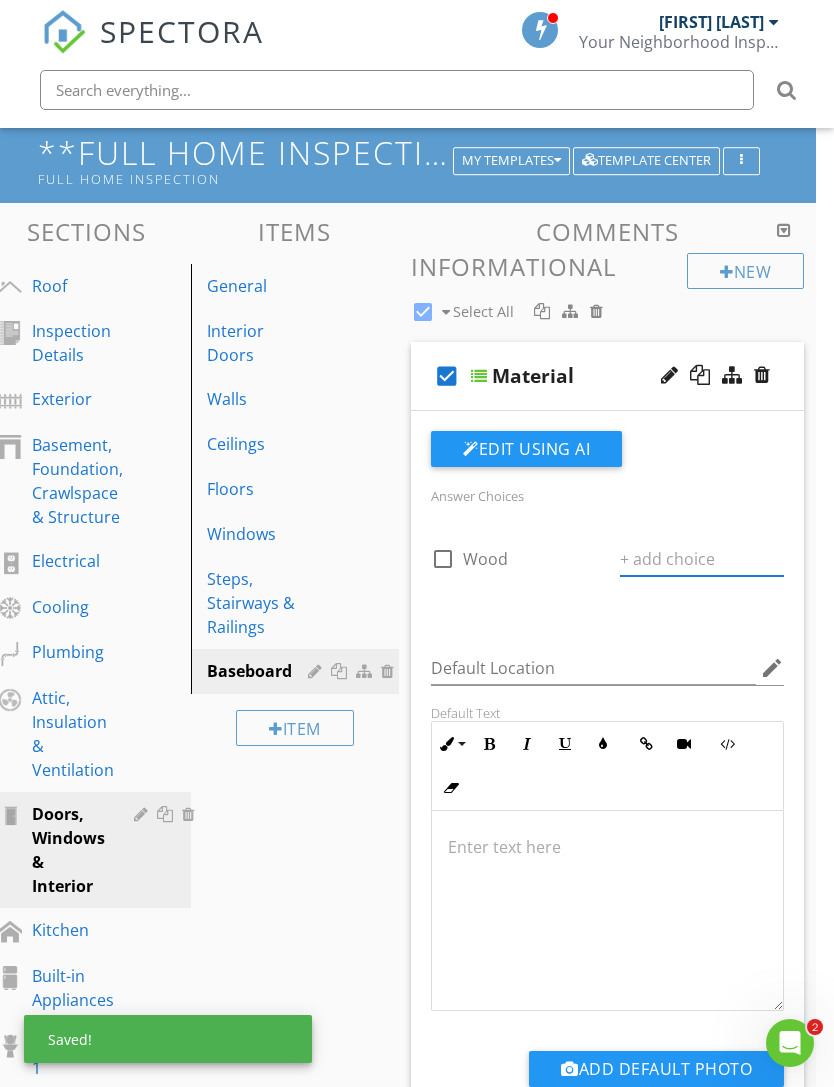 click at bounding box center [702, 559] 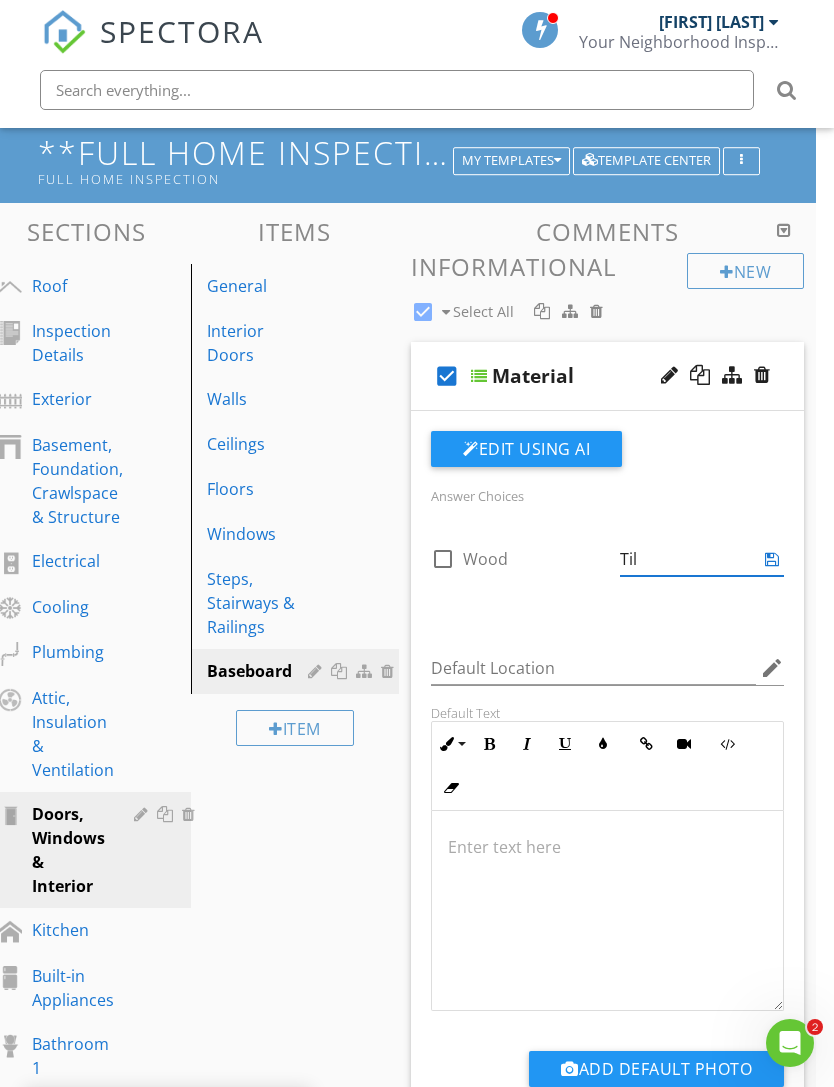type on "Tile" 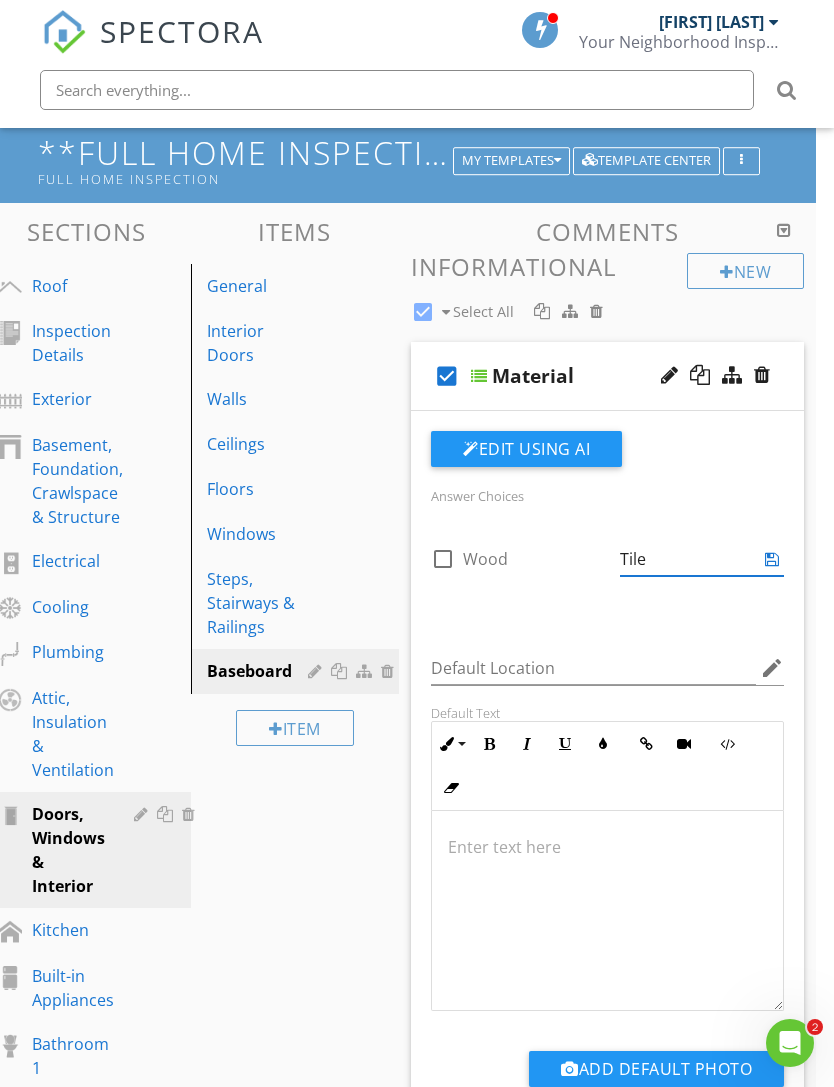 click at bounding box center (772, 559) 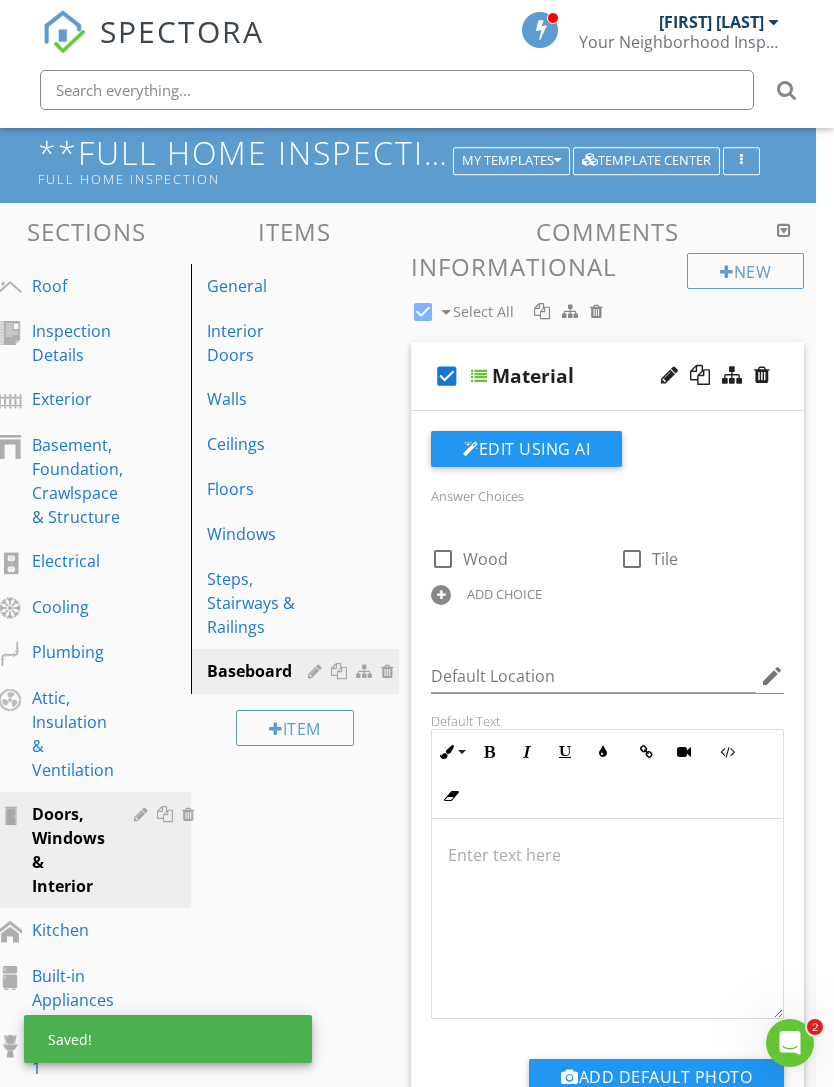 click at bounding box center (441, 595) 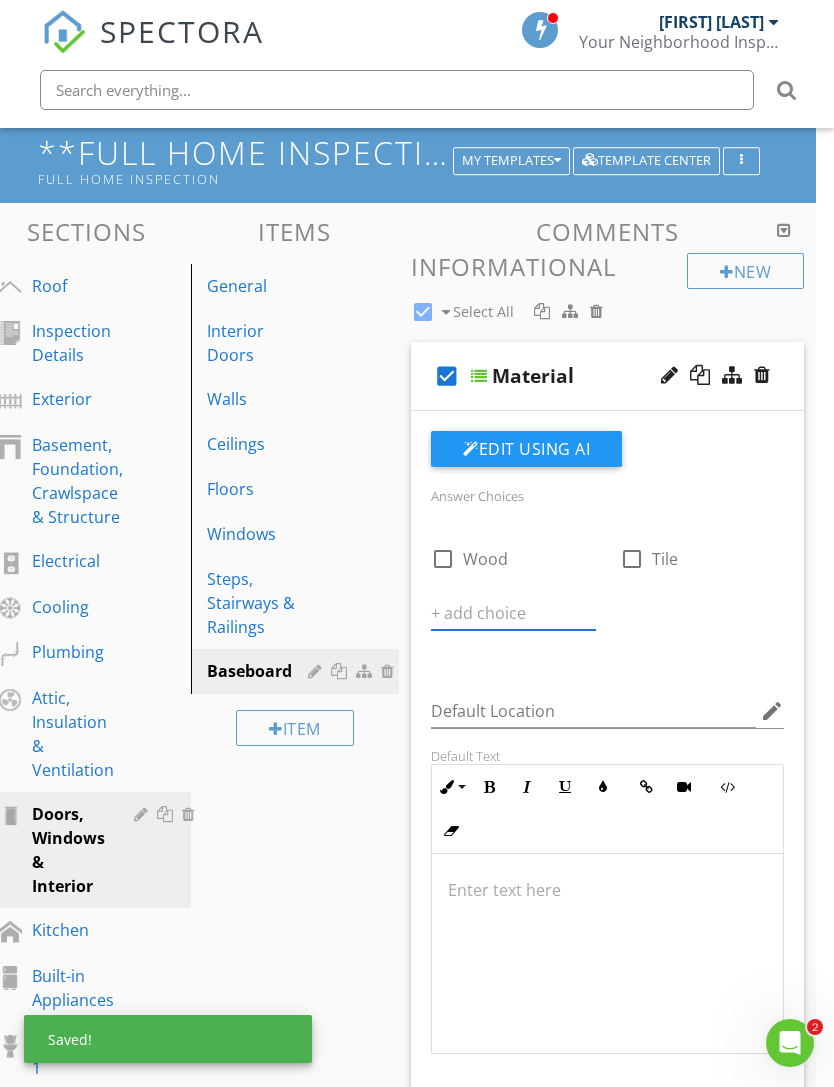 click at bounding box center (513, 613) 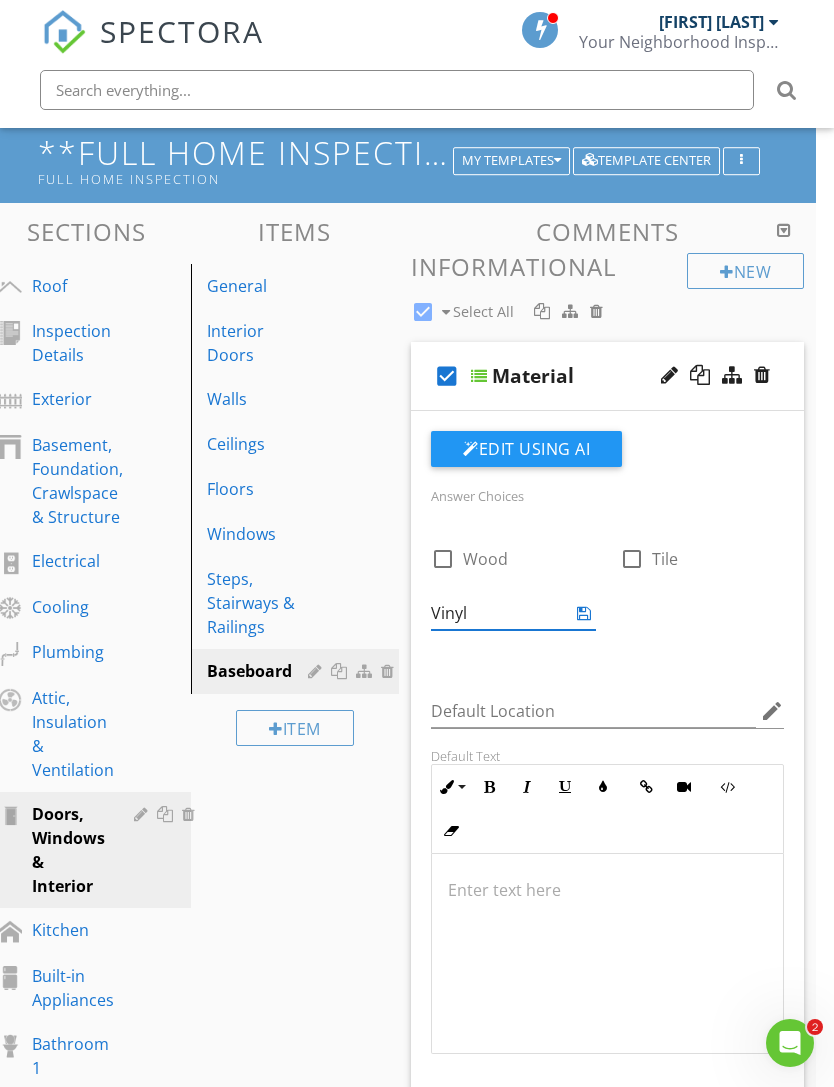click at bounding box center [584, 613] 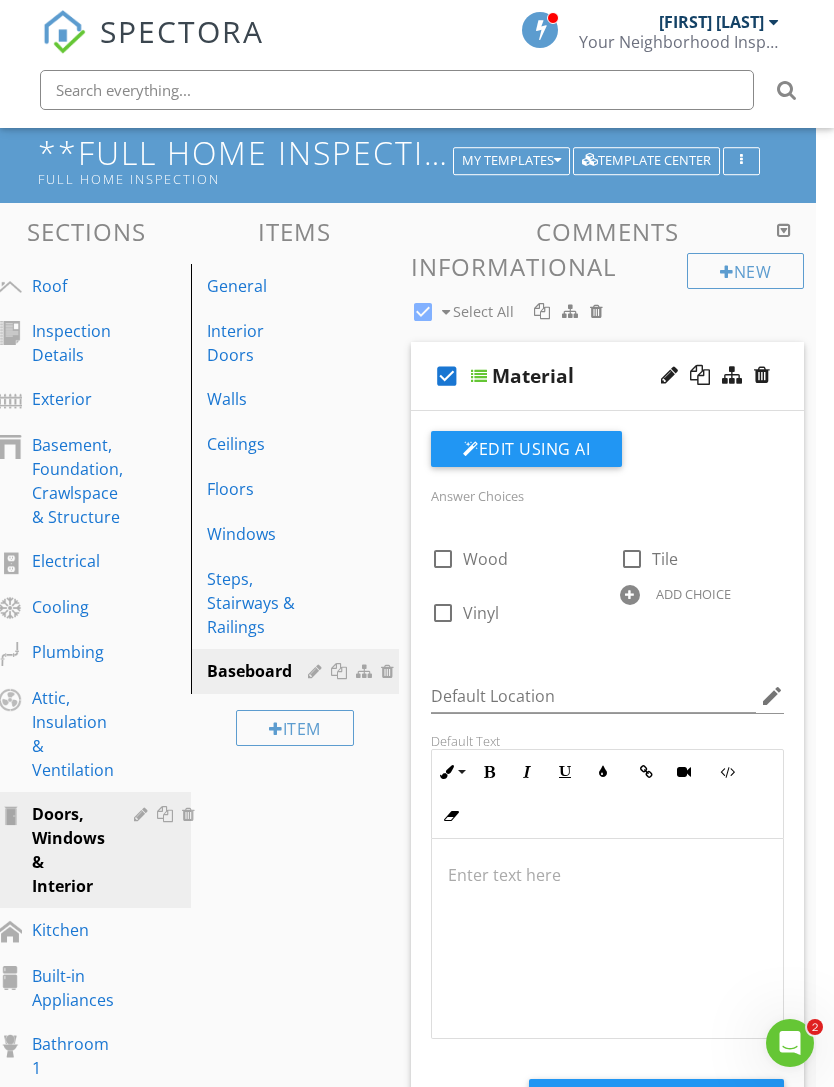 click at bounding box center [630, 595] 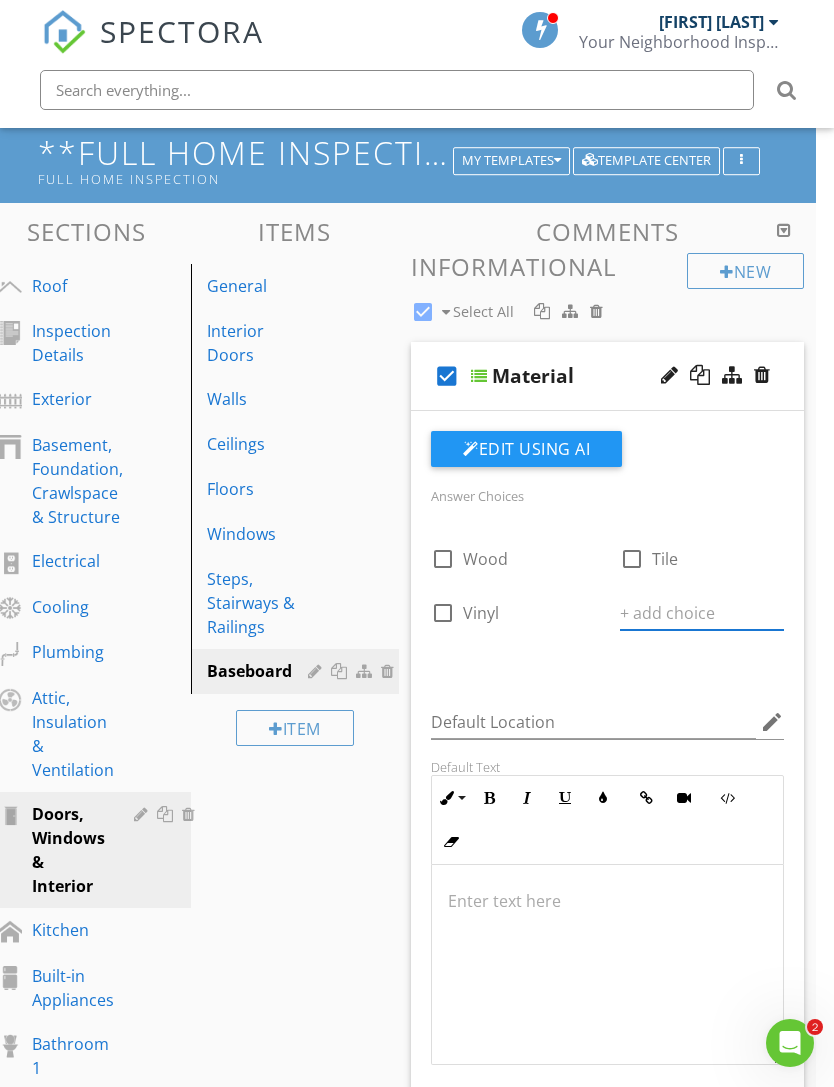 click at bounding box center (702, 613) 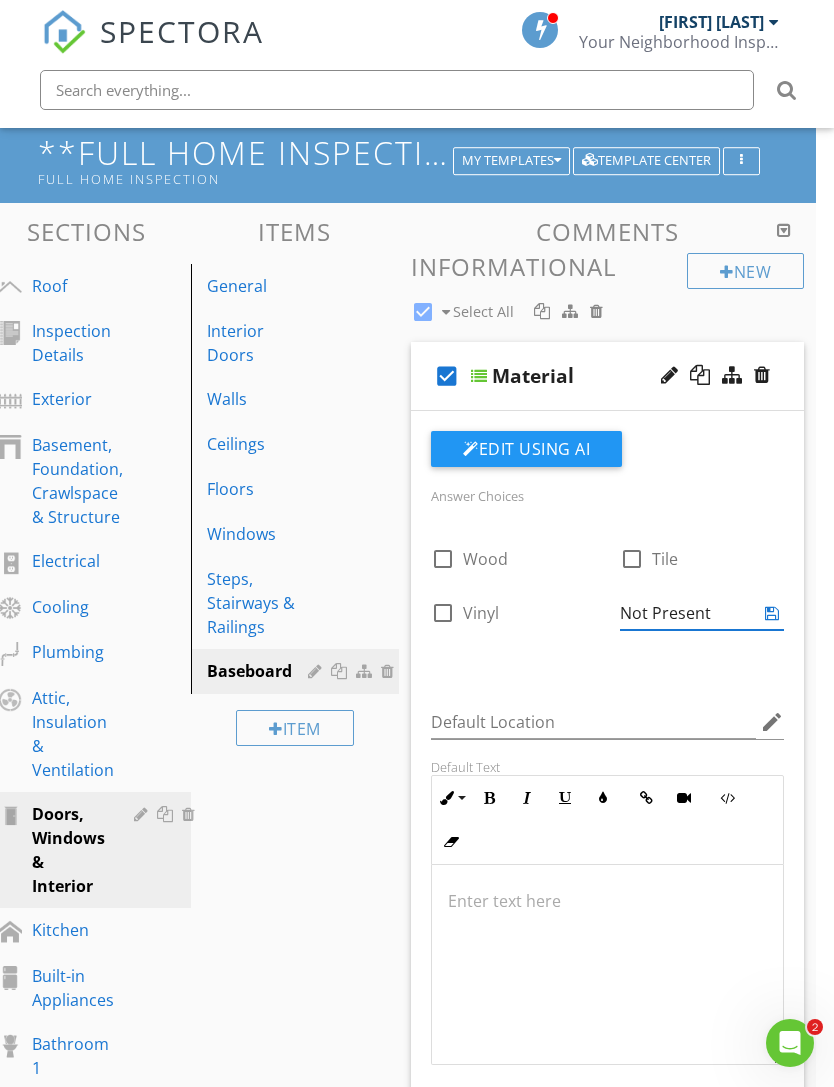 type on "Not Present" 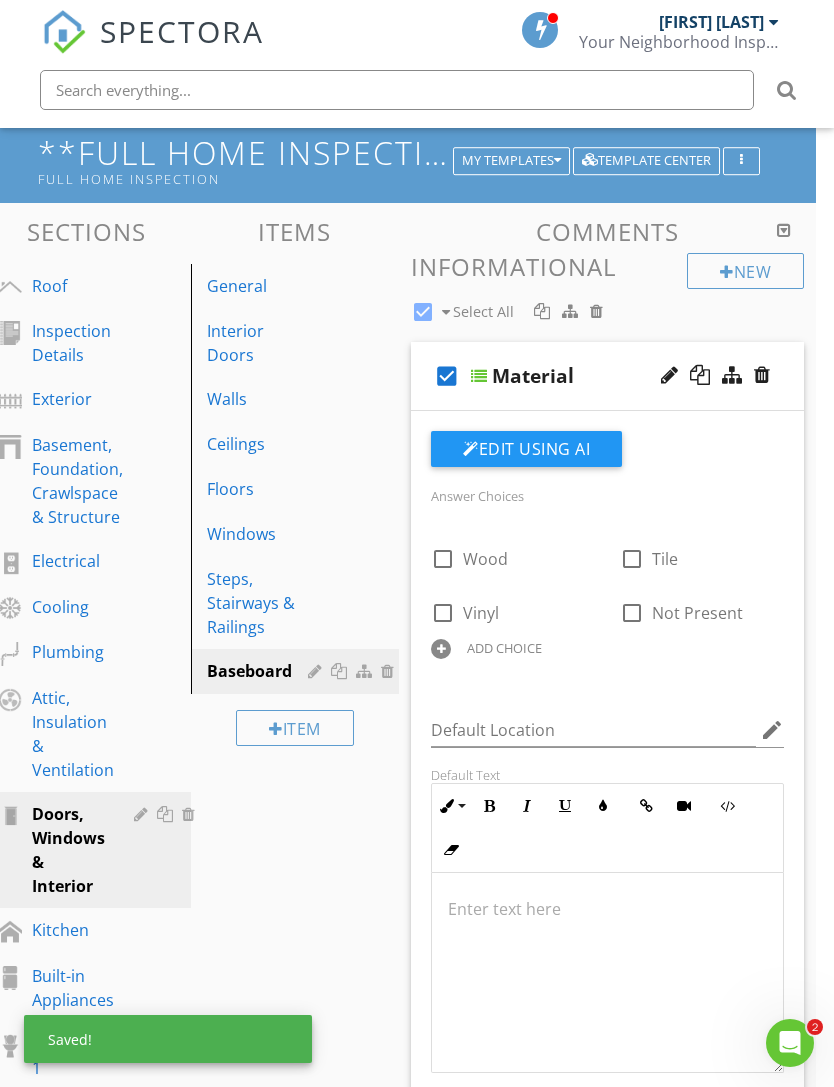 click at bounding box center [441, 649] 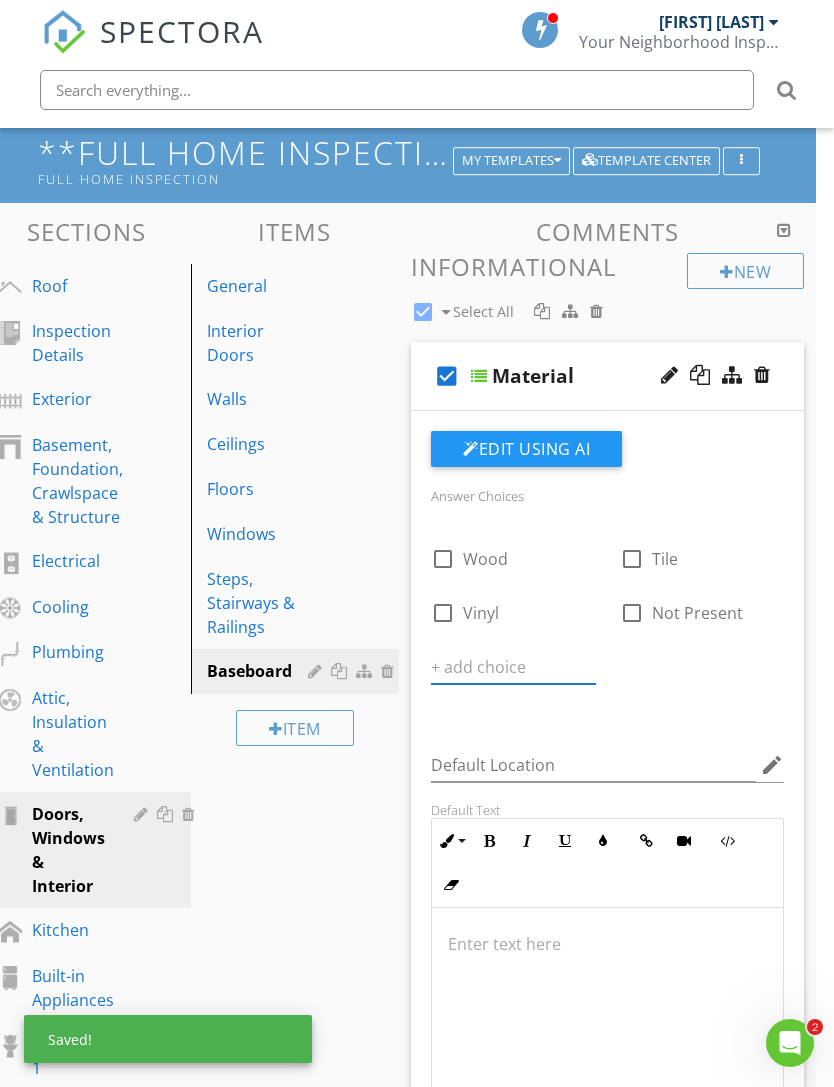click at bounding box center (513, 667) 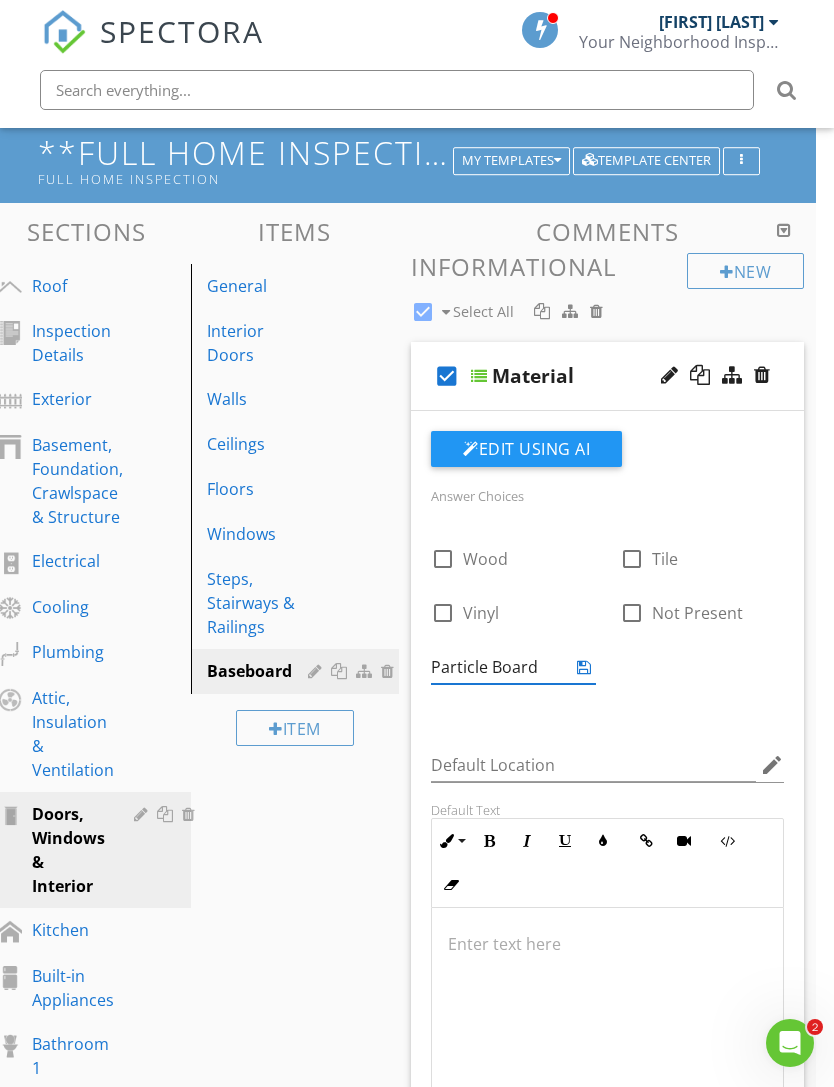 type on "Particle Board" 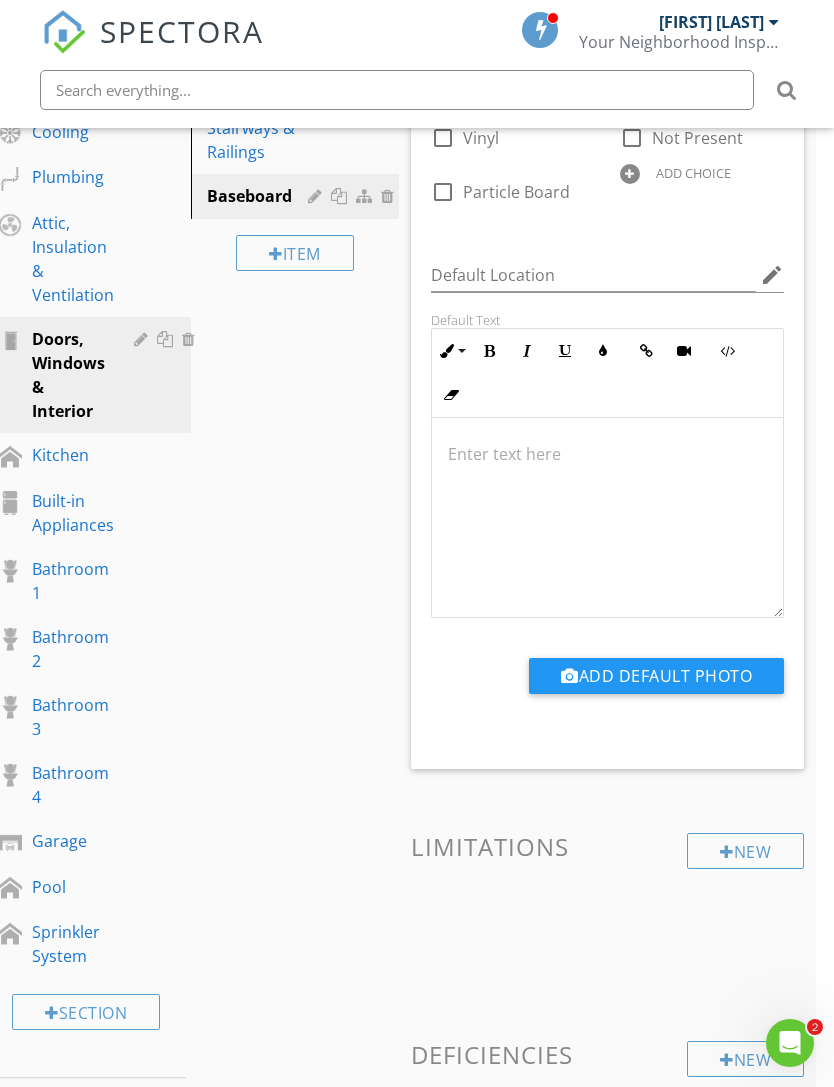 scroll, scrollTop: 692, scrollLeft: 18, axis: both 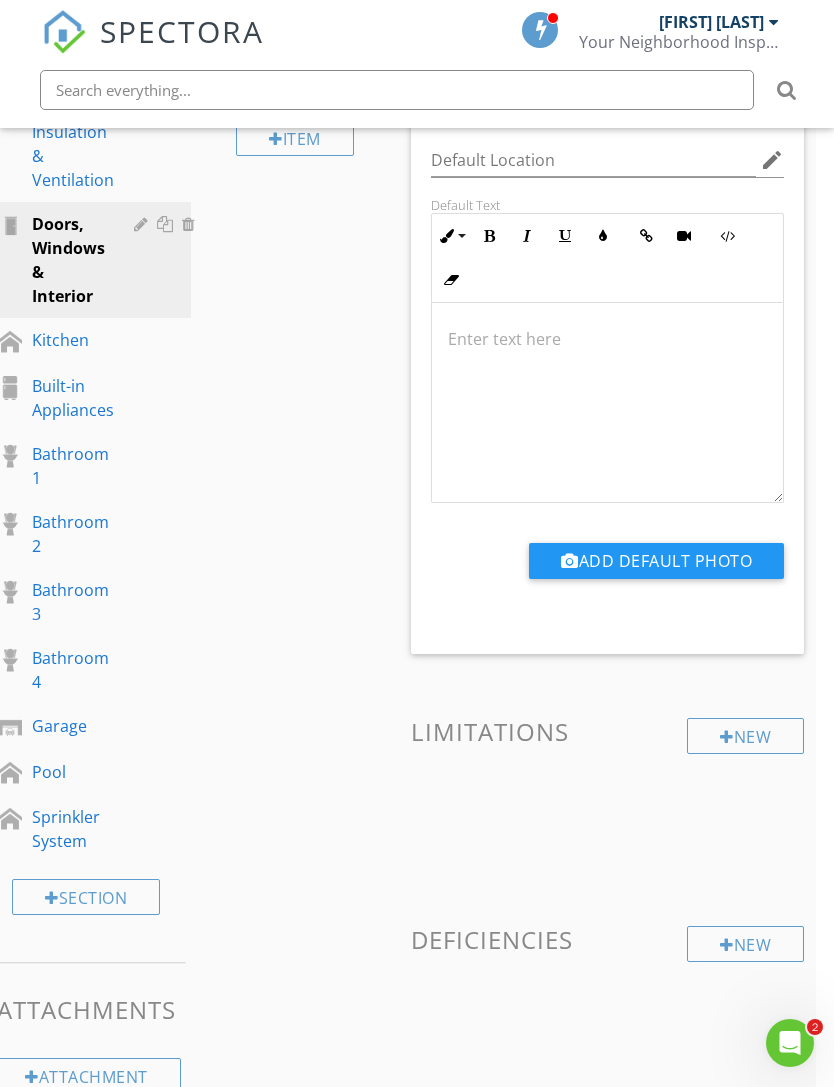 click on "New" at bounding box center (745, 944) 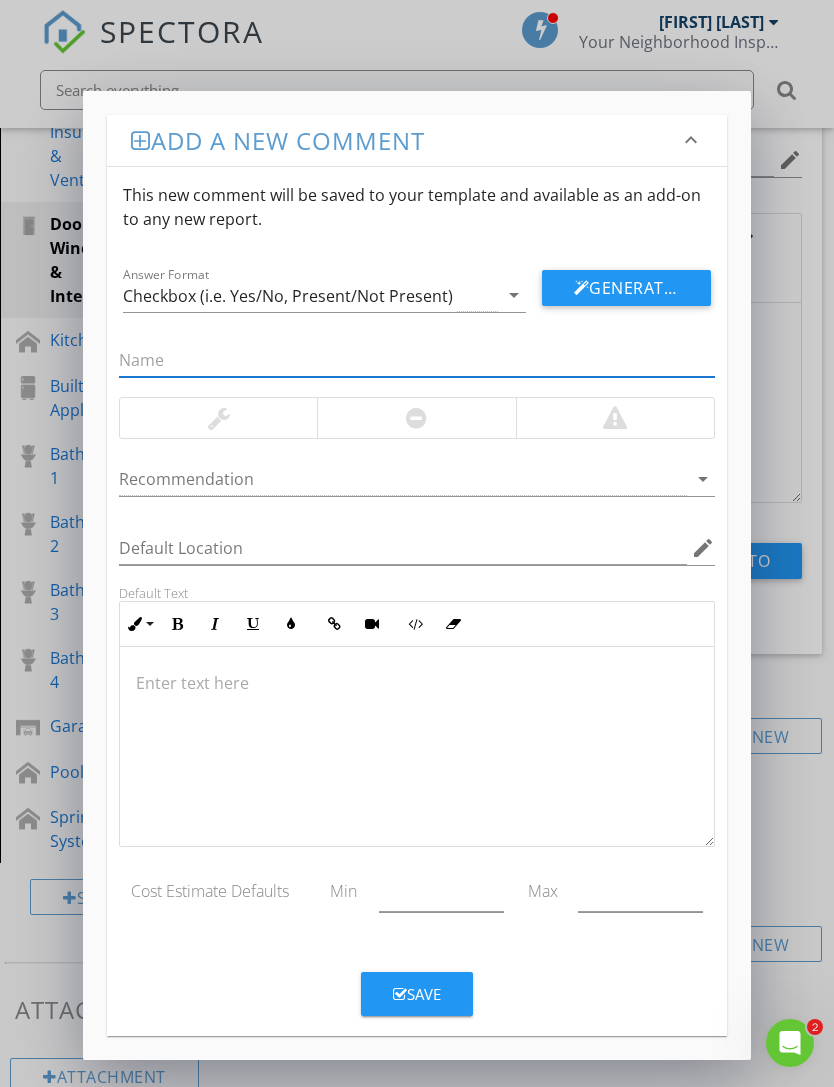 click at bounding box center (416, 747) 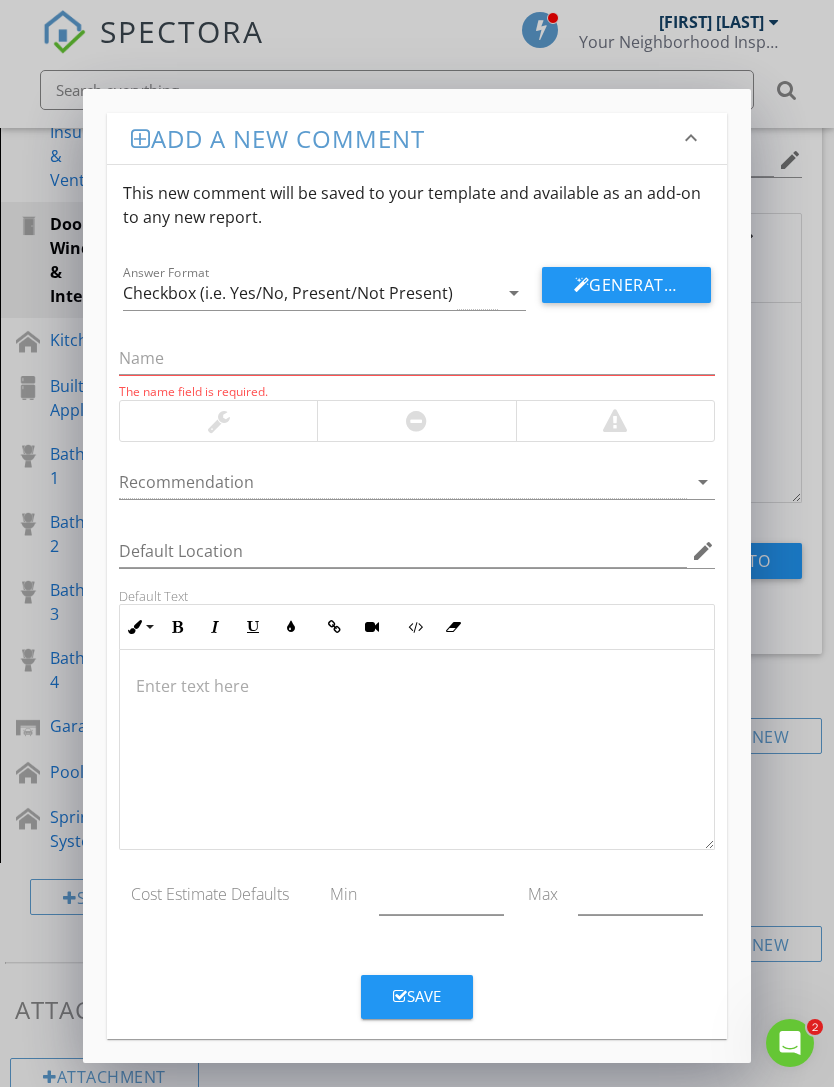 click at bounding box center [416, 750] 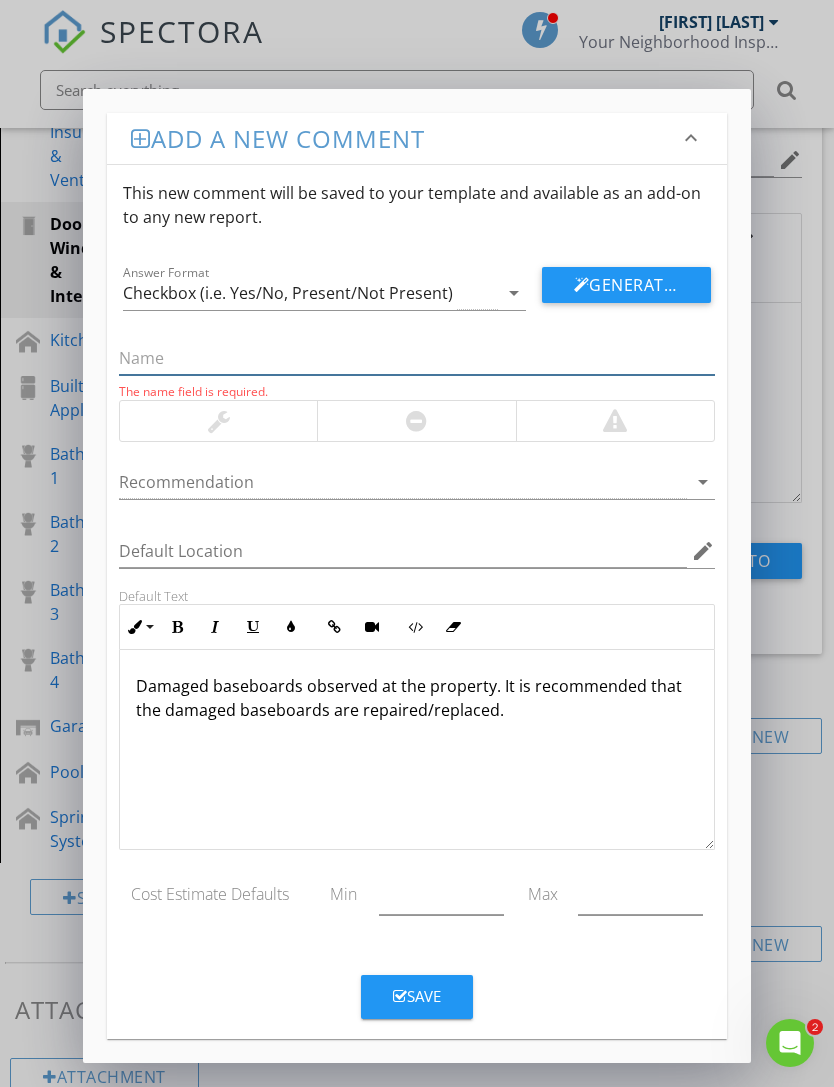 click at bounding box center (416, 358) 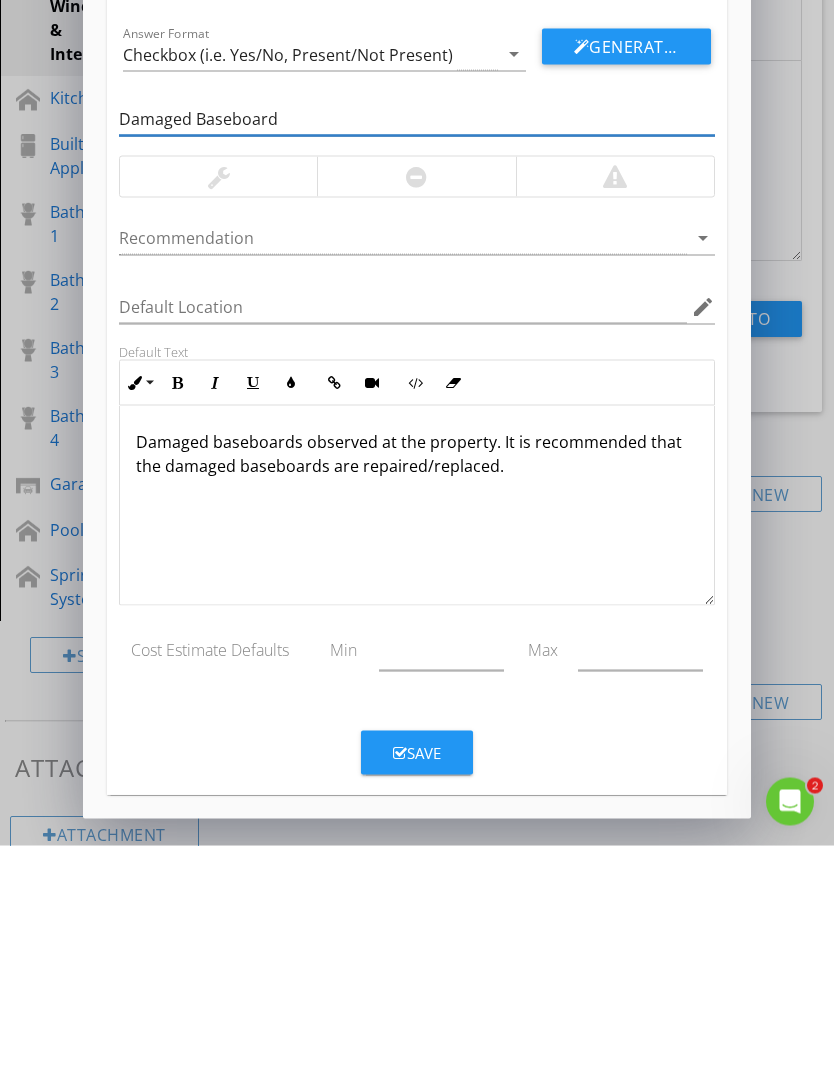 type on "Damaged Baseboard" 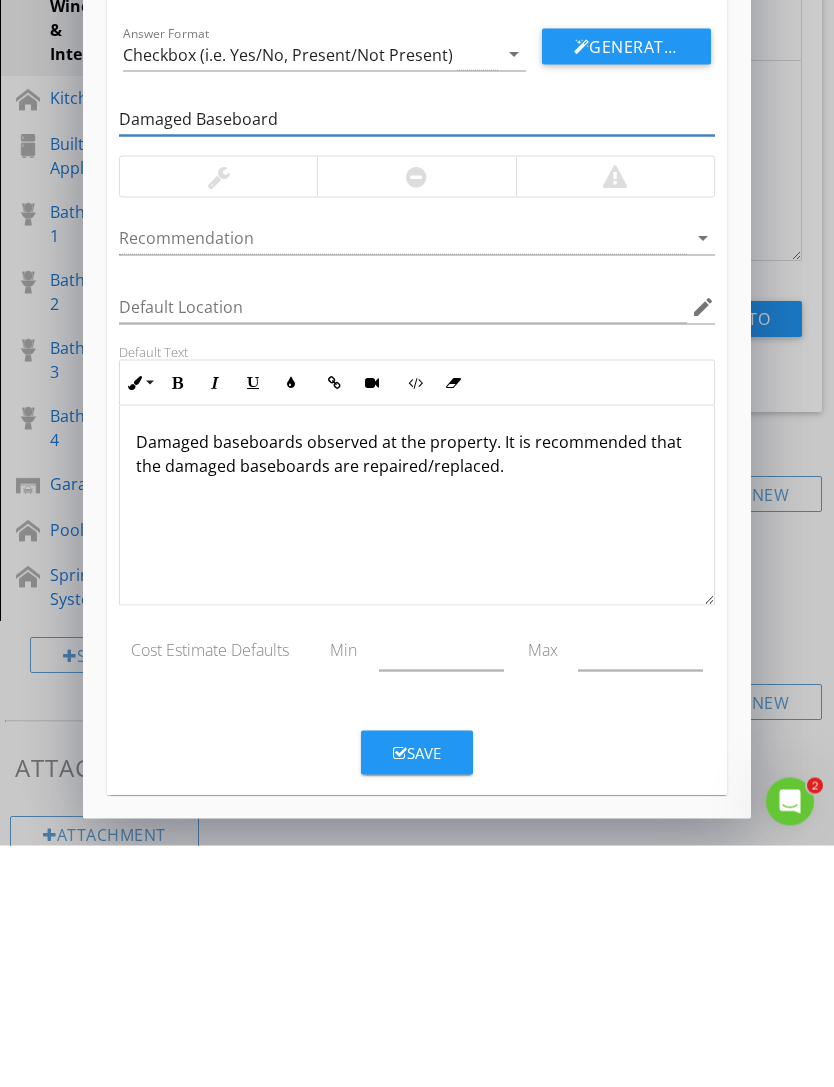 click on "Save" at bounding box center (417, 994) 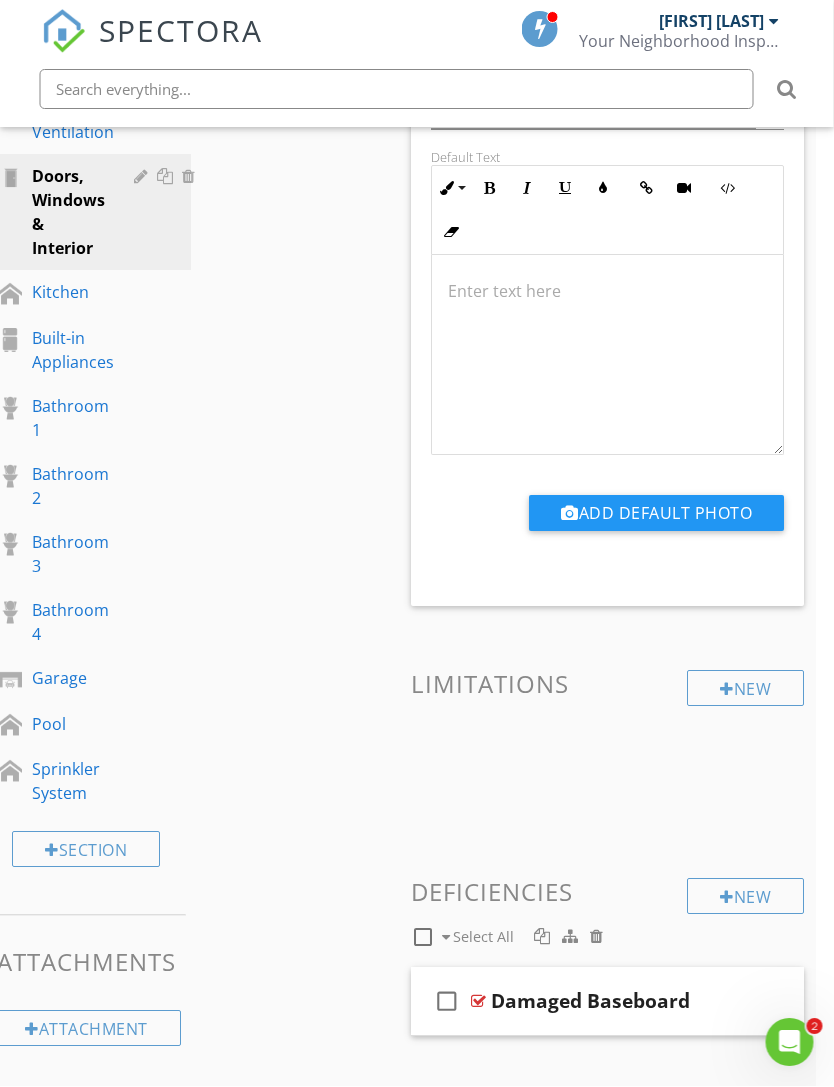 scroll, scrollTop: 739, scrollLeft: 18, axis: both 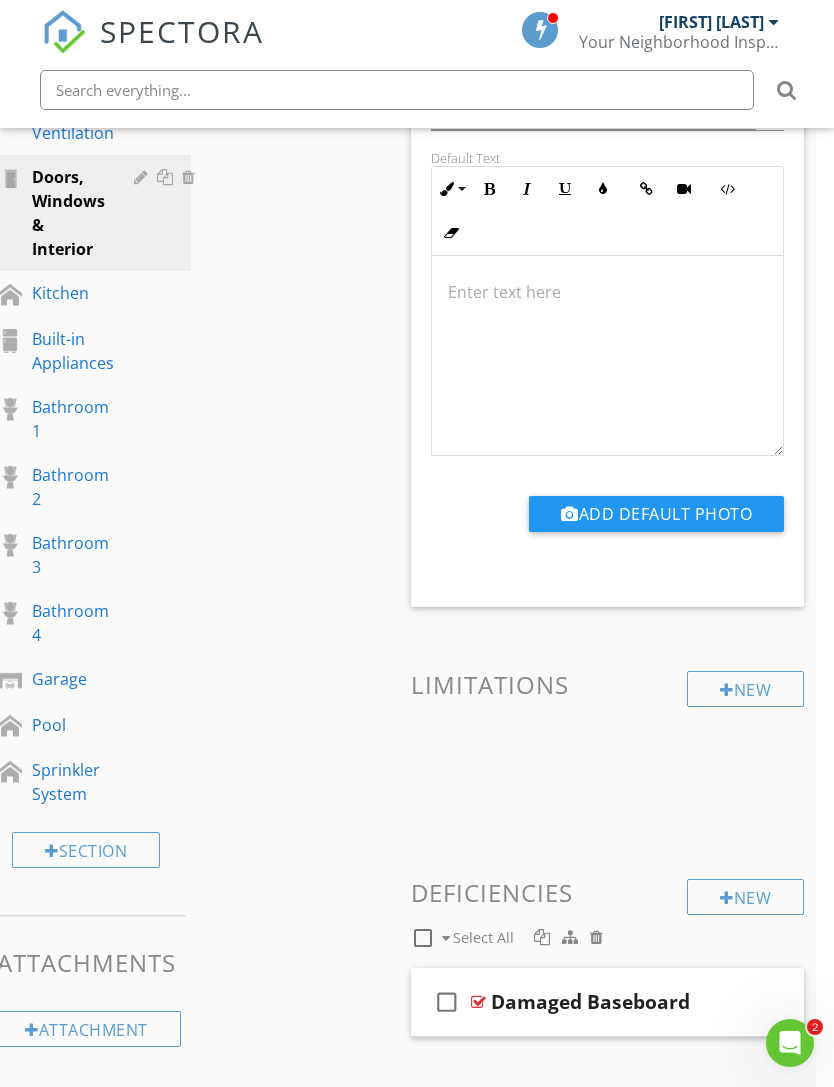 click on "New" at bounding box center [745, 897] 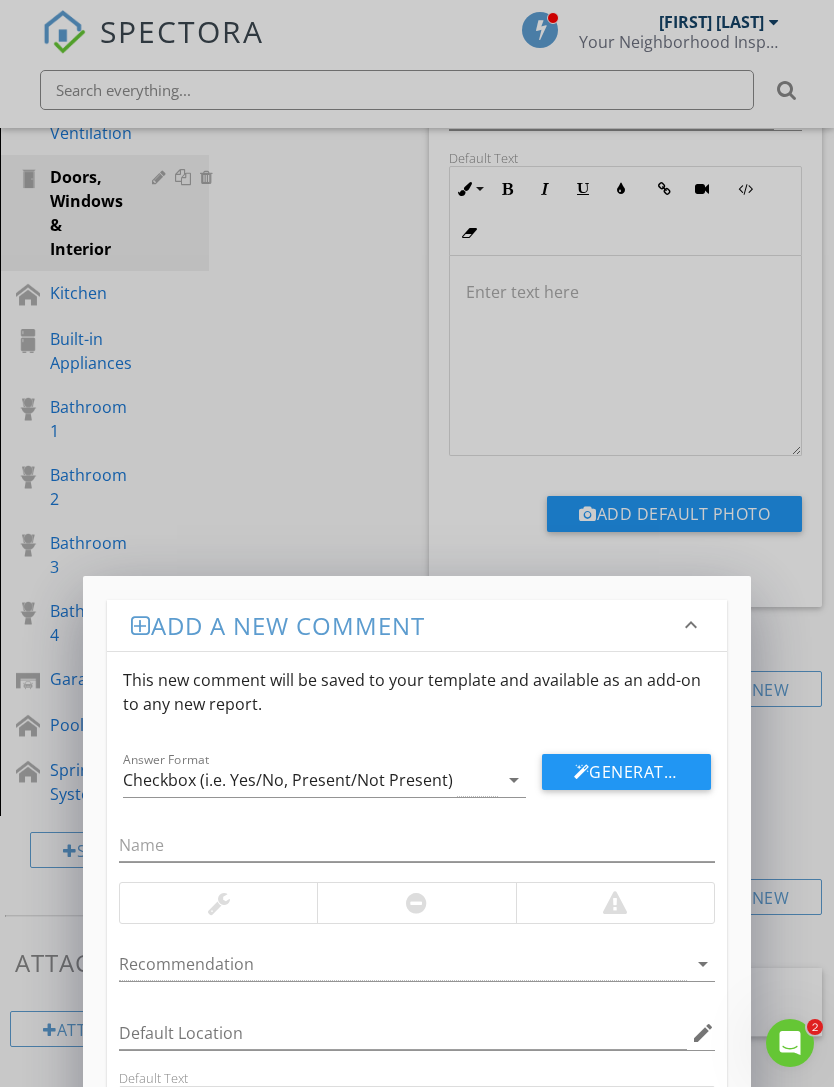 scroll, scrollTop: 739, scrollLeft: 0, axis: vertical 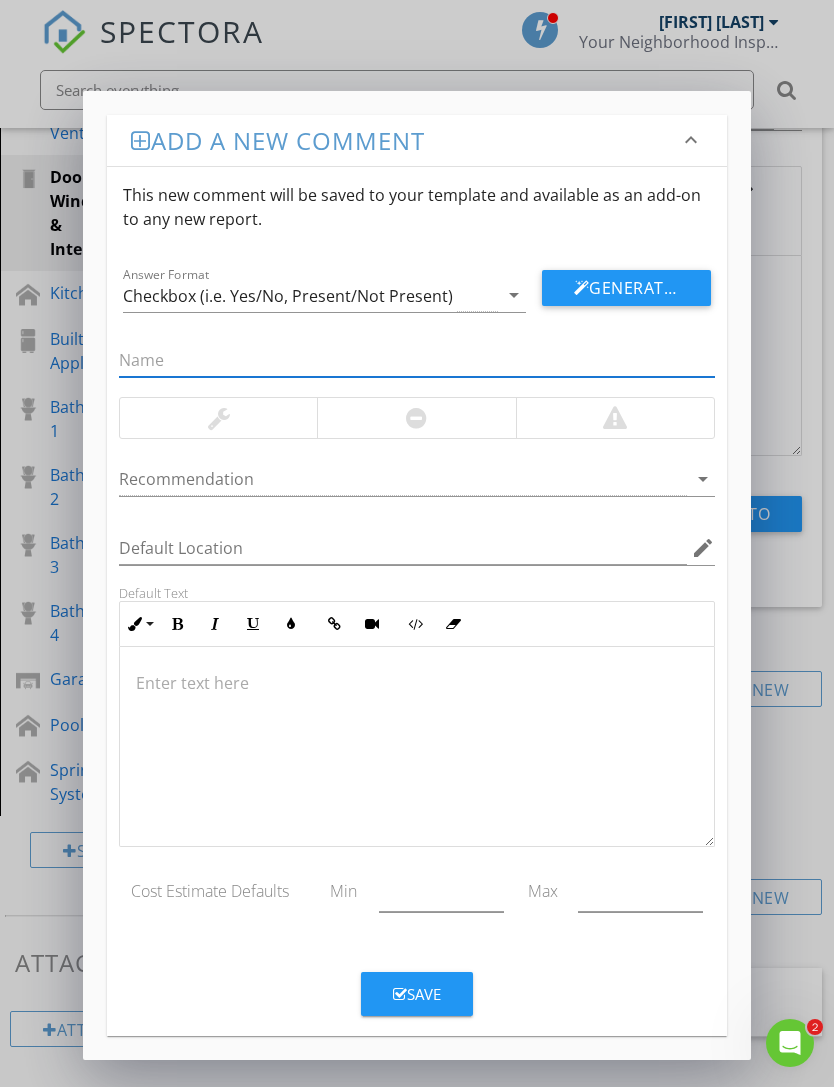 click at bounding box center [416, 747] 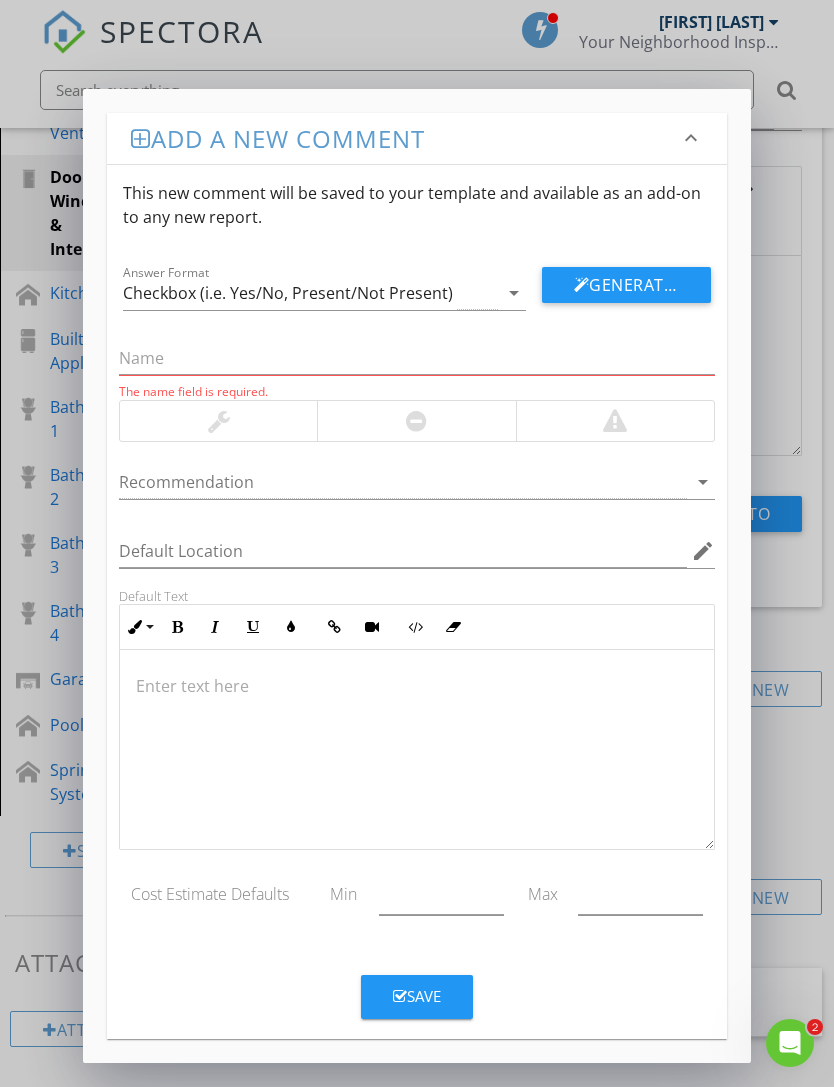 click at bounding box center [416, 686] 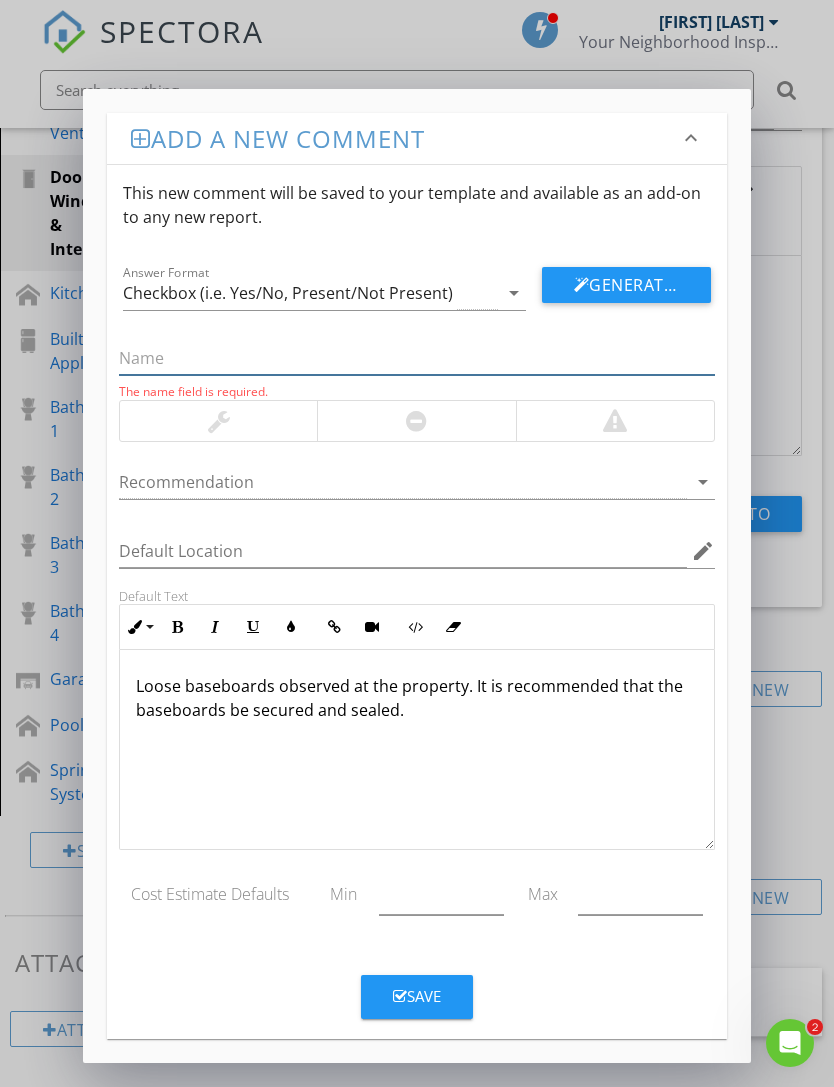 click at bounding box center [416, 358] 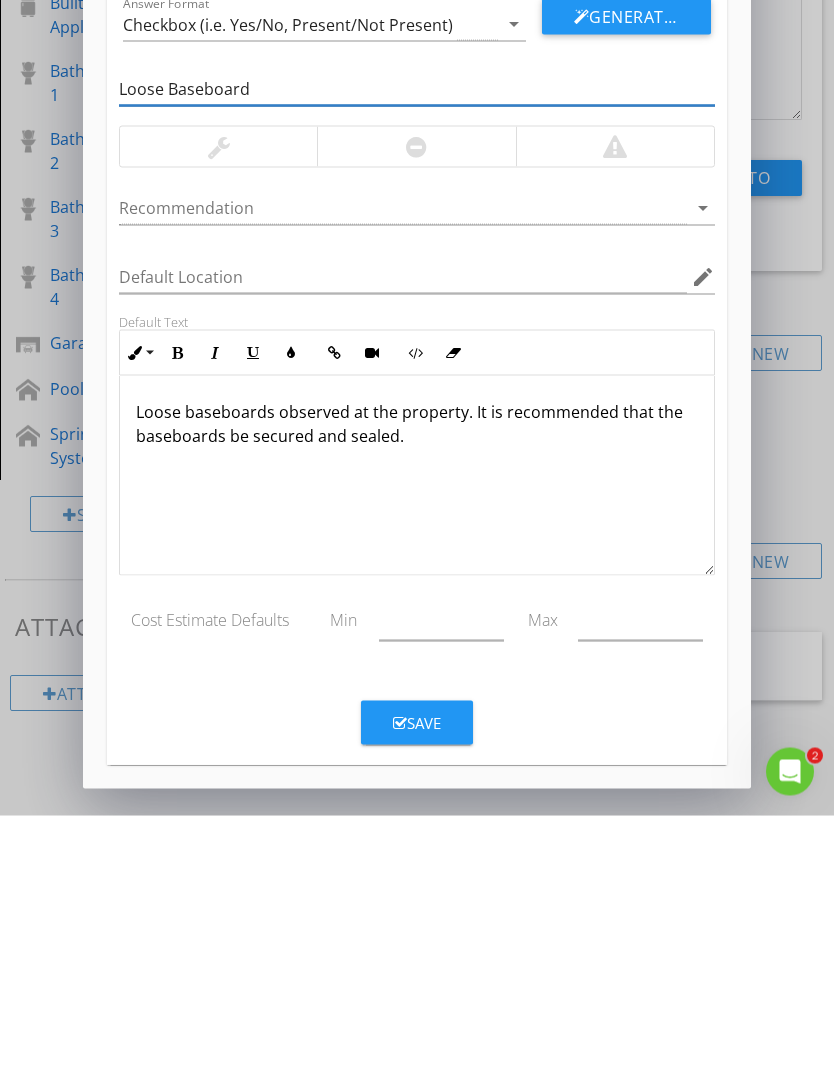 type on "Loose Baseboard" 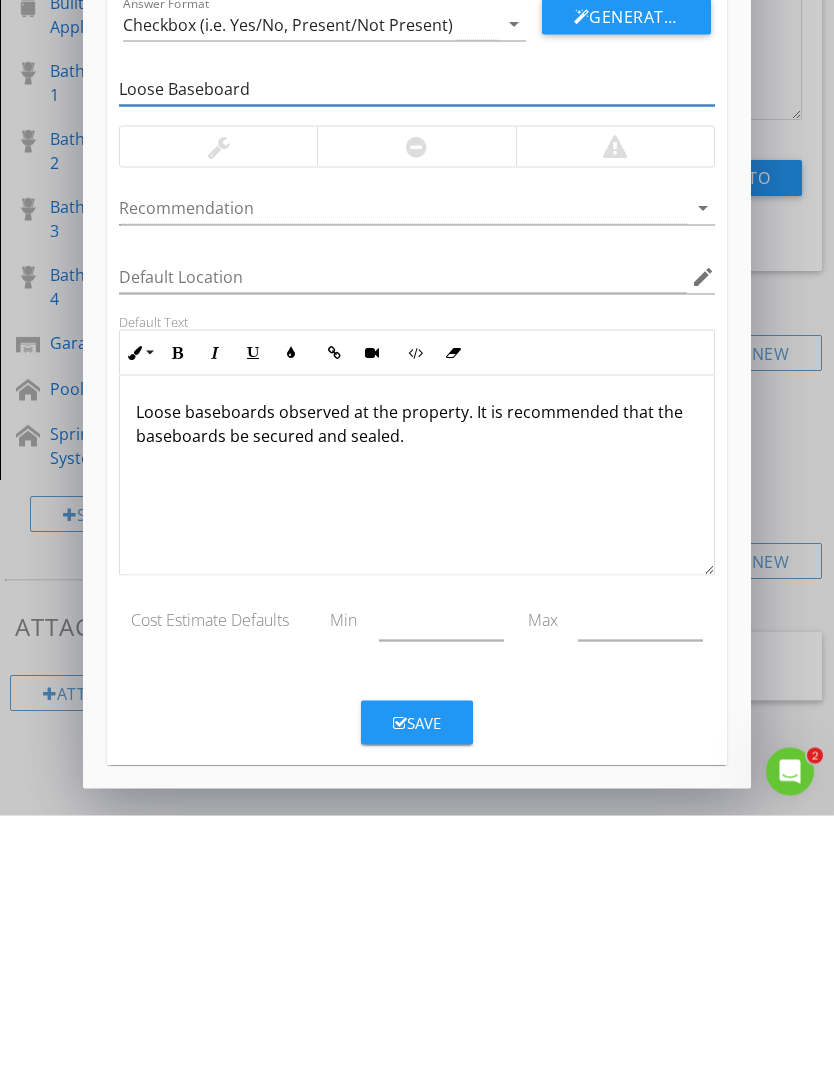 click on "Save" at bounding box center (417, 994) 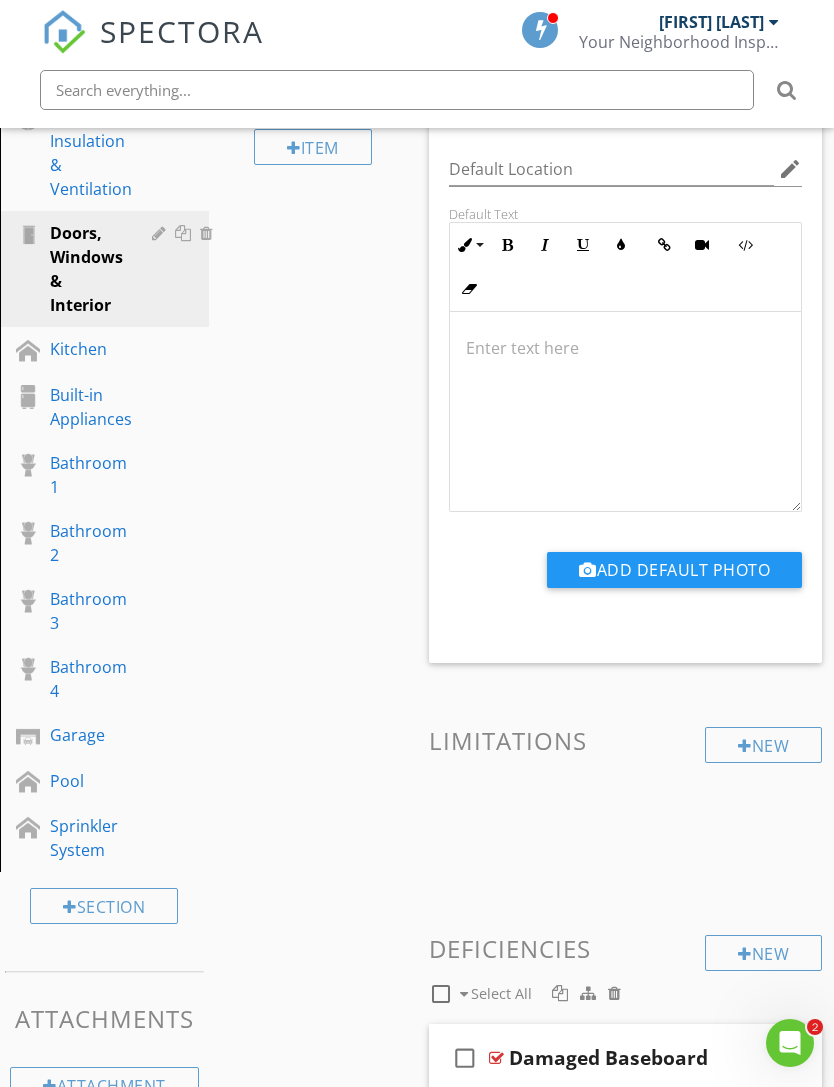 scroll, scrollTop: 792, scrollLeft: 0, axis: vertical 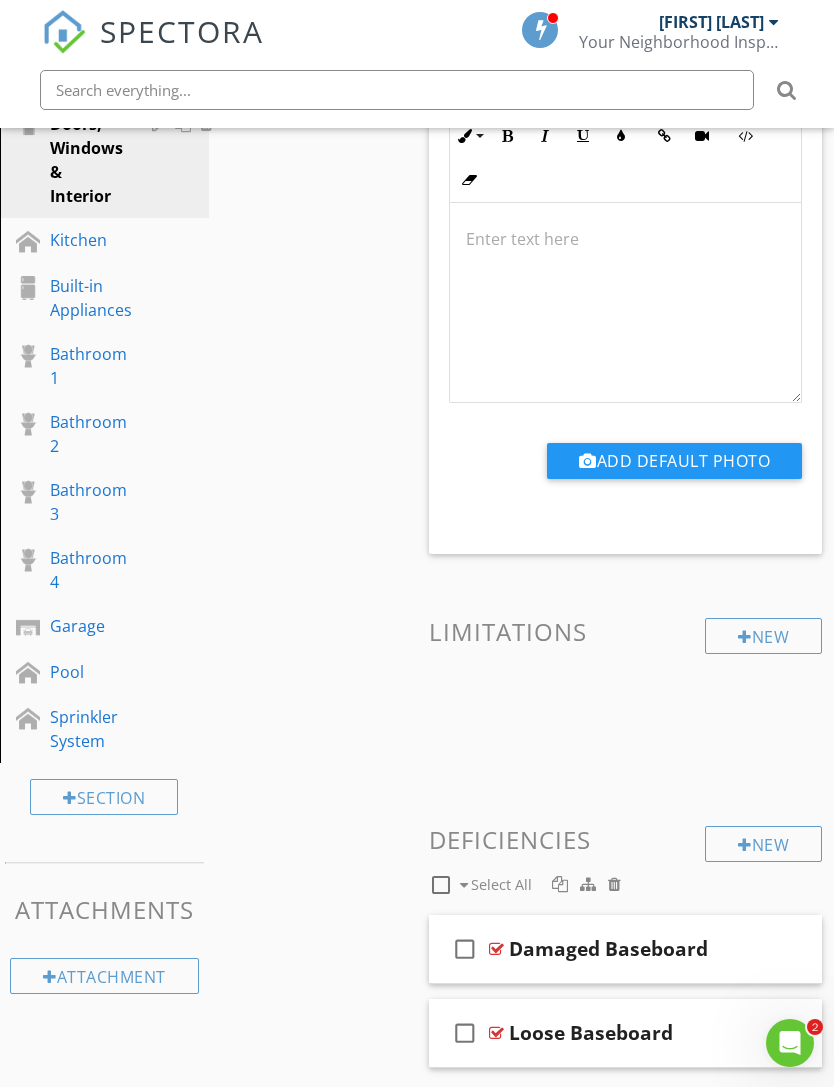click on "New" at bounding box center (763, 844) 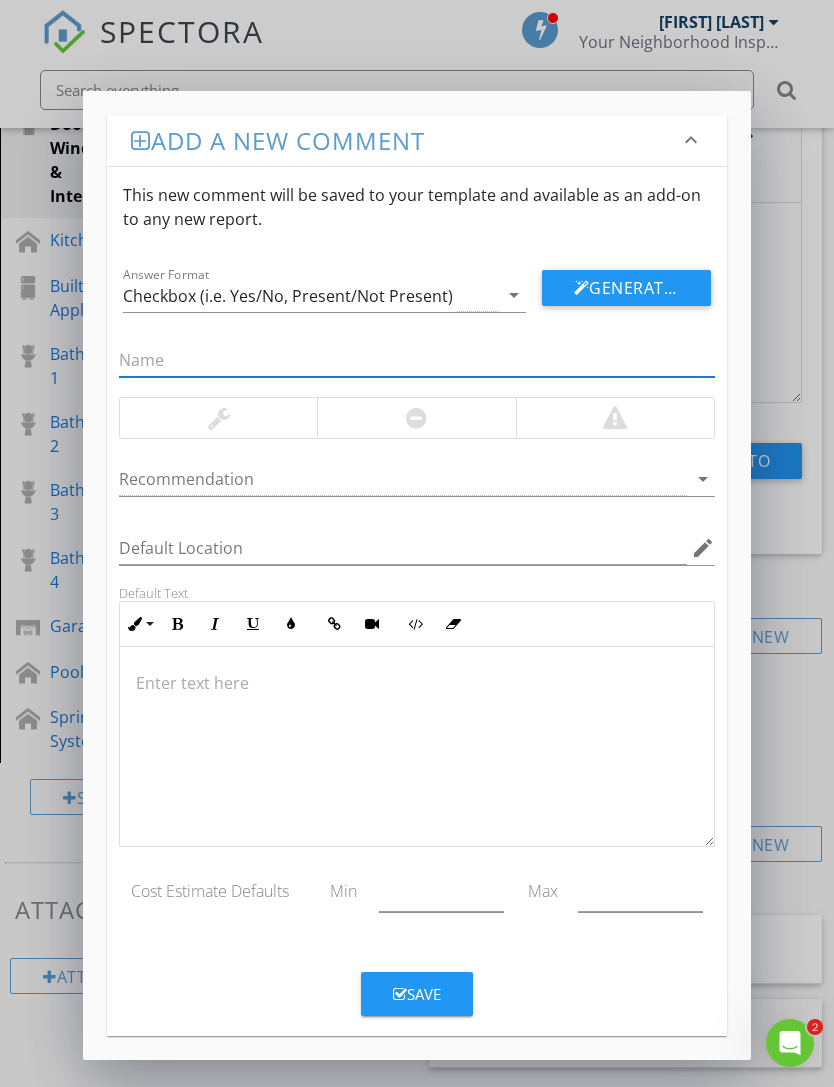 click at bounding box center (416, 747) 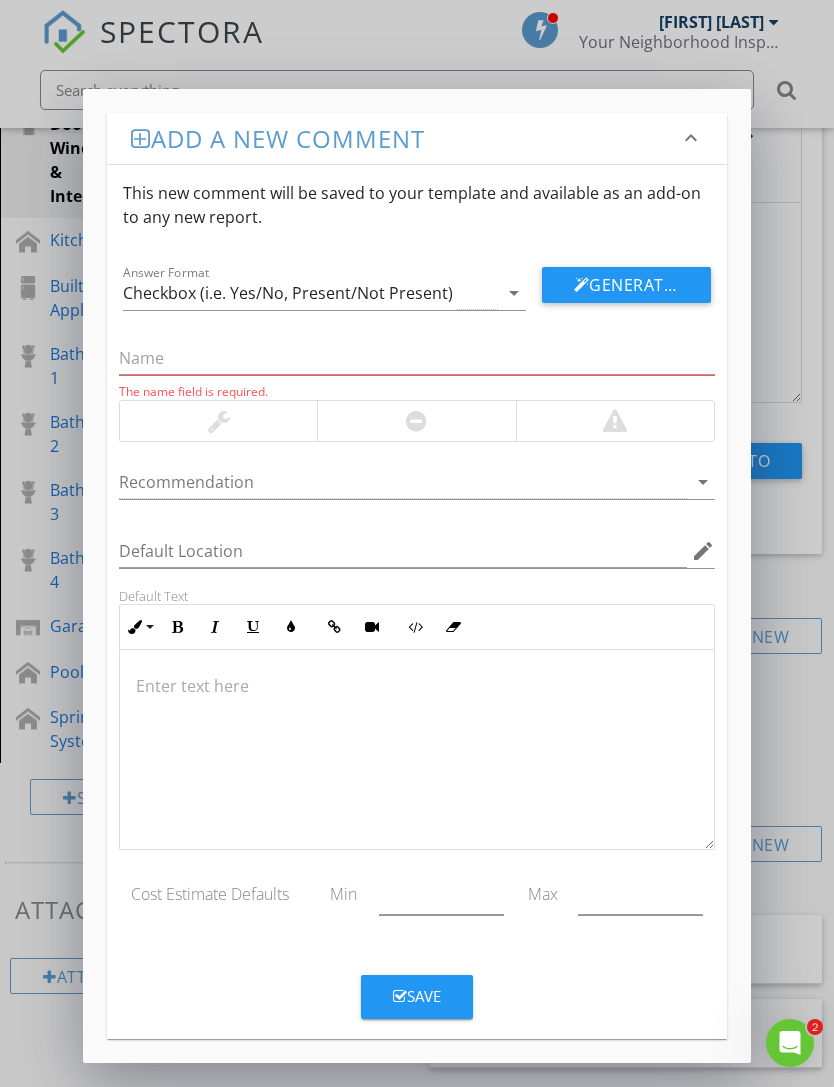click at bounding box center (416, 686) 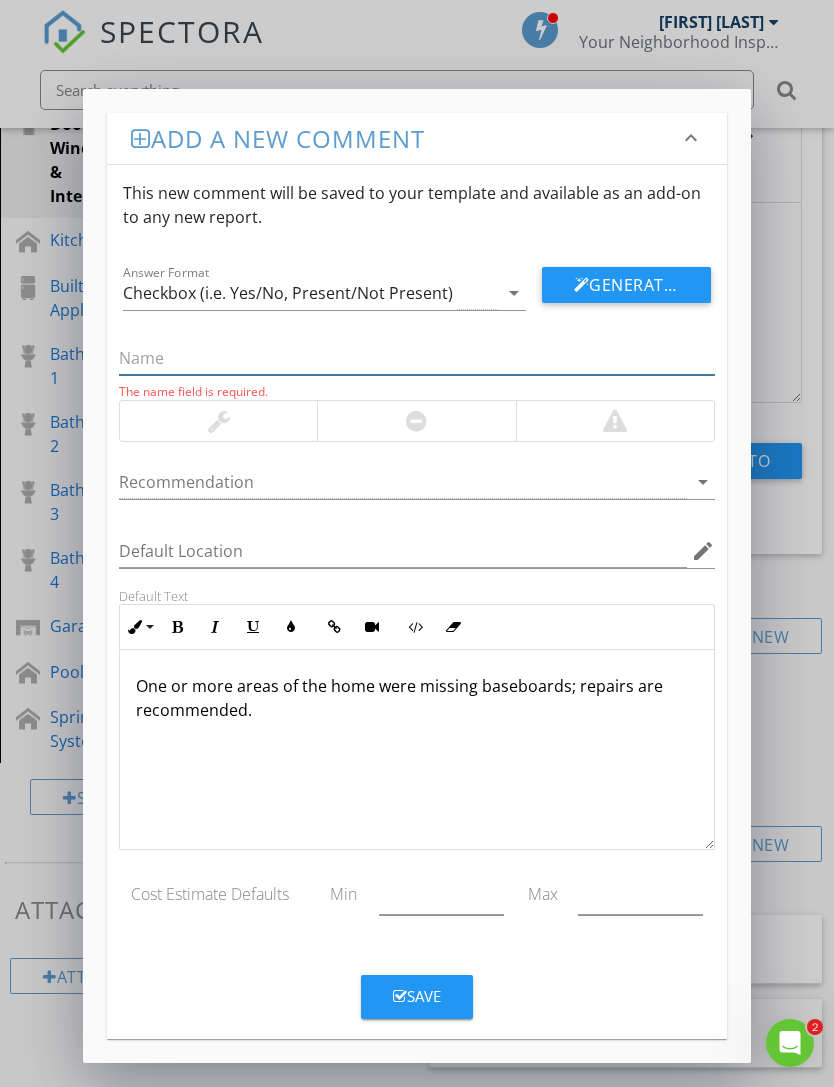 click at bounding box center [416, 358] 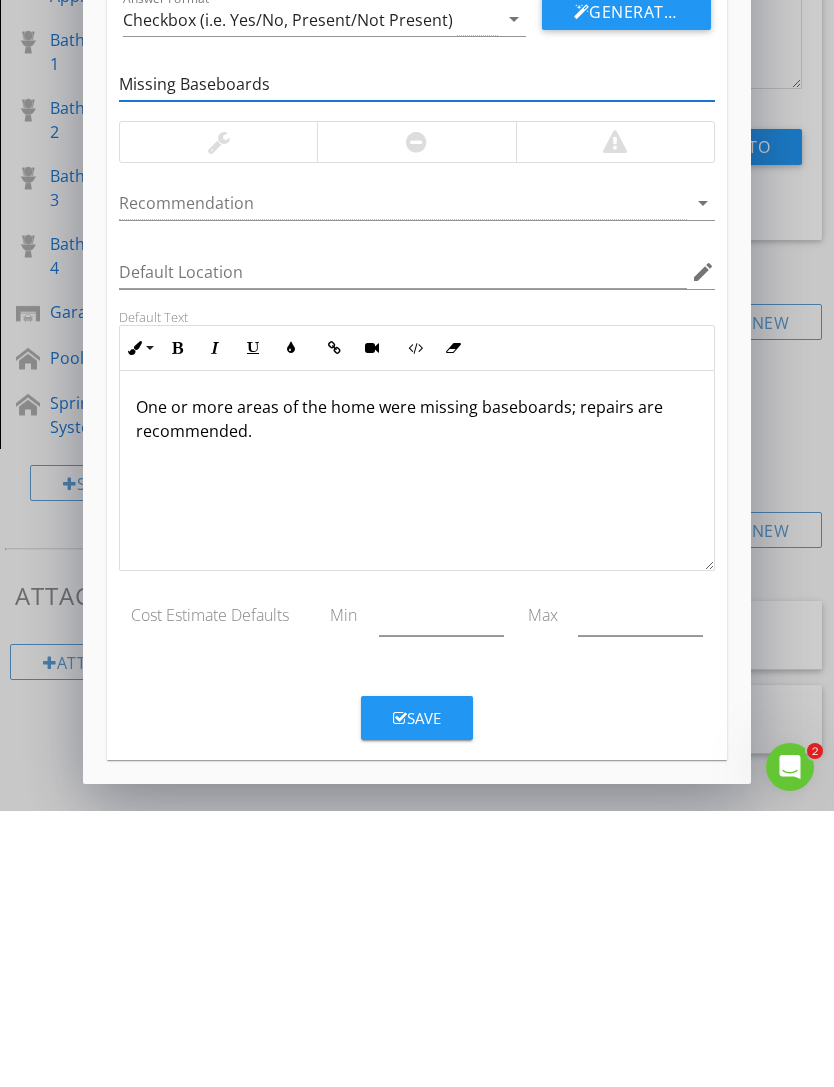 type on "Missing Baseboards" 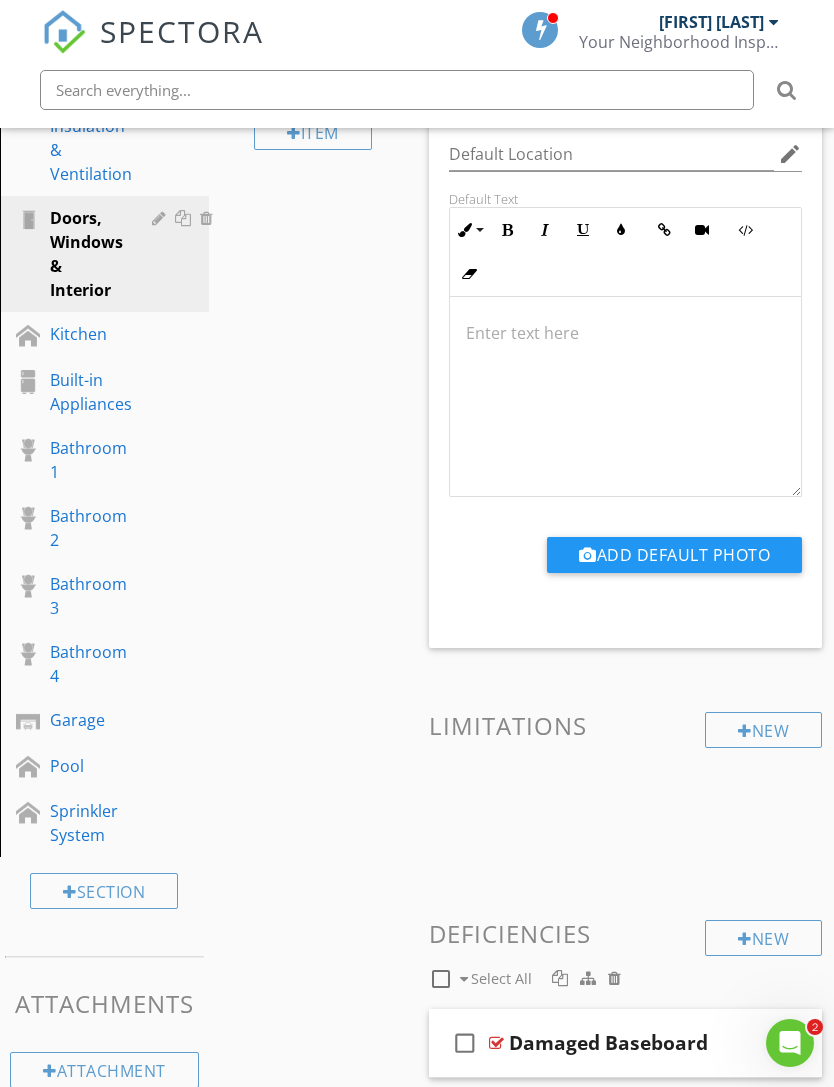 scroll, scrollTop: 876, scrollLeft: 0, axis: vertical 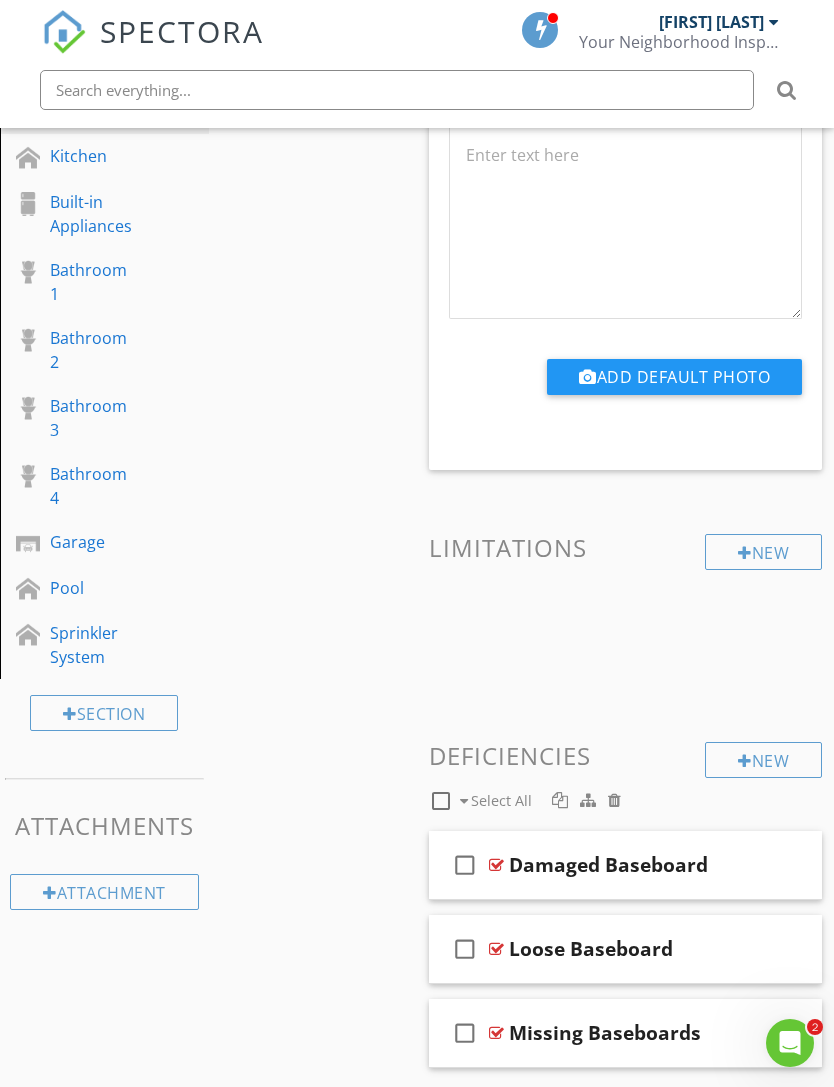 click on "New" at bounding box center [763, 760] 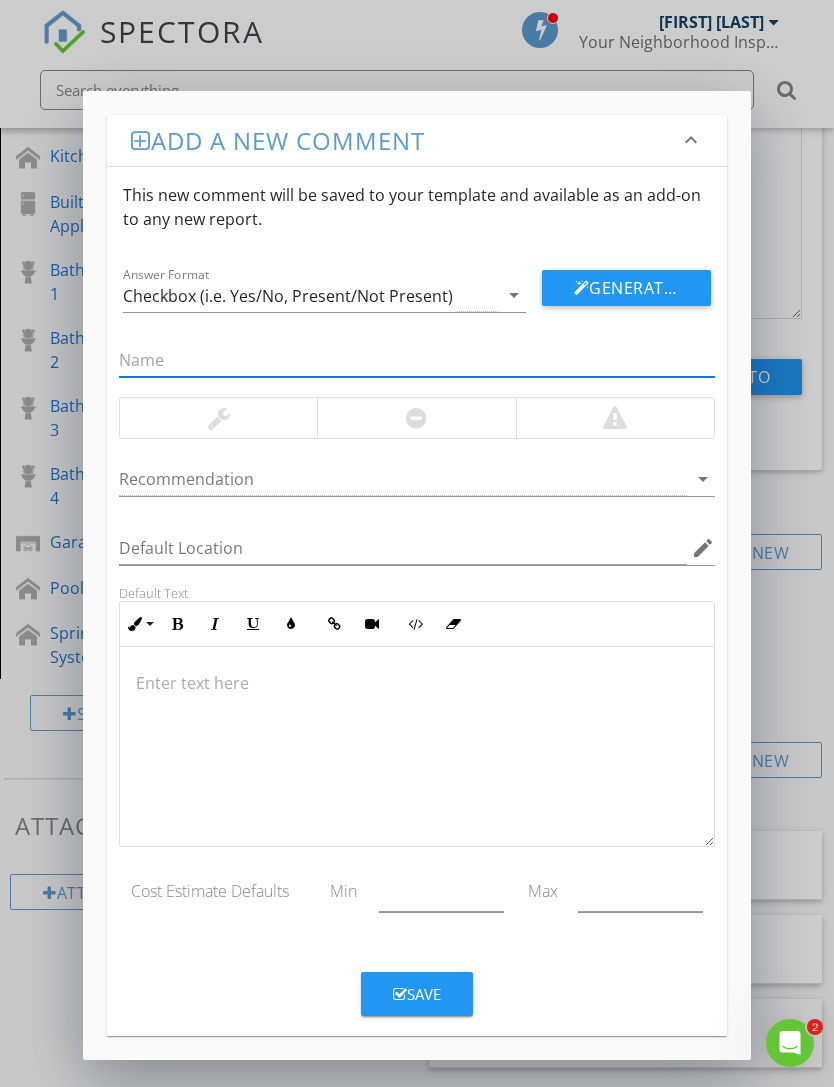 click at bounding box center [416, 683] 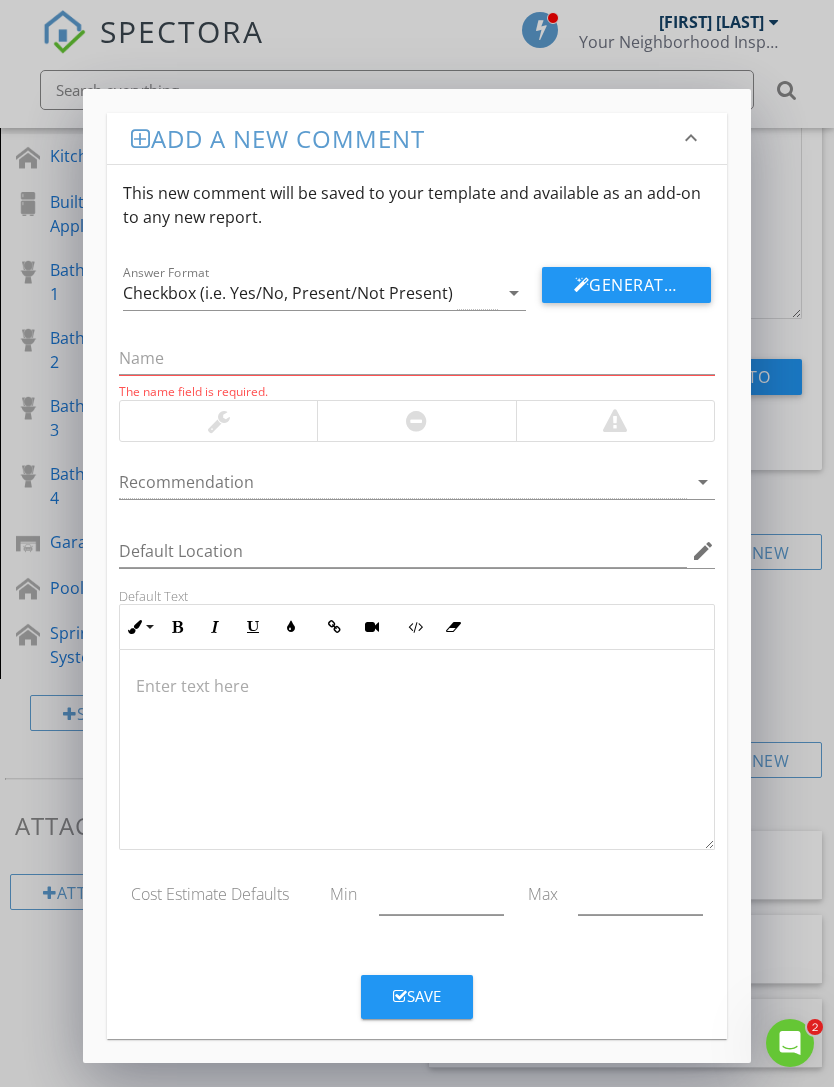 click at bounding box center (416, 686) 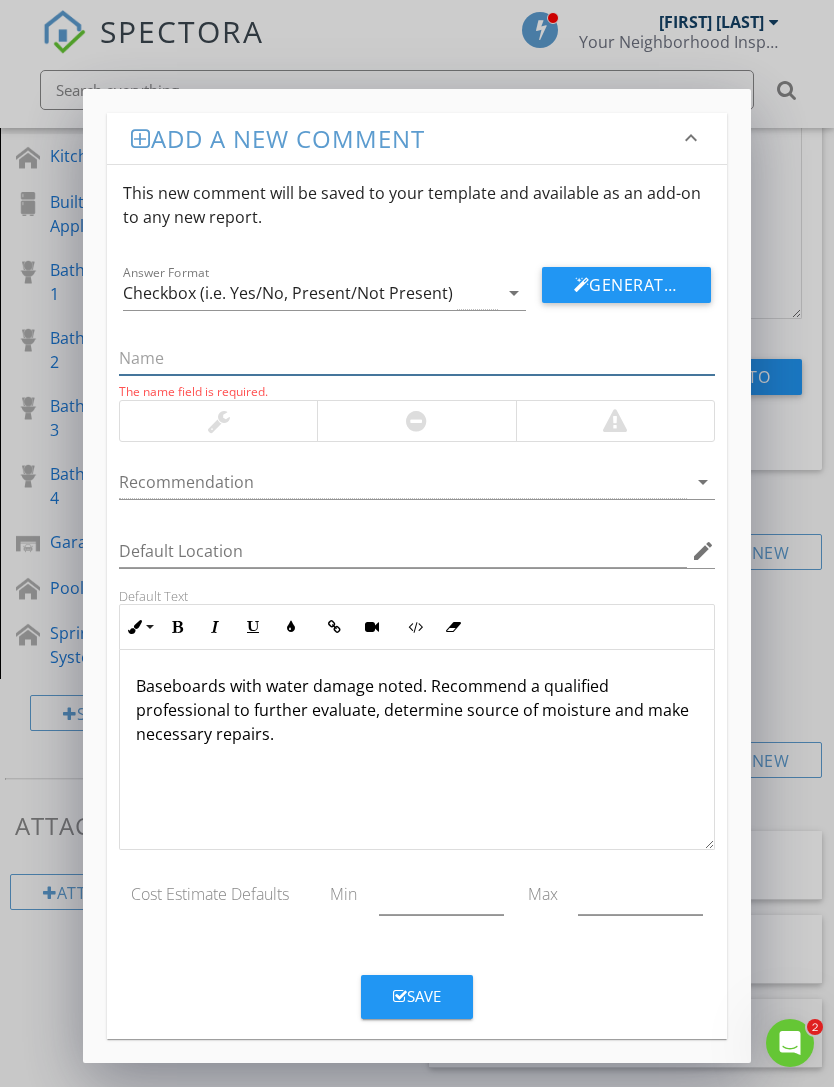 click at bounding box center (416, 358) 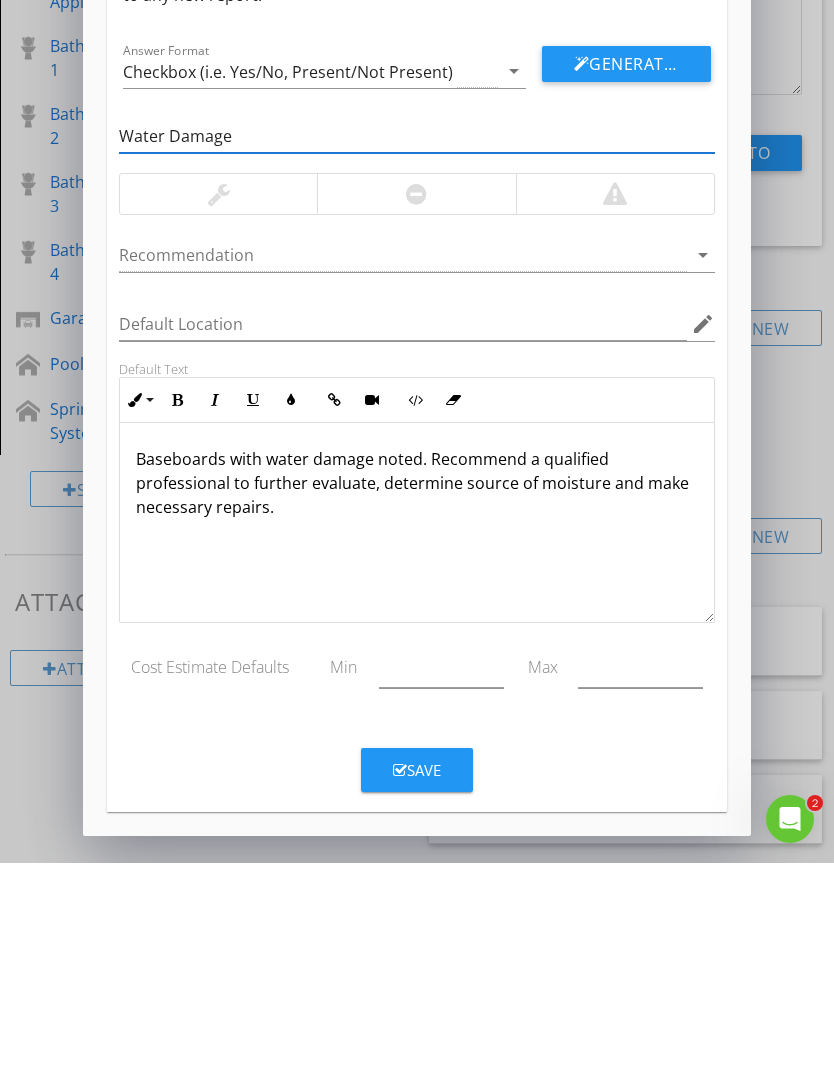 type on "Water Damage" 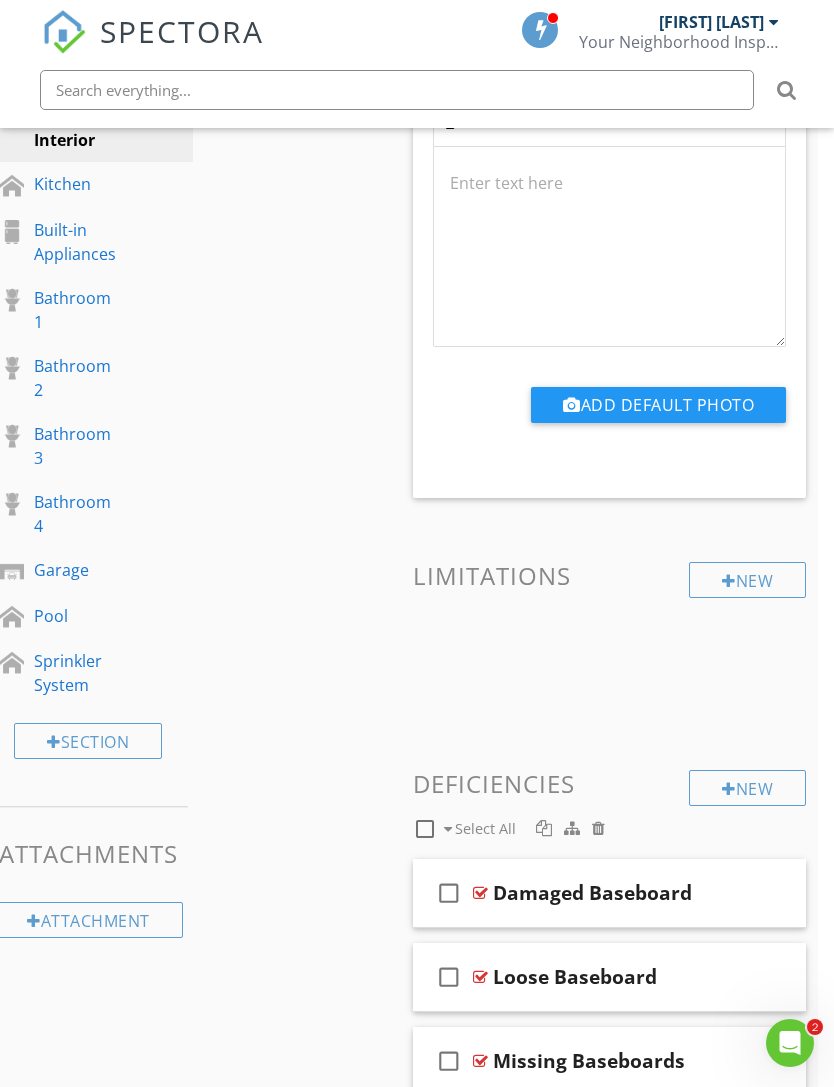 scroll, scrollTop: 960, scrollLeft: 18, axis: both 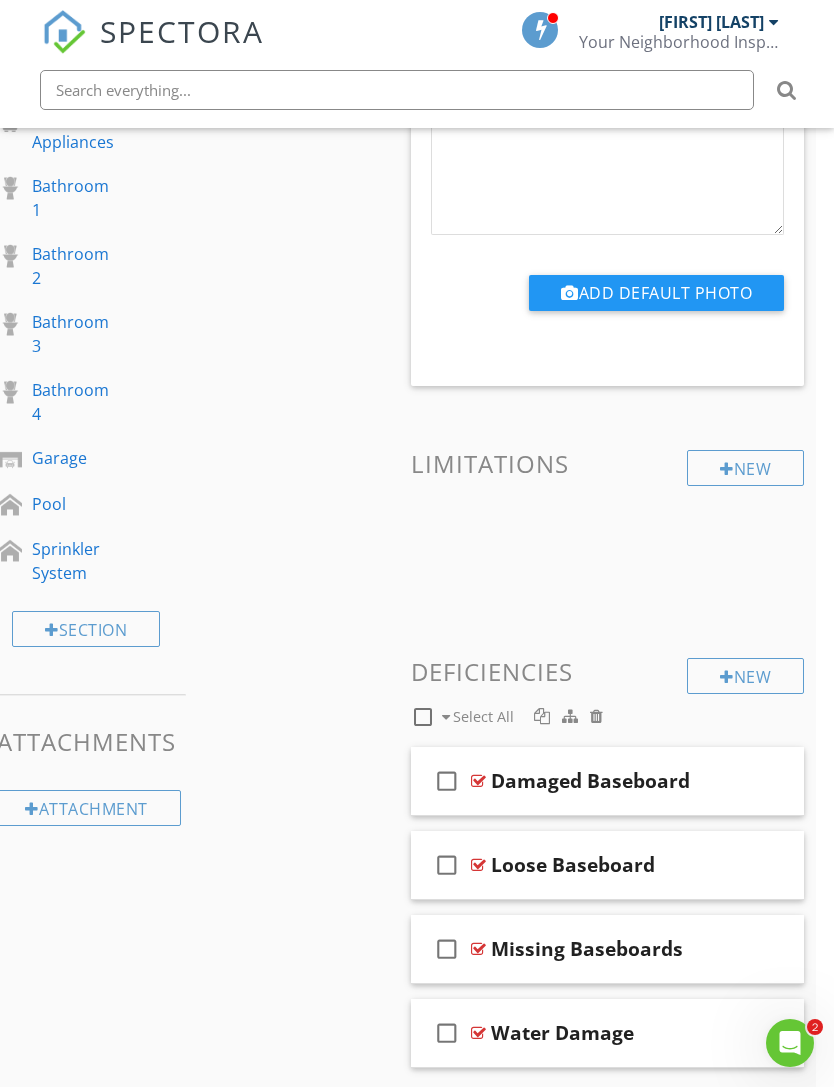 click on "New" at bounding box center (745, 676) 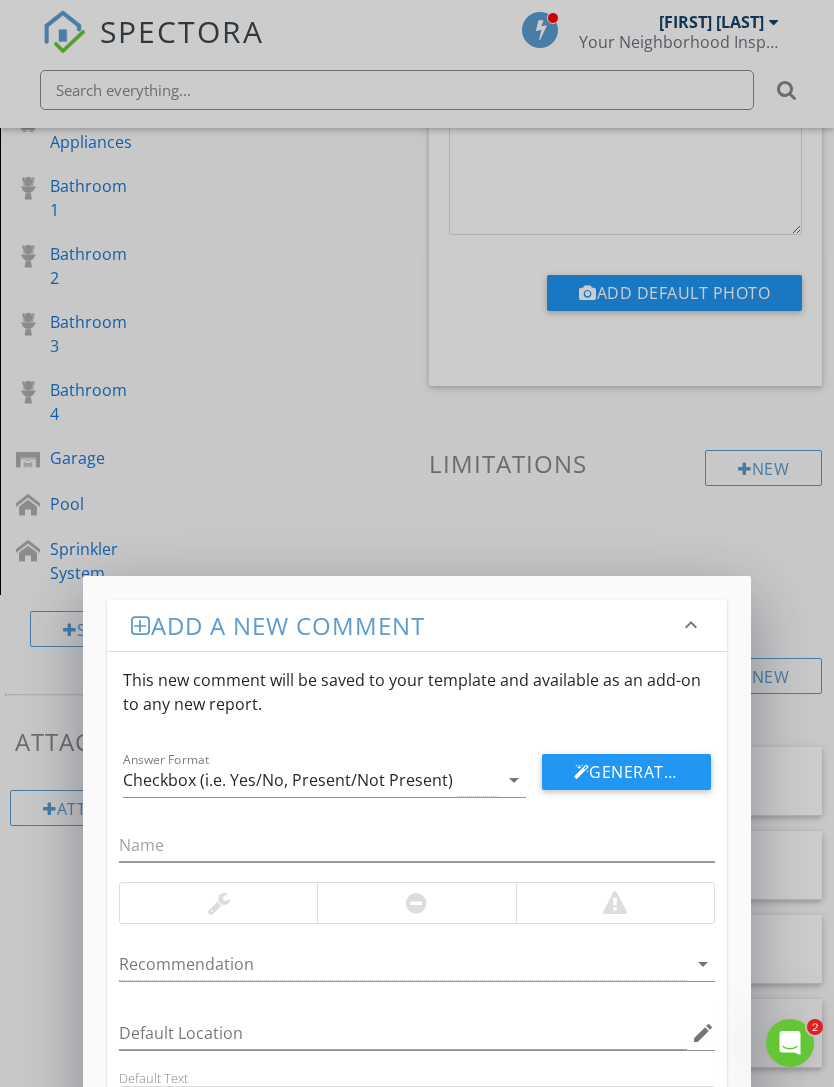 scroll, scrollTop: 960, scrollLeft: 0, axis: vertical 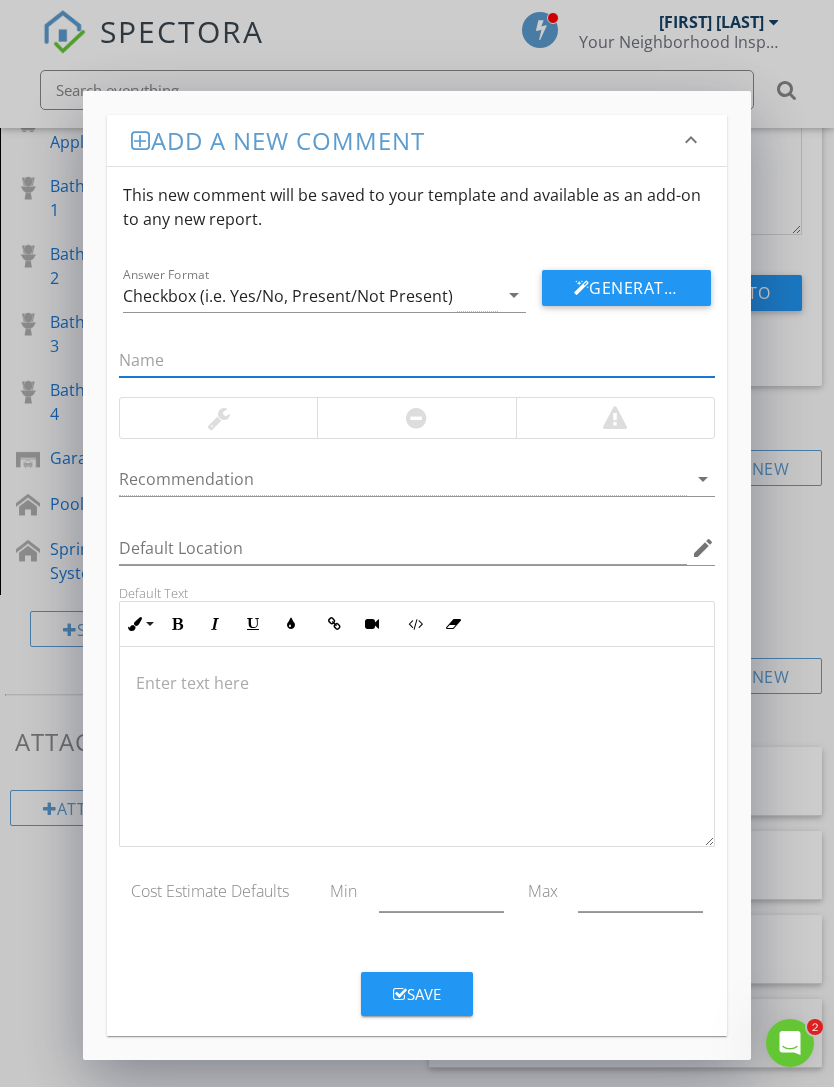 click at bounding box center [416, 747] 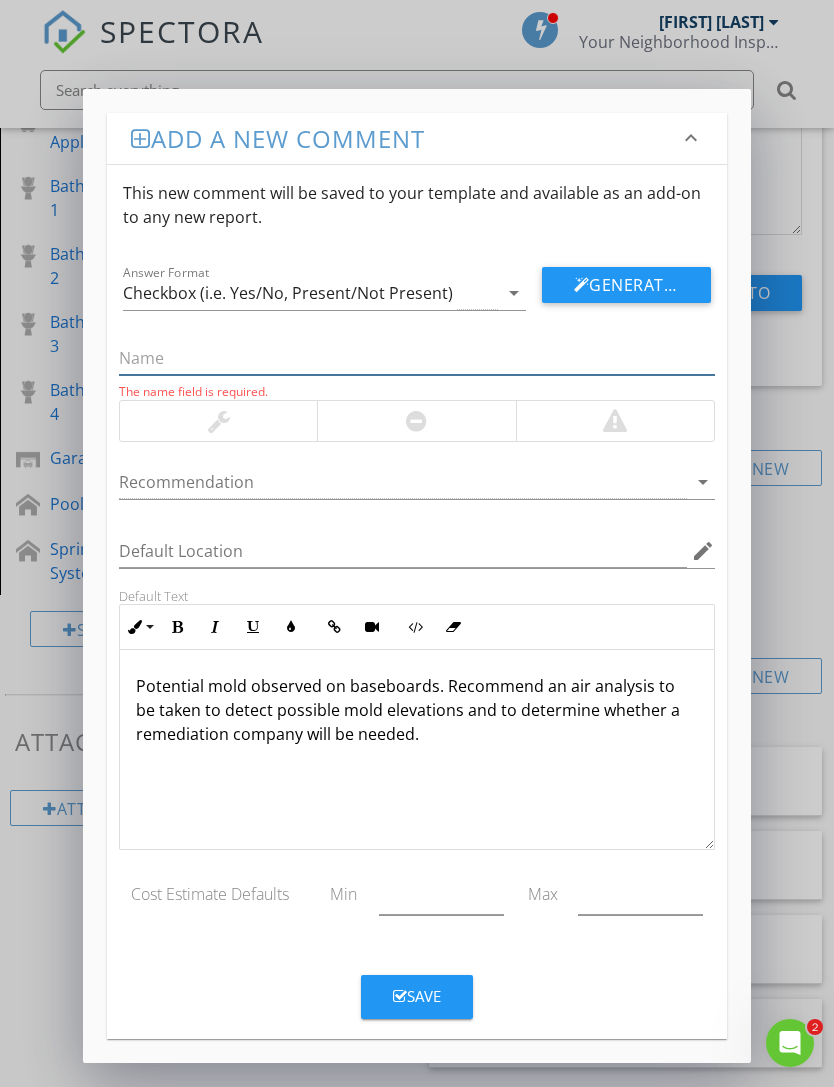 click at bounding box center (416, 358) 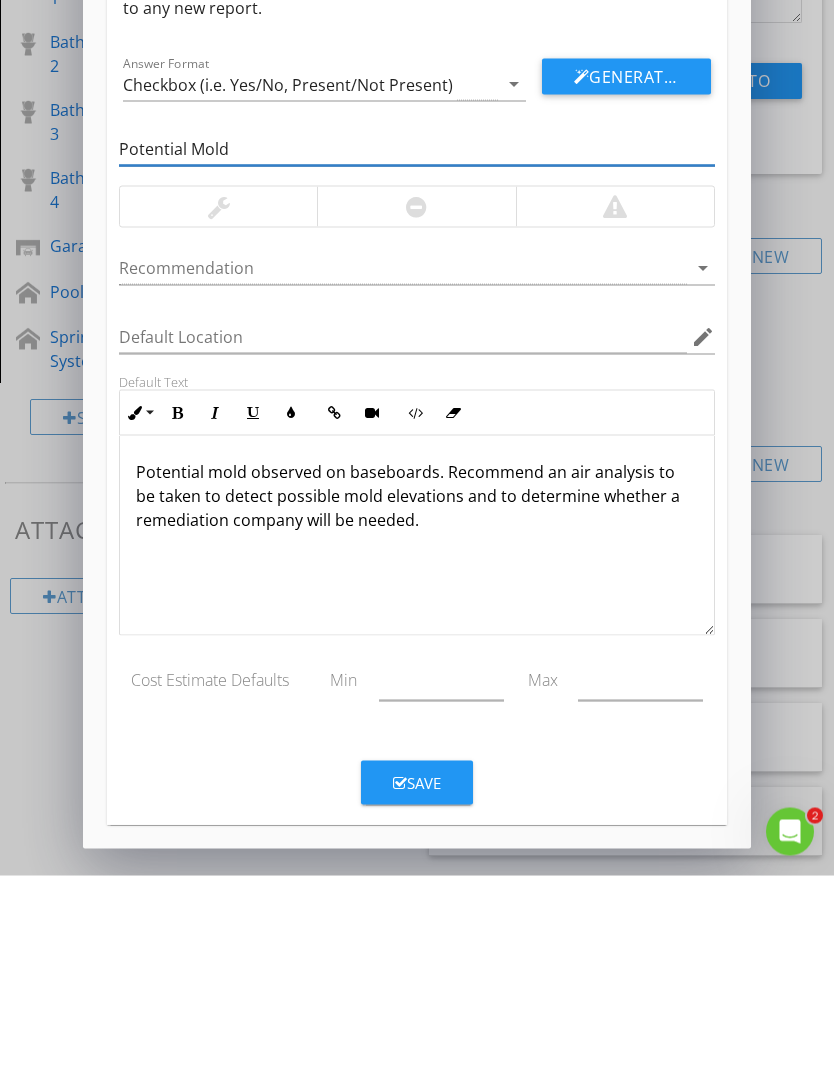 type on "Potential Mold" 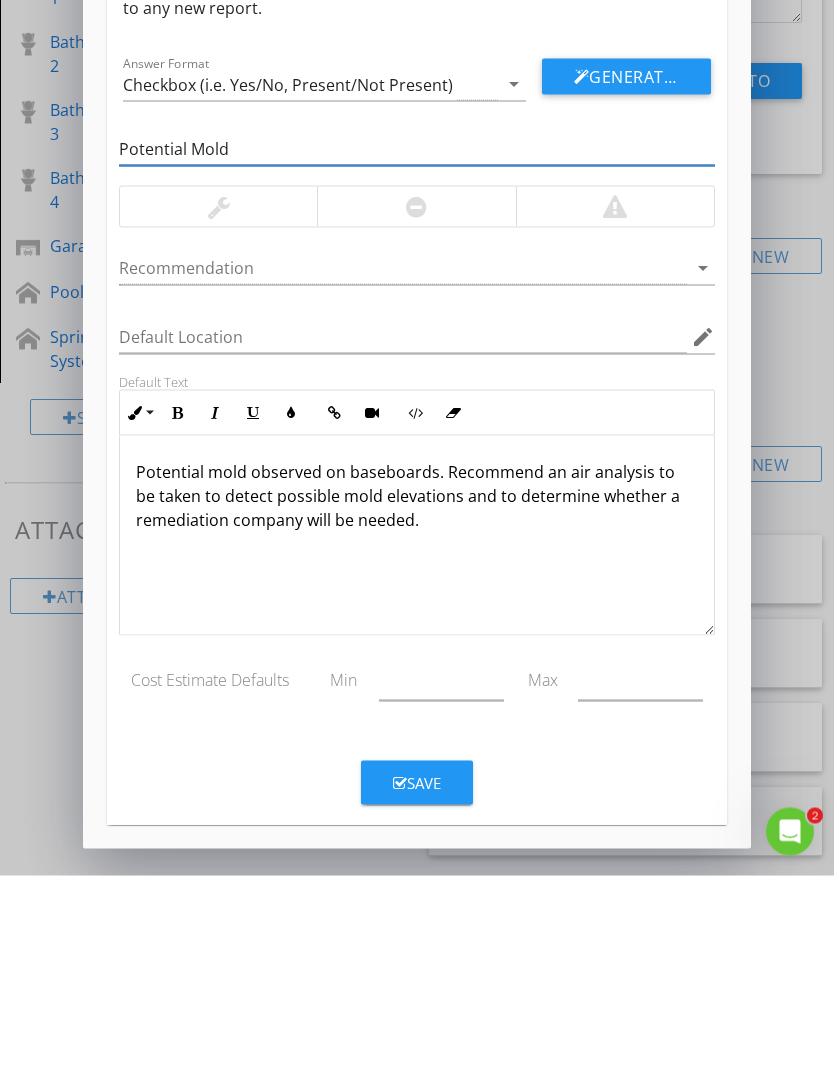 click on "Save" at bounding box center [417, 994] 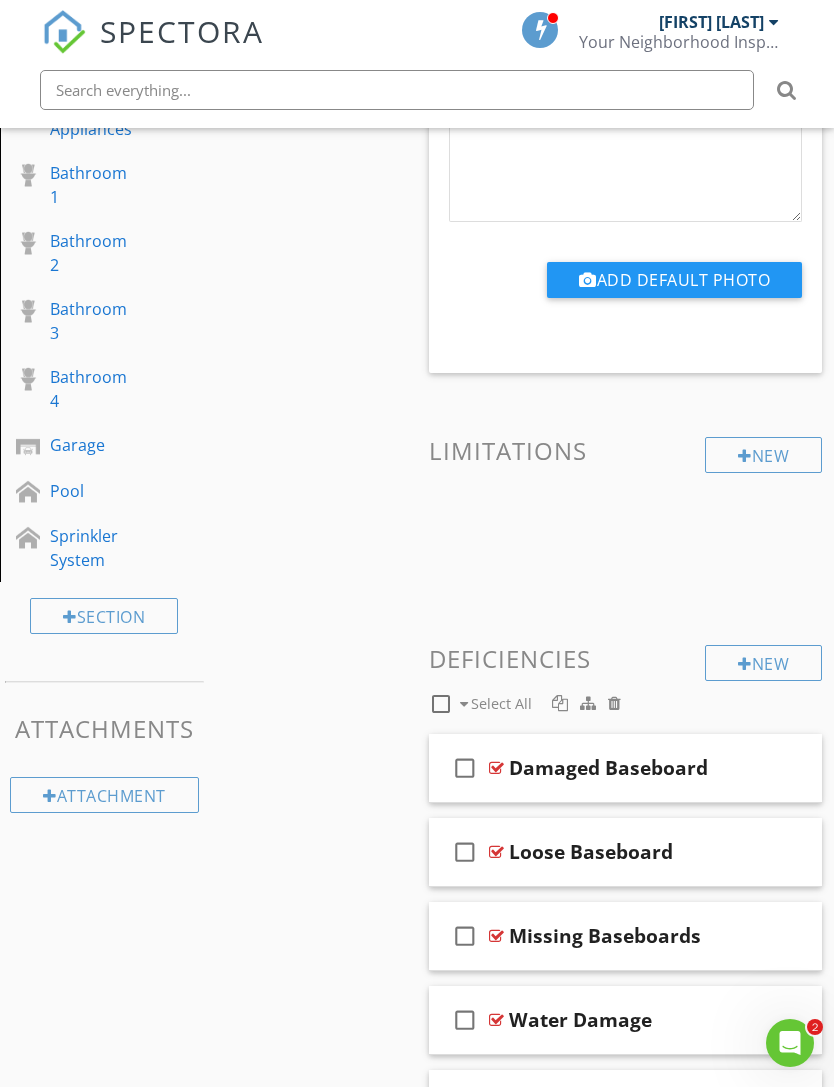 scroll, scrollTop: 938, scrollLeft: 0, axis: vertical 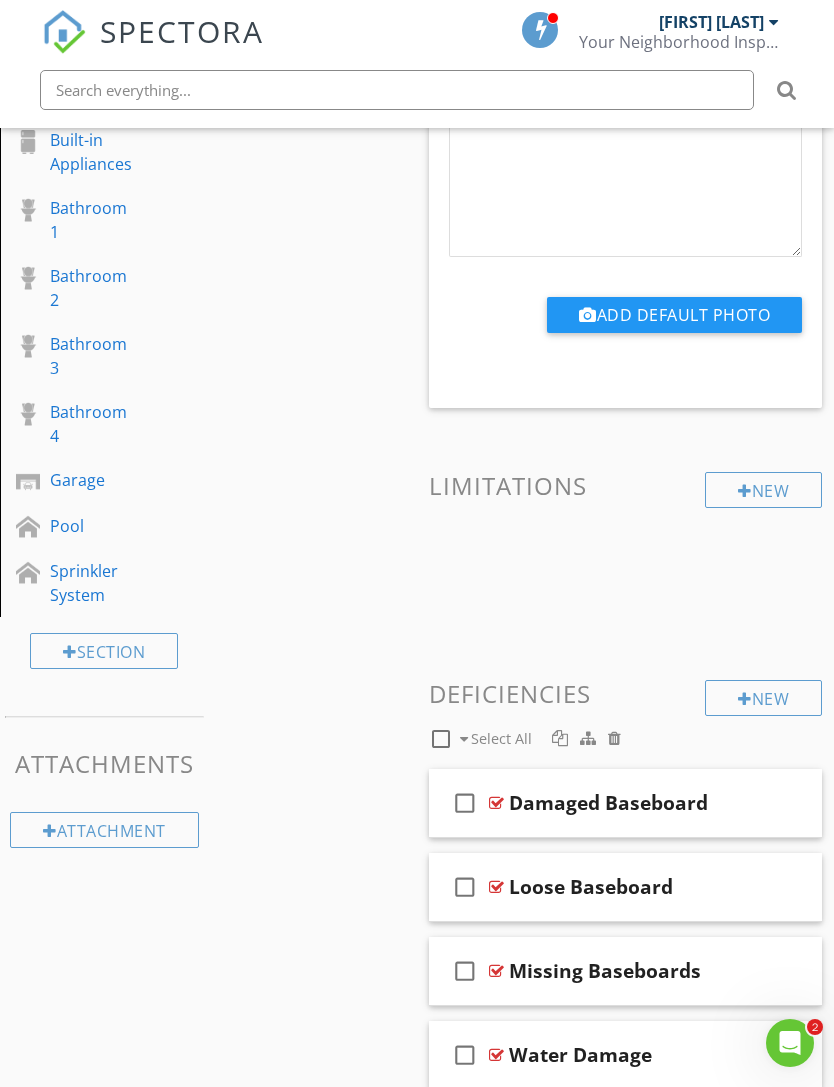 click on "New" at bounding box center [763, 698] 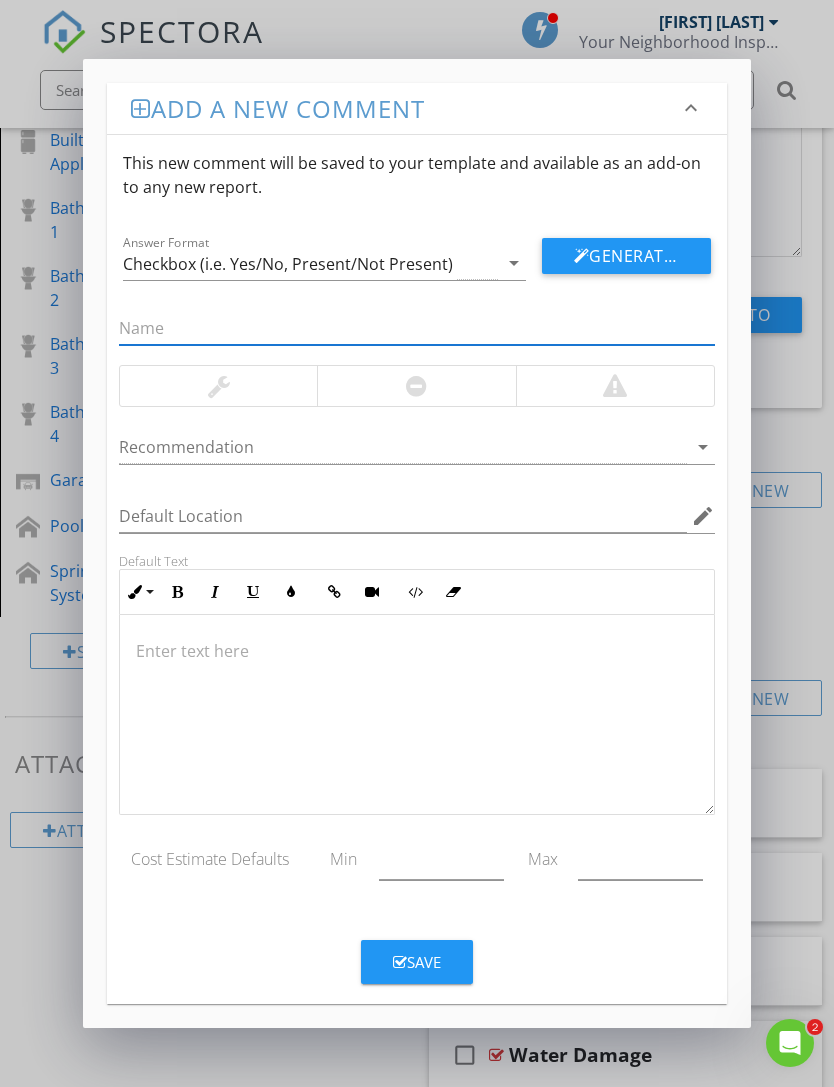 click at bounding box center [416, 715] 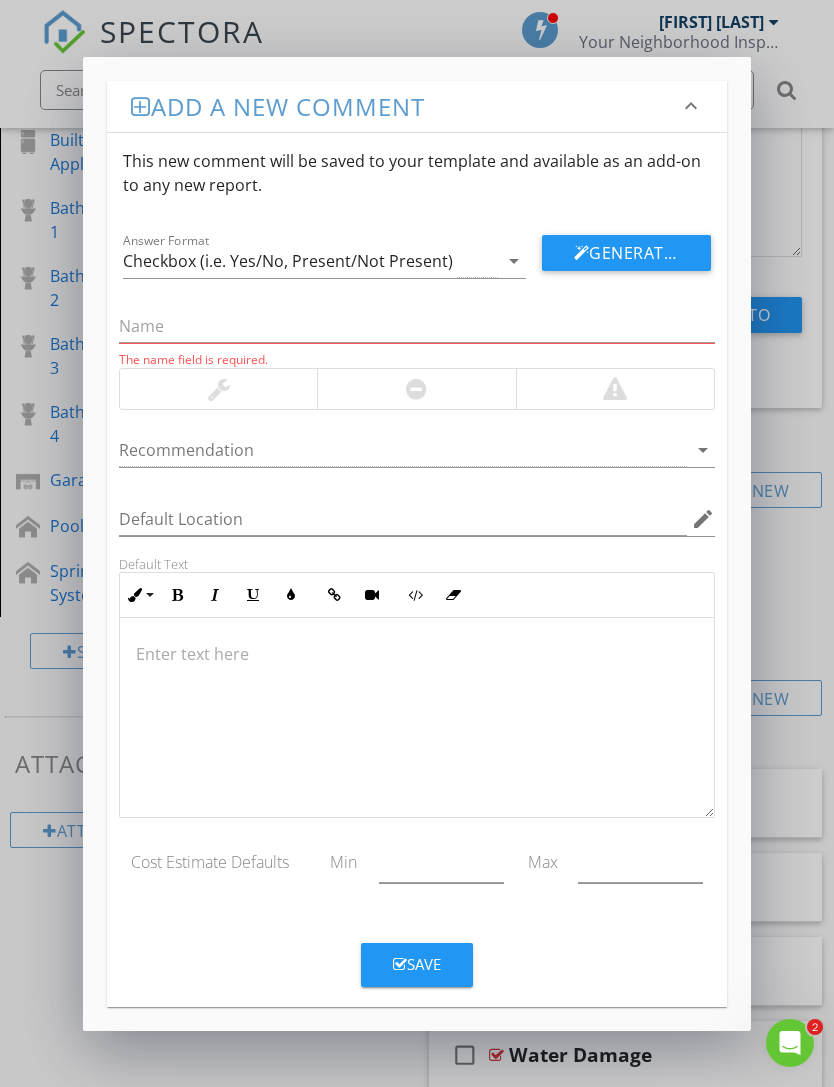 click at bounding box center (416, 654) 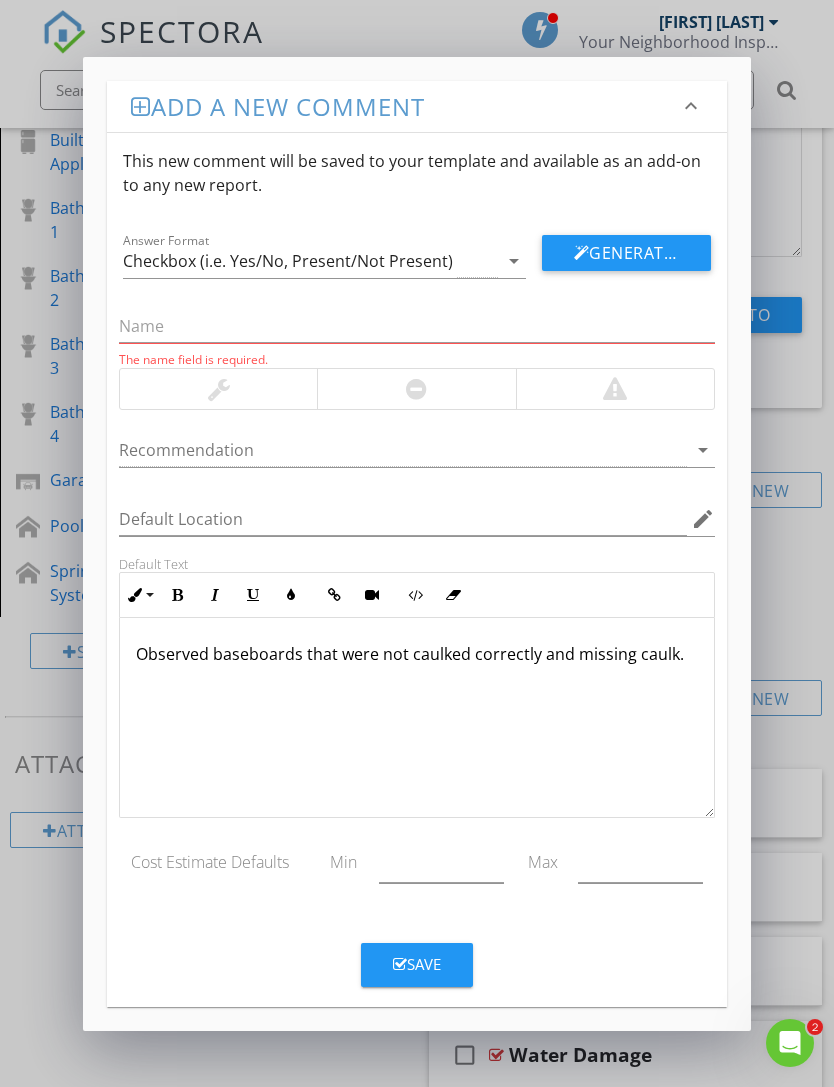 click on "Observed baseboards that were not caulked correctly and missing caulk." at bounding box center (416, 718) 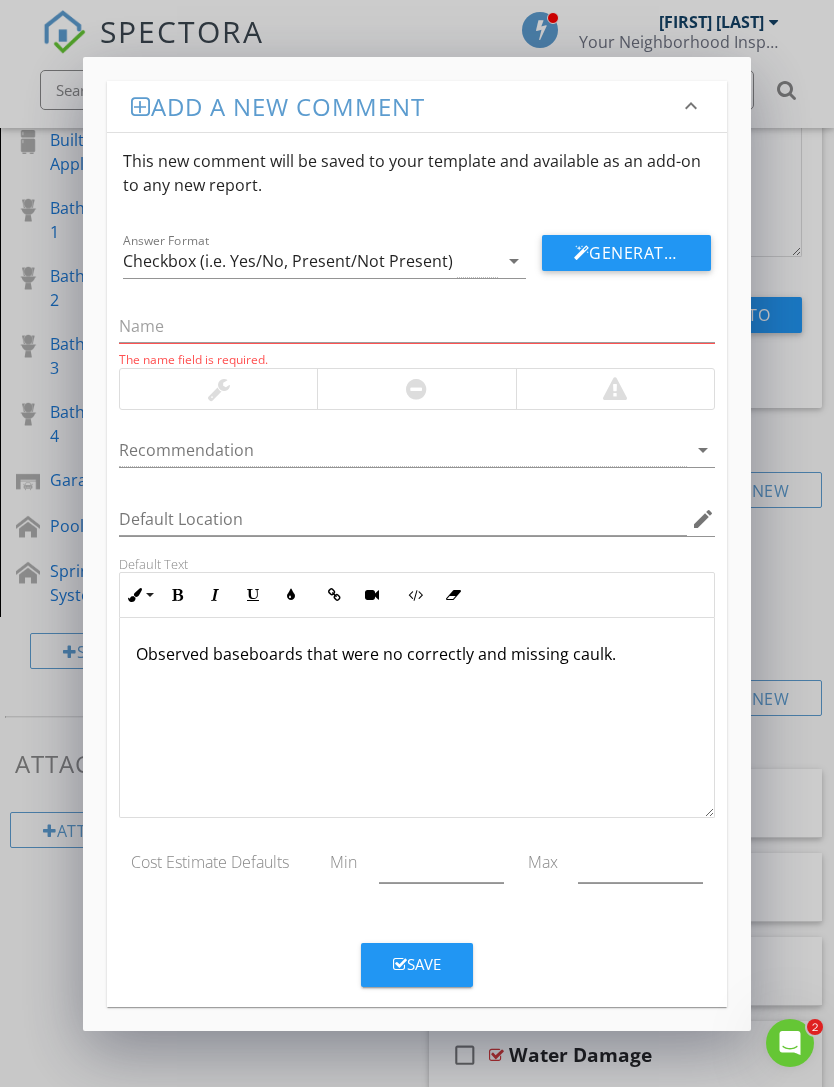 type 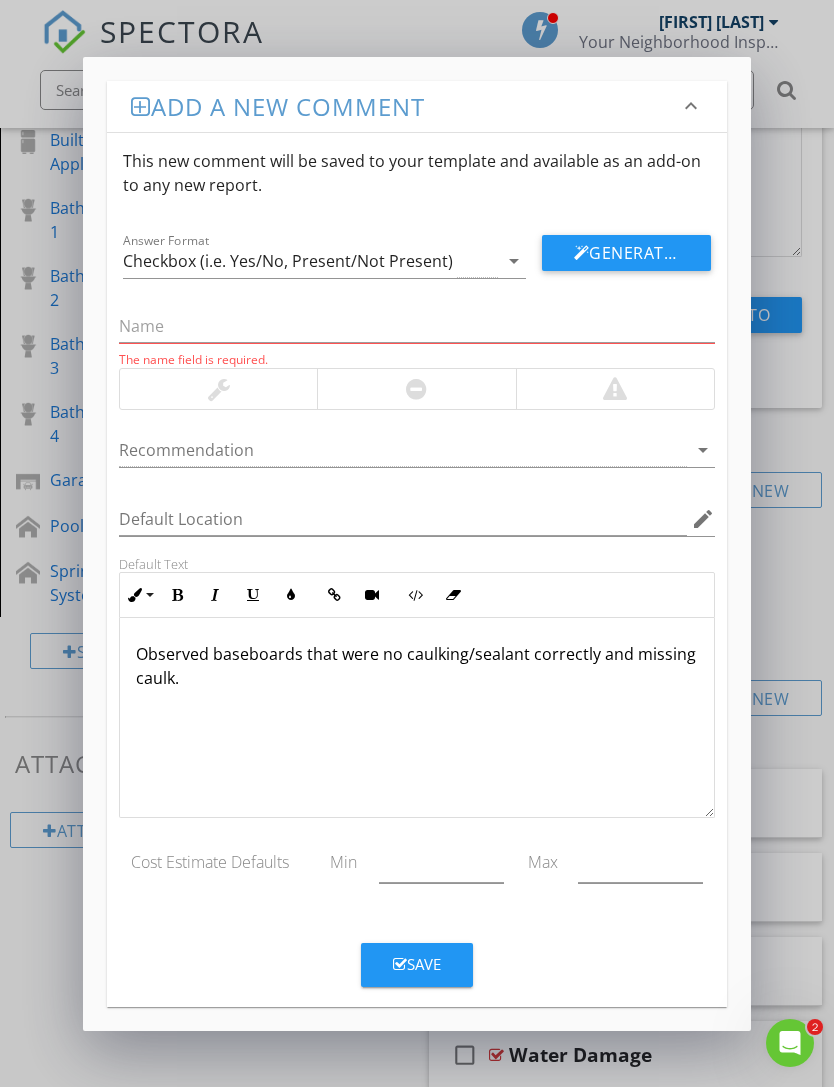 click on "Observed baseboards that were no caulking/sealant correctly and missing caulk." at bounding box center [416, 666] 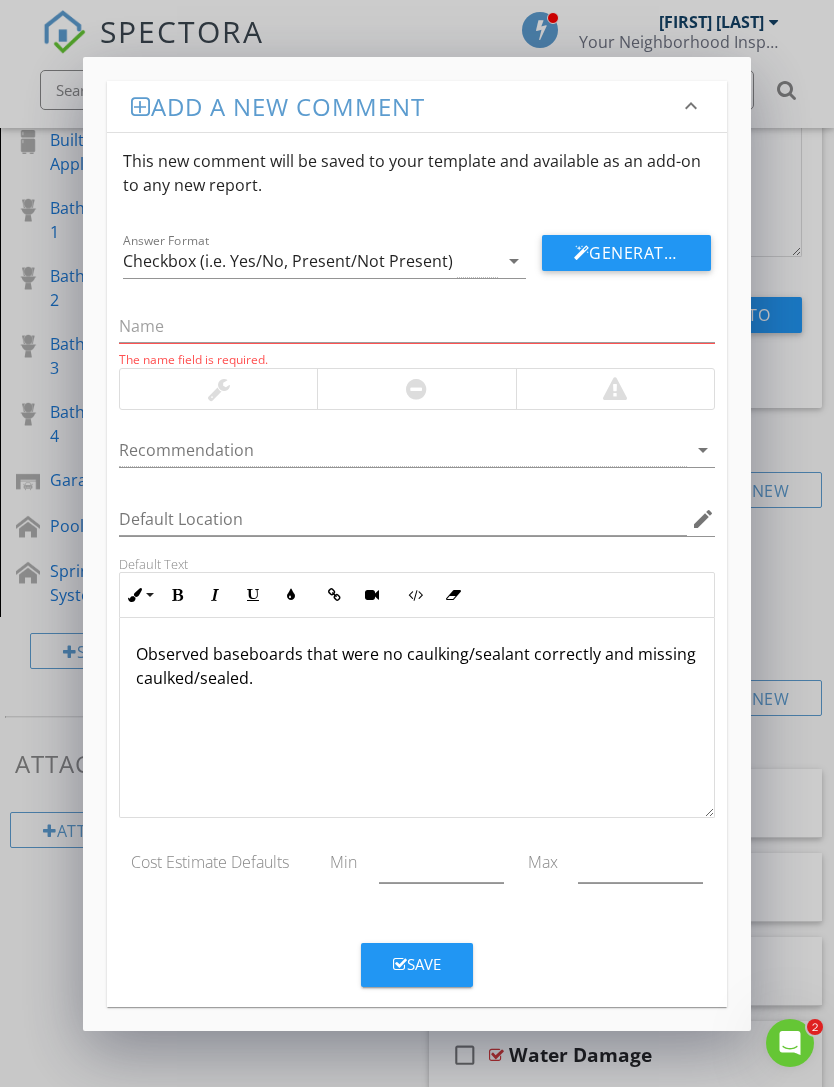 scroll, scrollTop: 921, scrollLeft: 0, axis: vertical 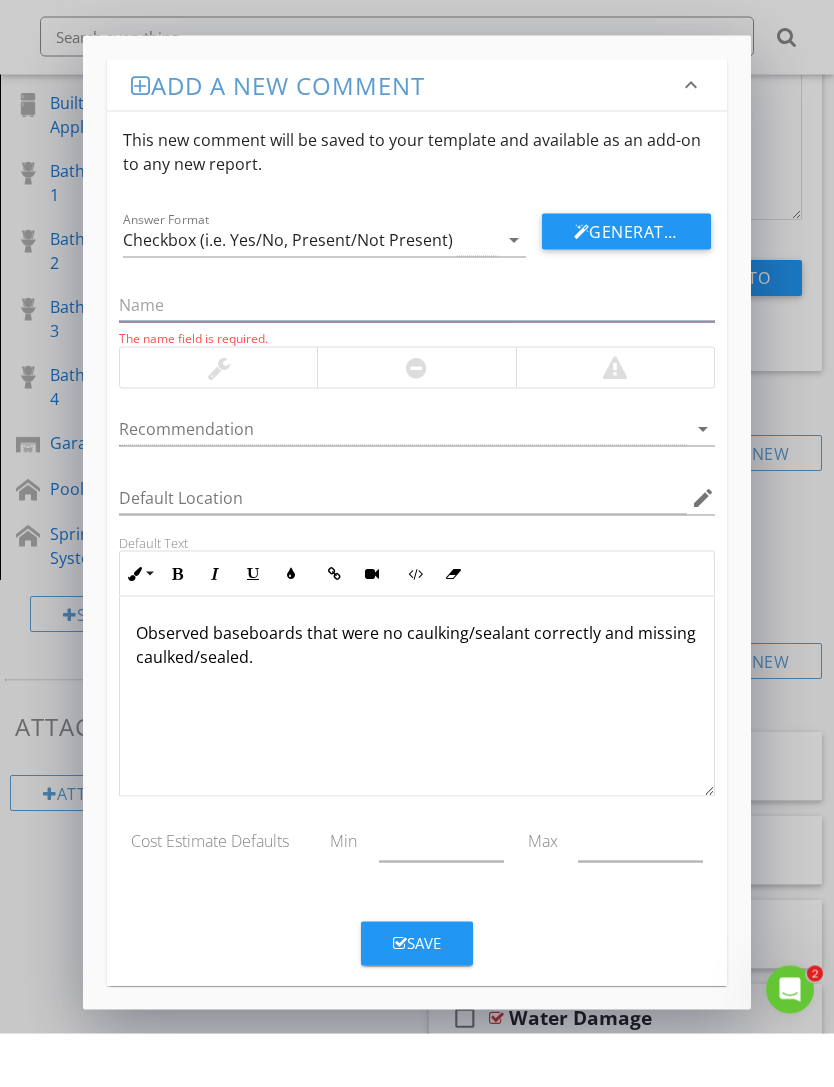 click at bounding box center [416, 358] 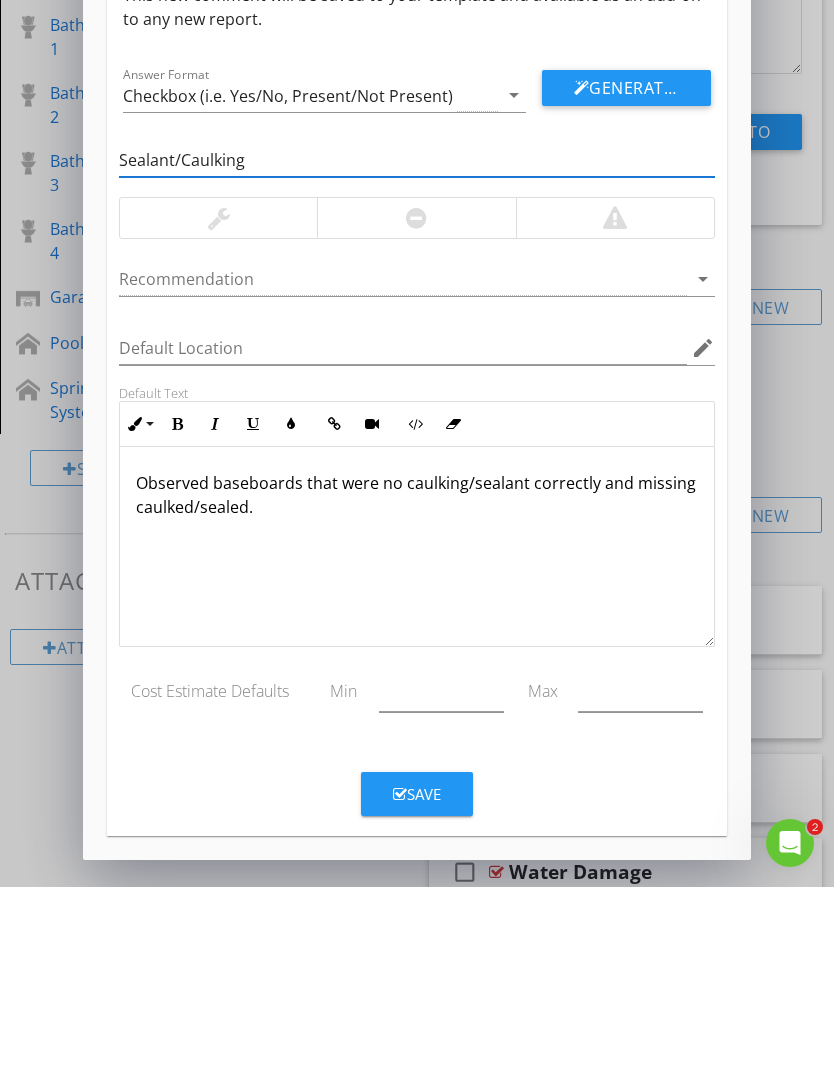 type on "Sealant/Caulking" 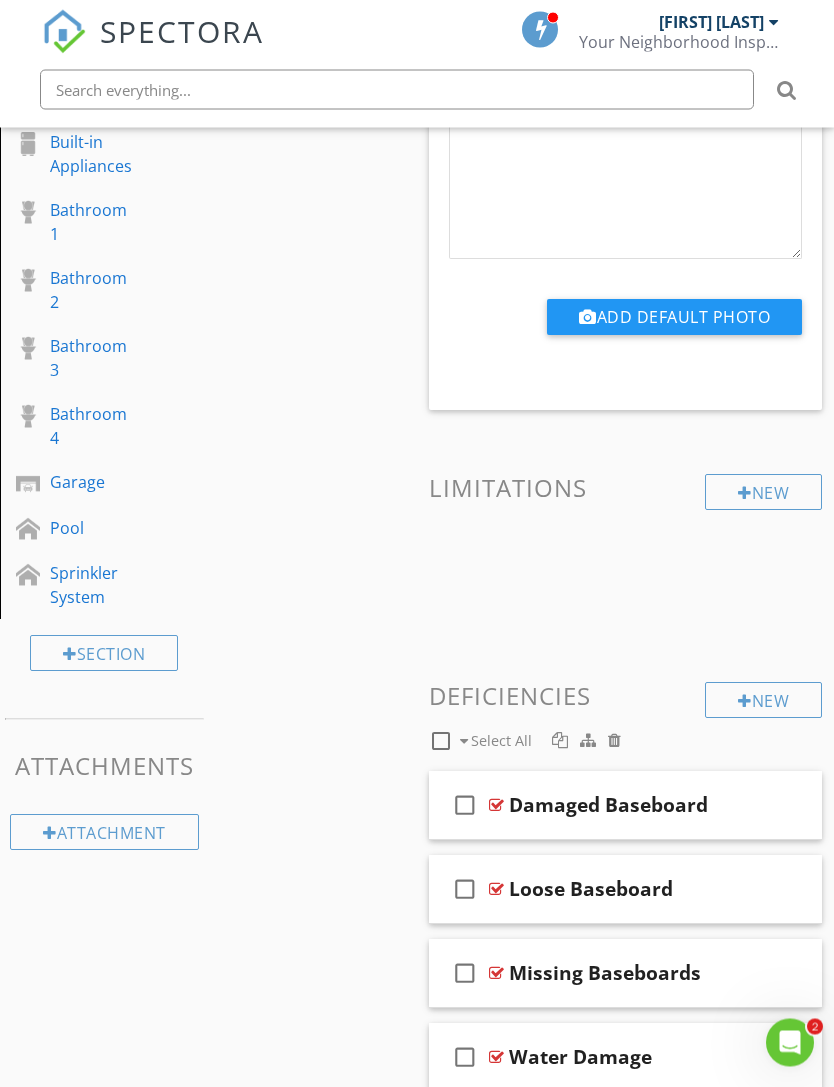 scroll, scrollTop: 936, scrollLeft: 0, axis: vertical 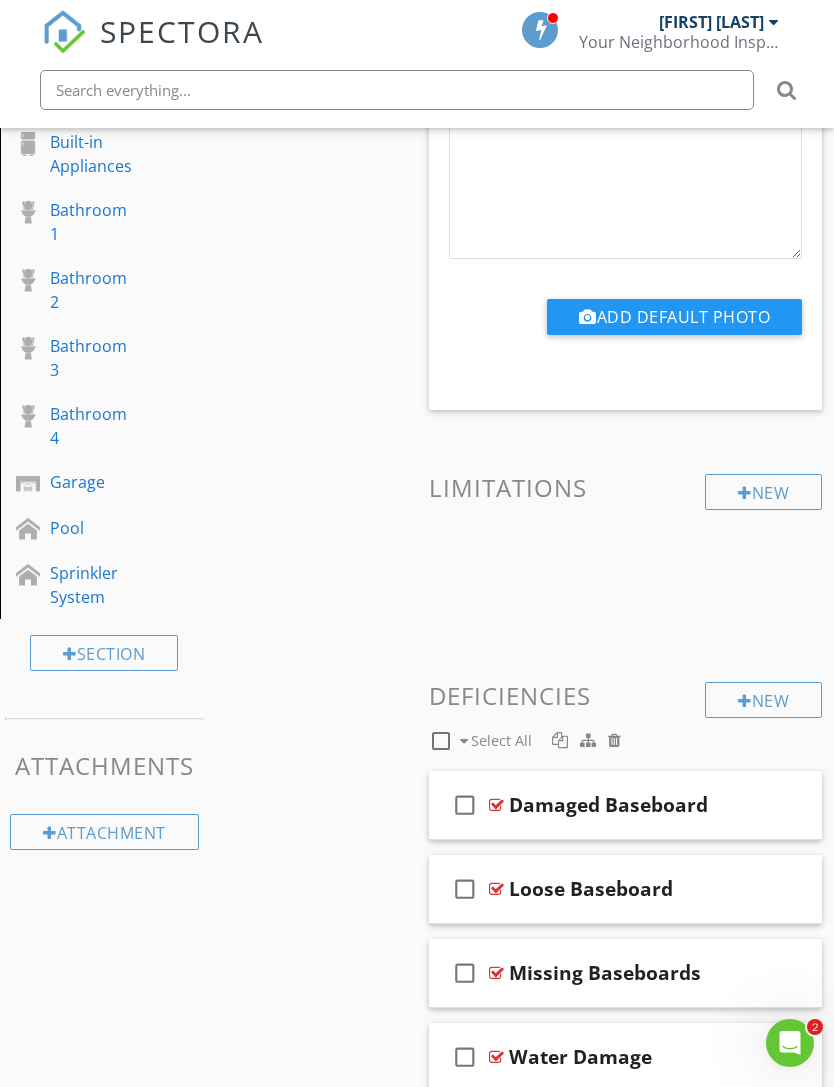 click on "New" at bounding box center [763, 700] 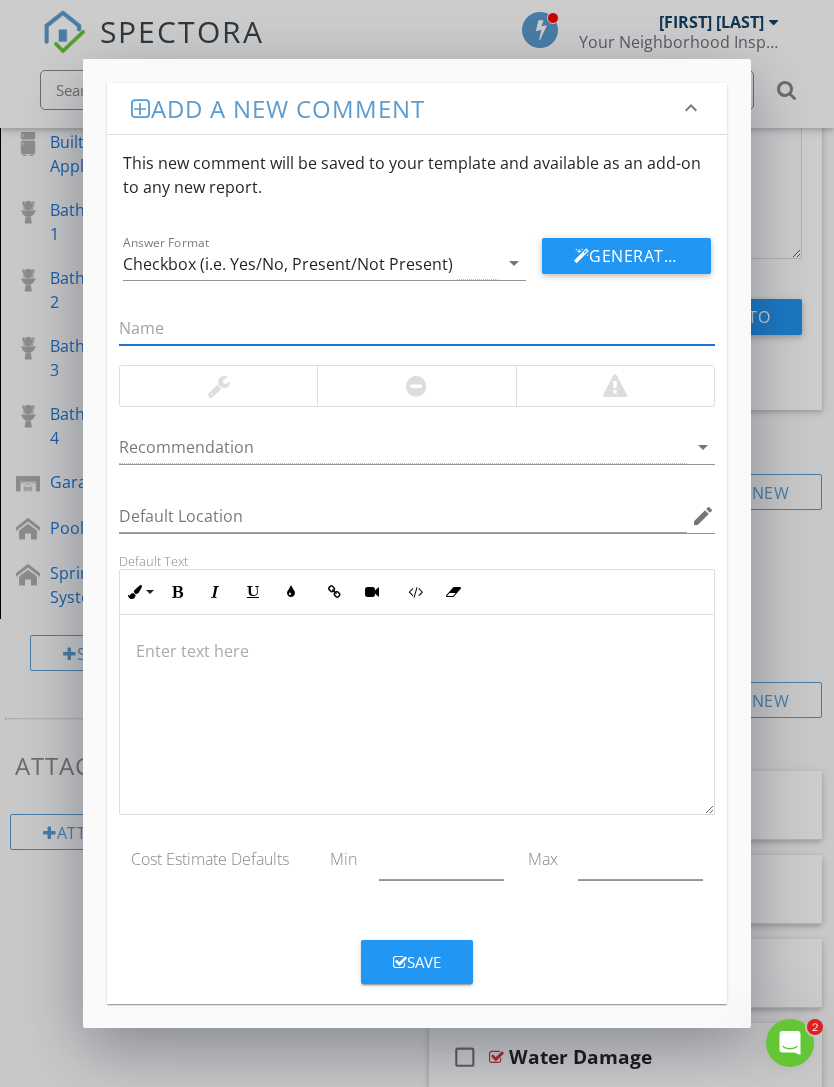 click at bounding box center [416, 328] 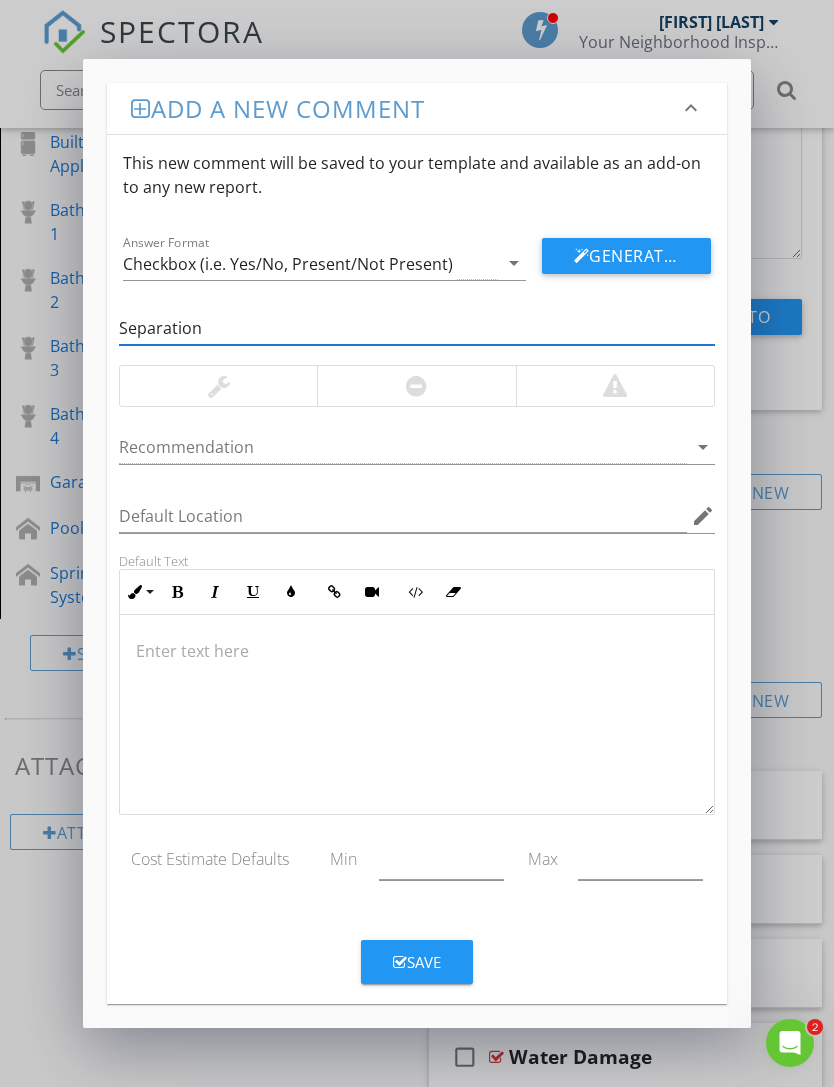 type on "Separation" 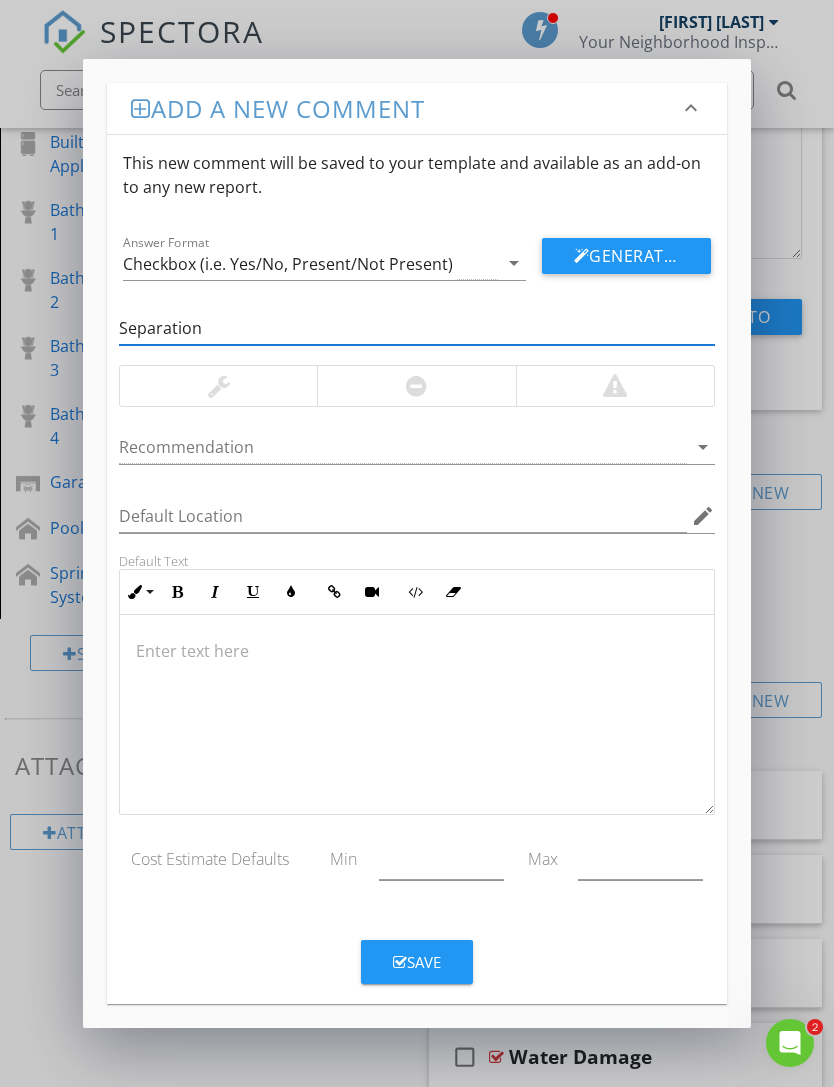click at bounding box center [416, 651] 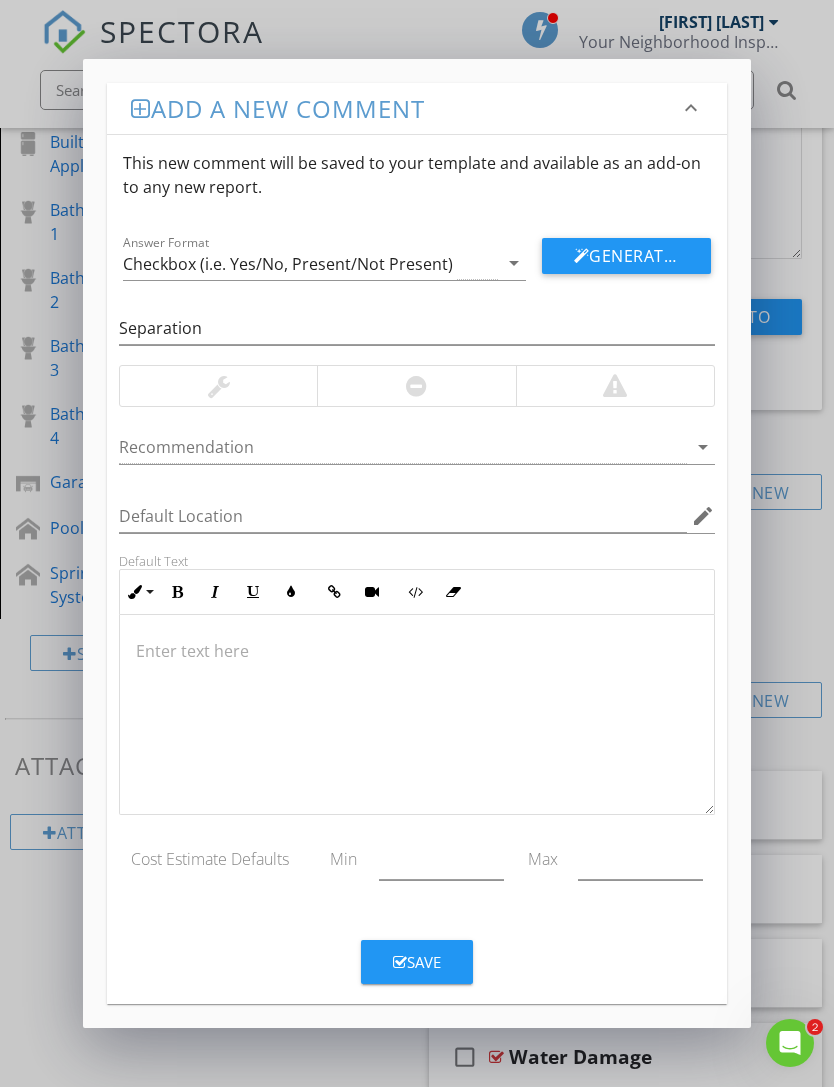 click at bounding box center (416, 651) 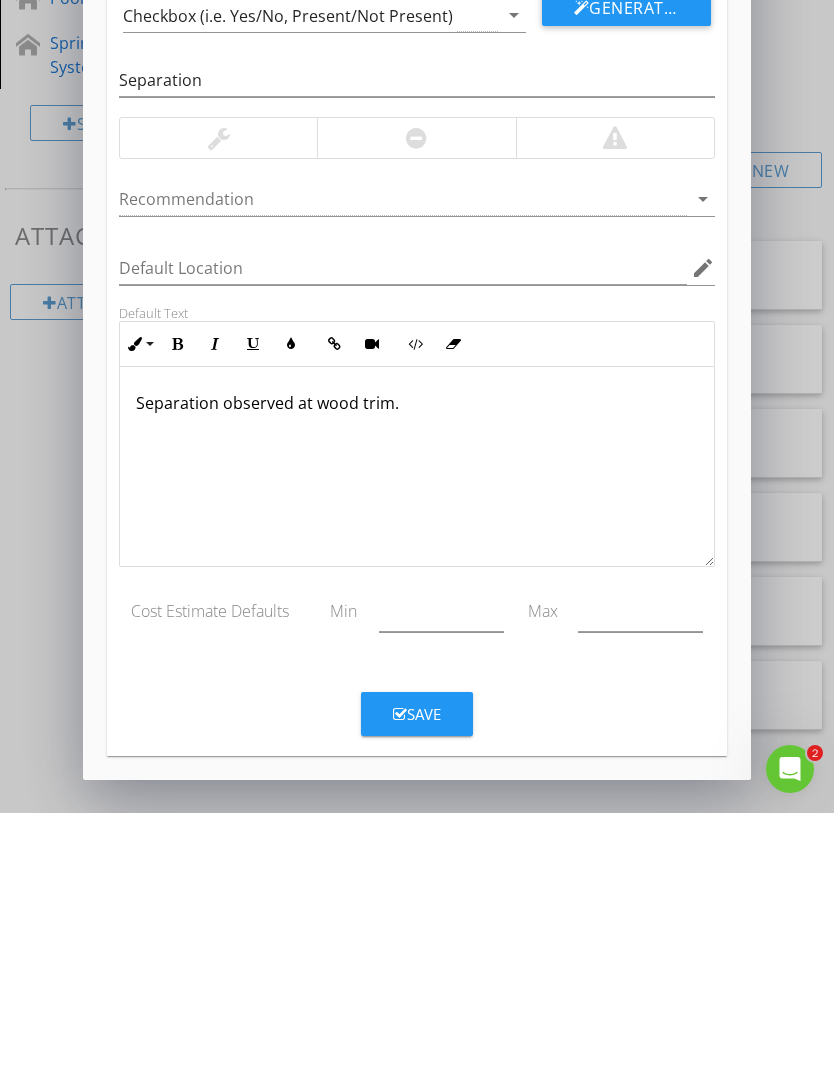 click on "Save" at bounding box center [417, 988] 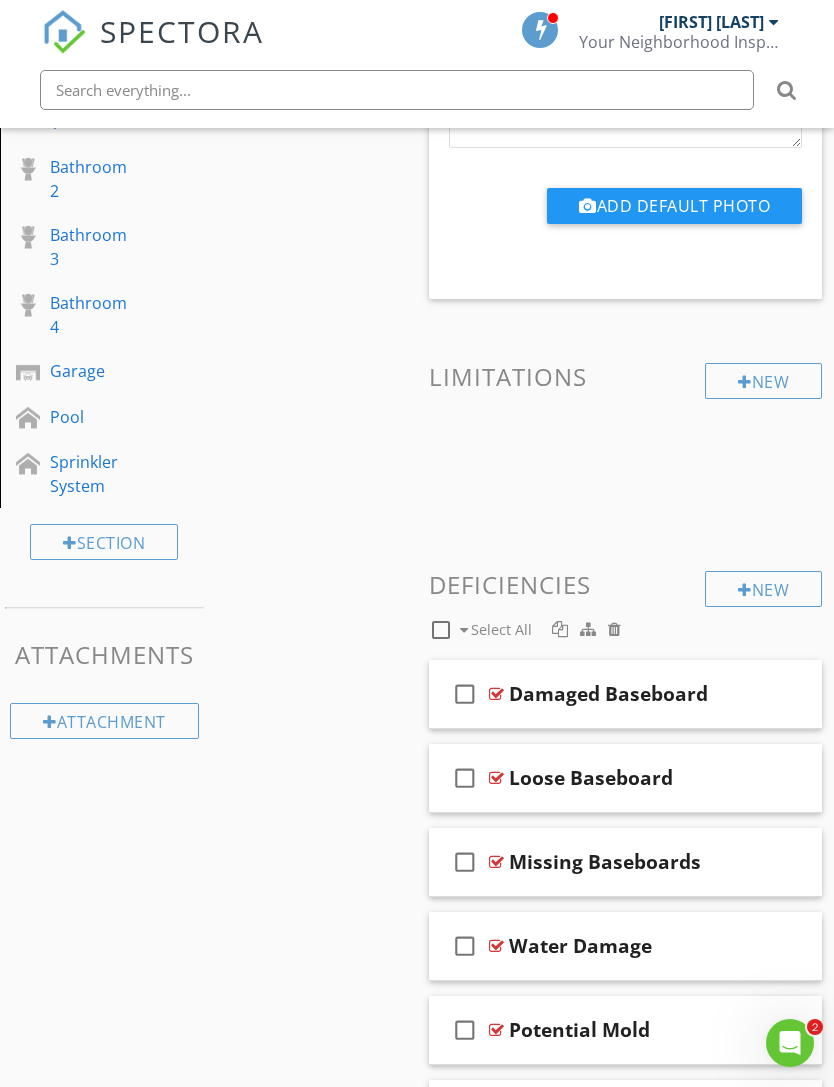 scroll, scrollTop: 895, scrollLeft: 0, axis: vertical 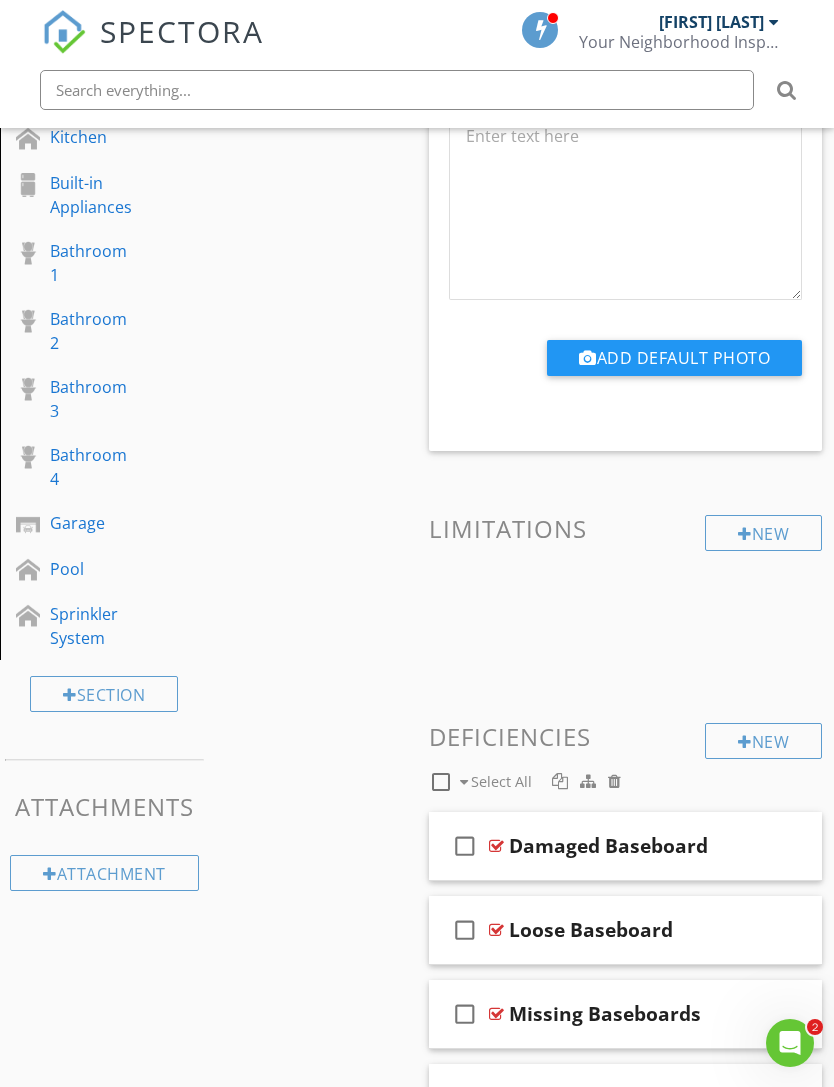 click on "New" at bounding box center (763, 741) 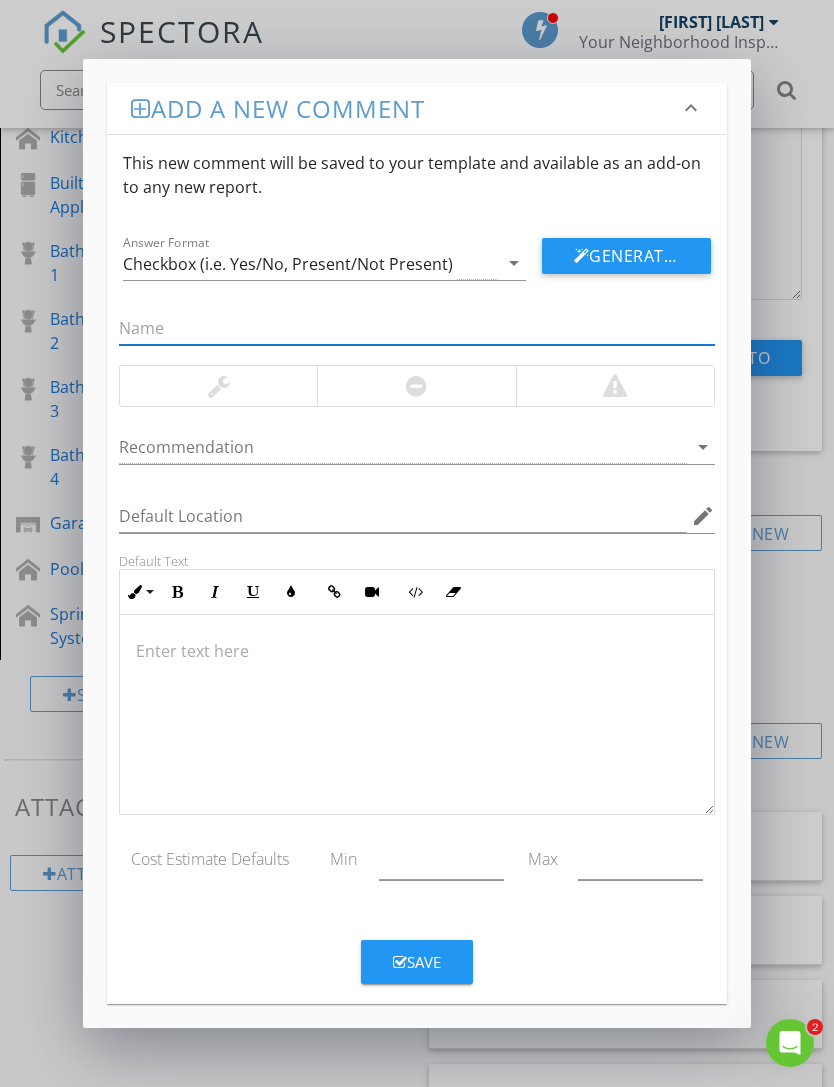 click at bounding box center [416, 715] 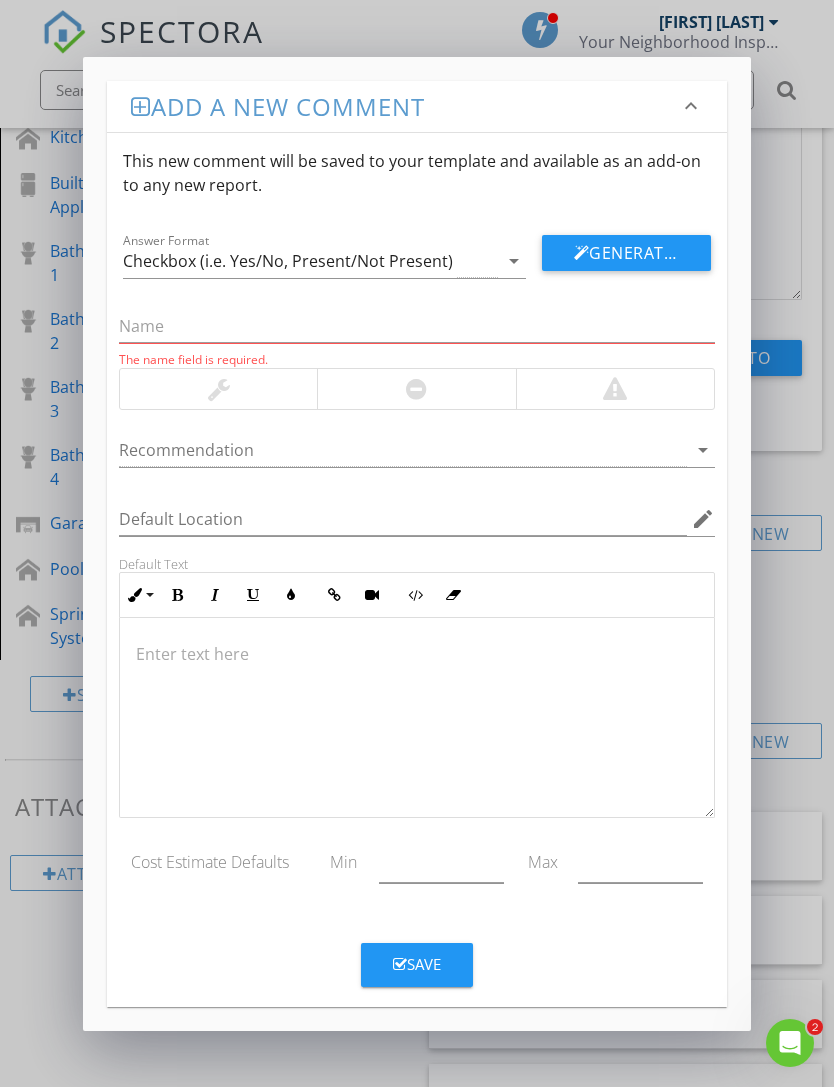 click at bounding box center (416, 718) 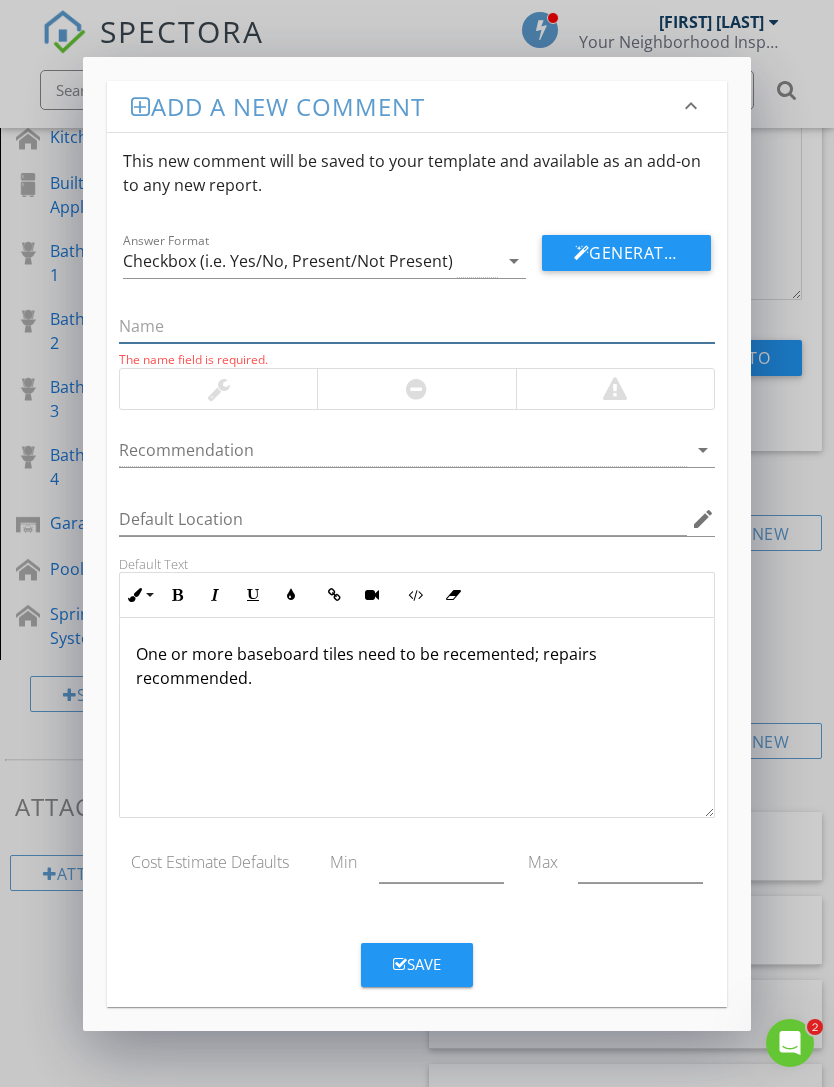 click at bounding box center [416, 326] 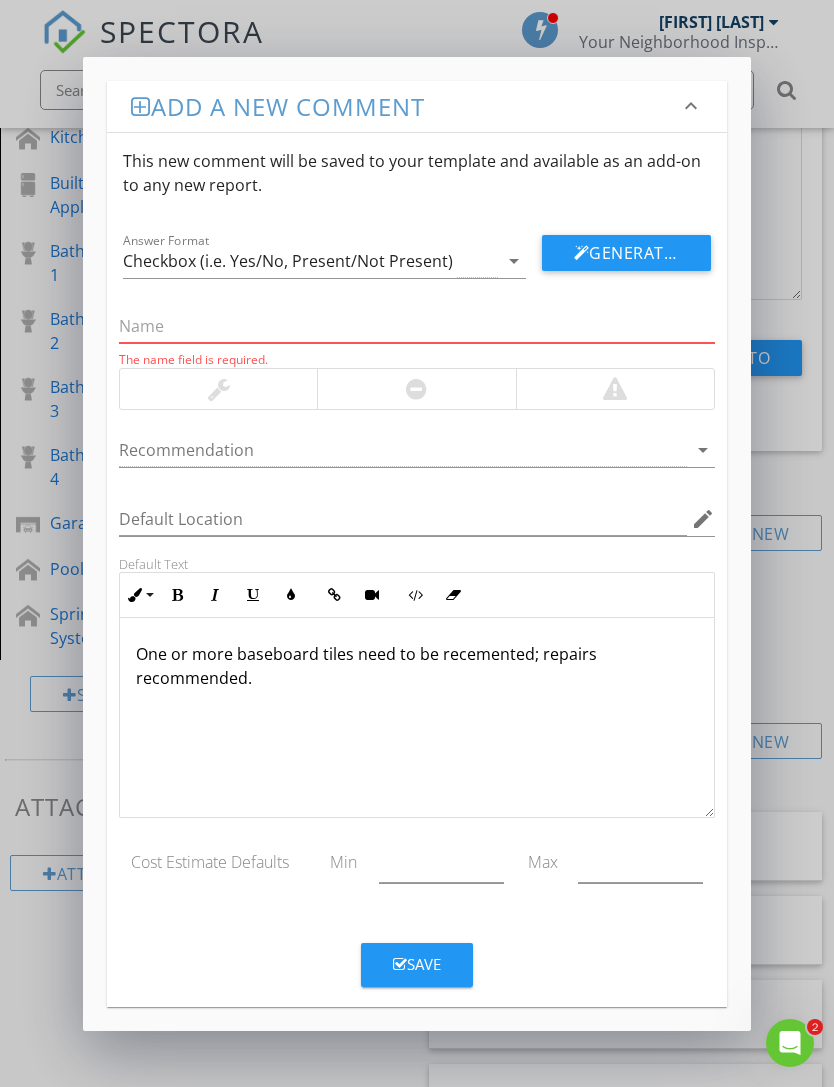 click on "One or more baseboard tiles need to be recemented; repairs recommended." at bounding box center [416, 666] 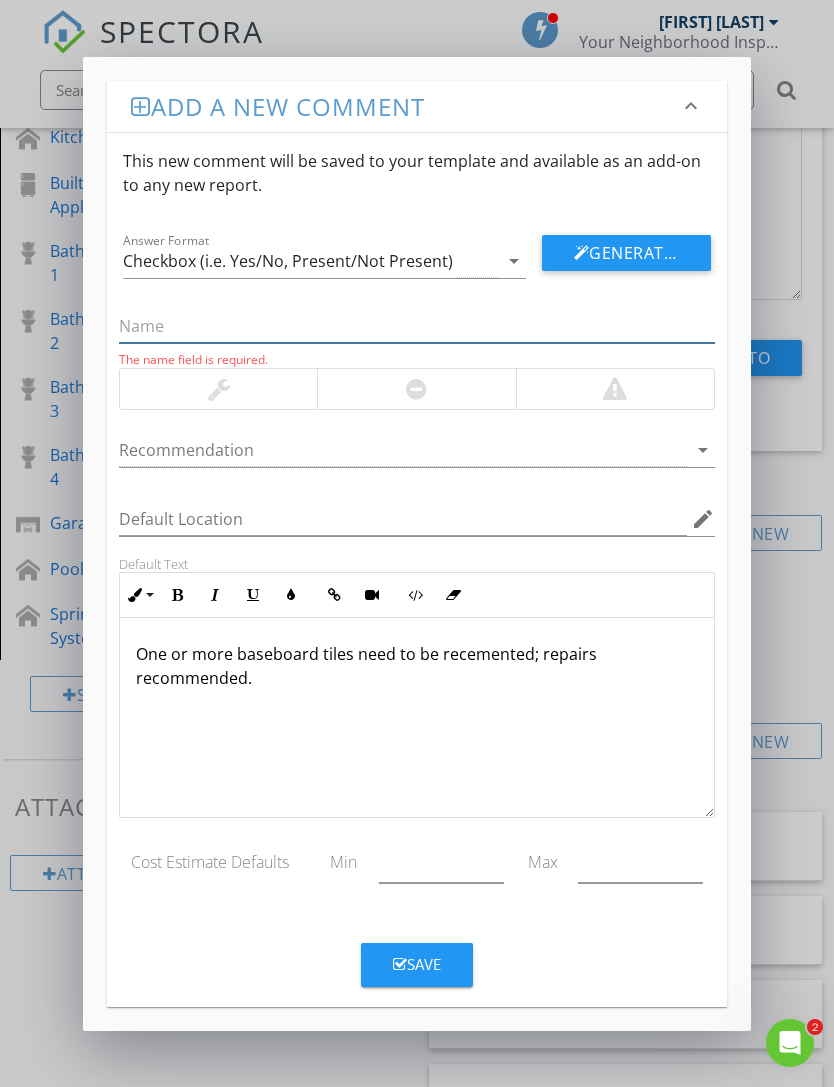 click at bounding box center (416, 326) 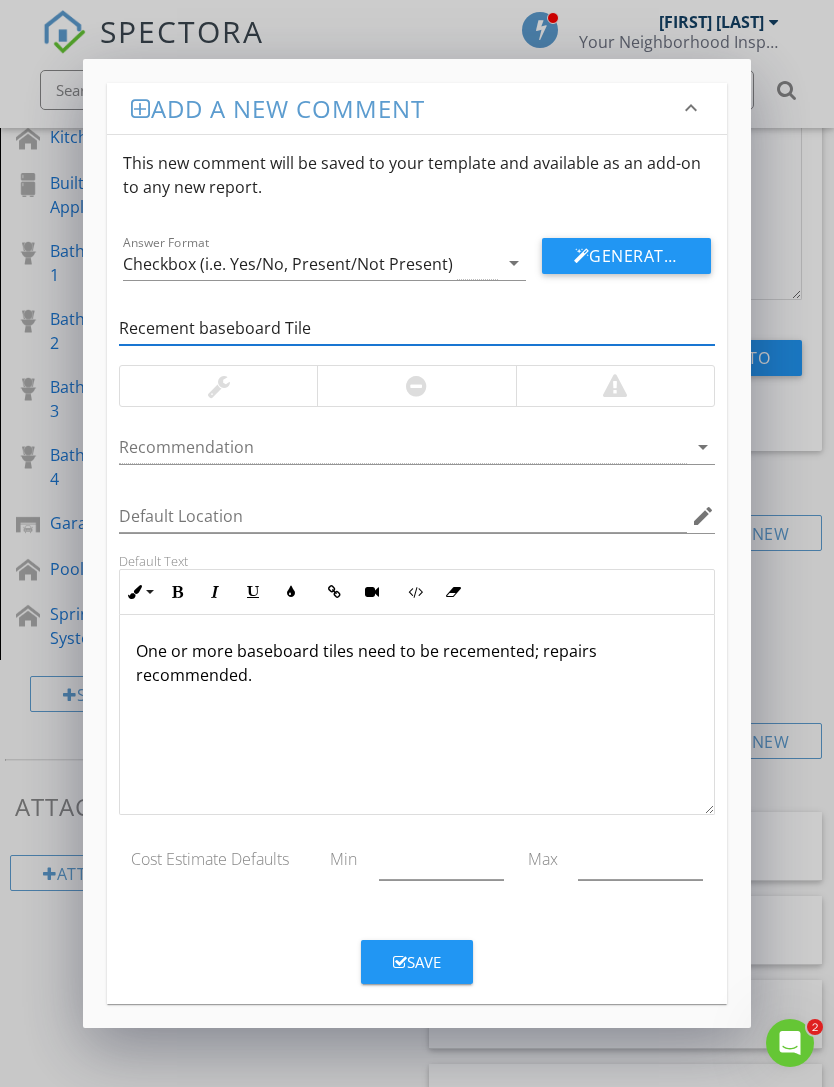 click on "Recement baseboard Tile" at bounding box center [416, 328] 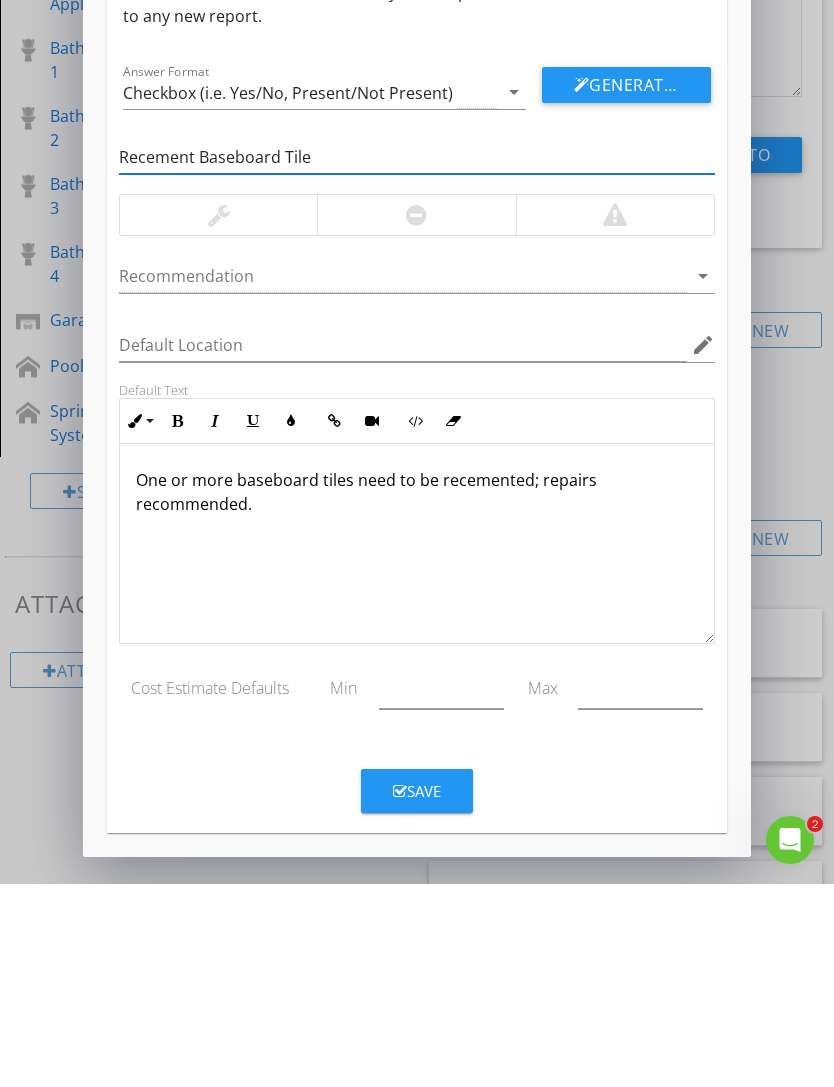 type on "Recement Baseboard Tile" 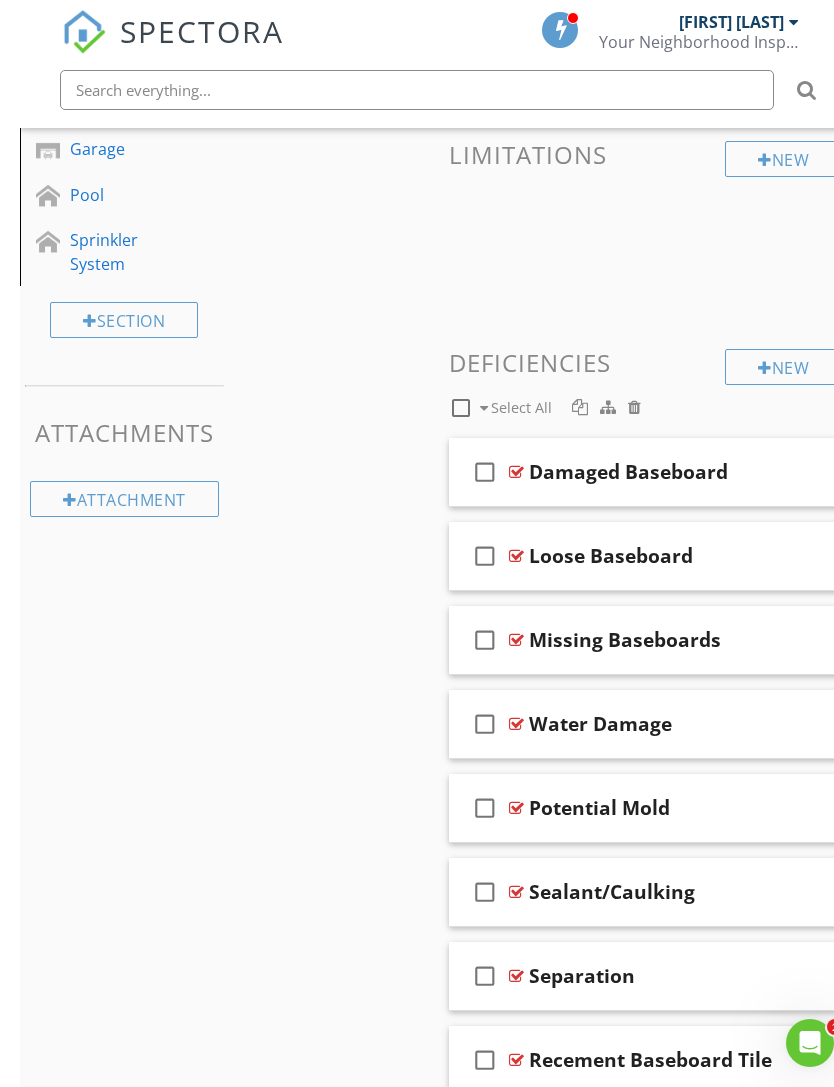 scroll, scrollTop: 1296, scrollLeft: 0, axis: vertical 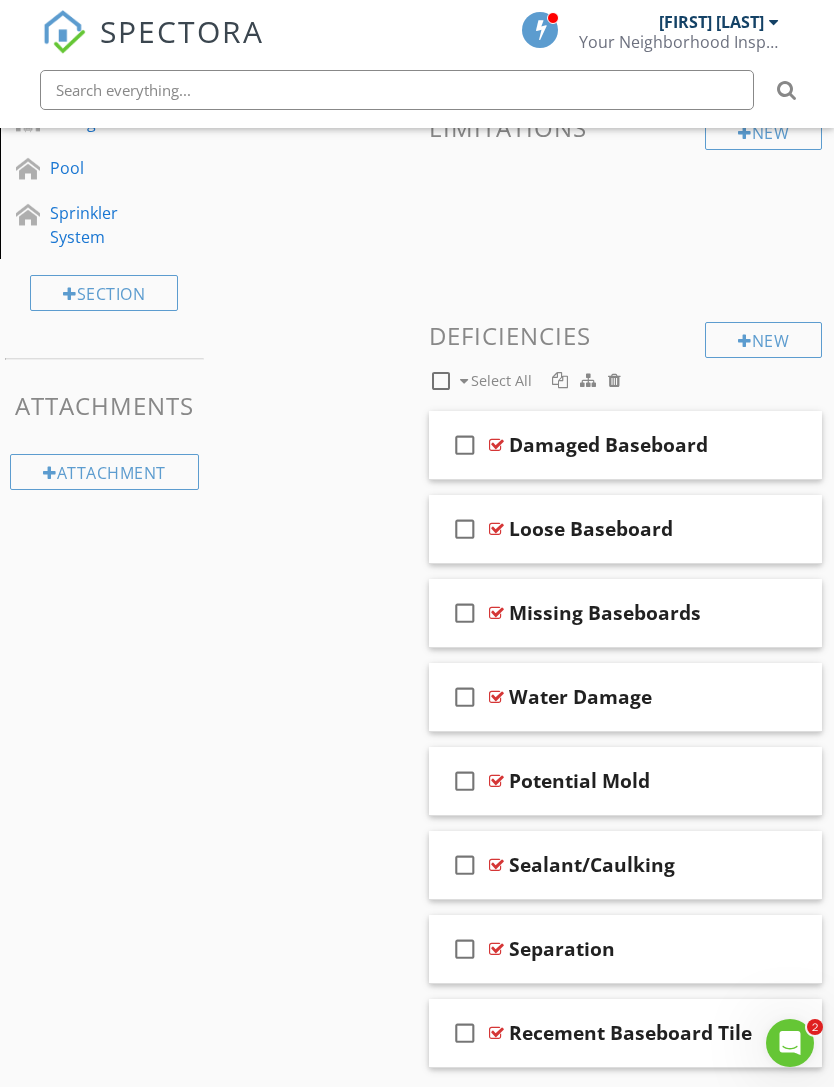 click at bounding box center (687, 1032) 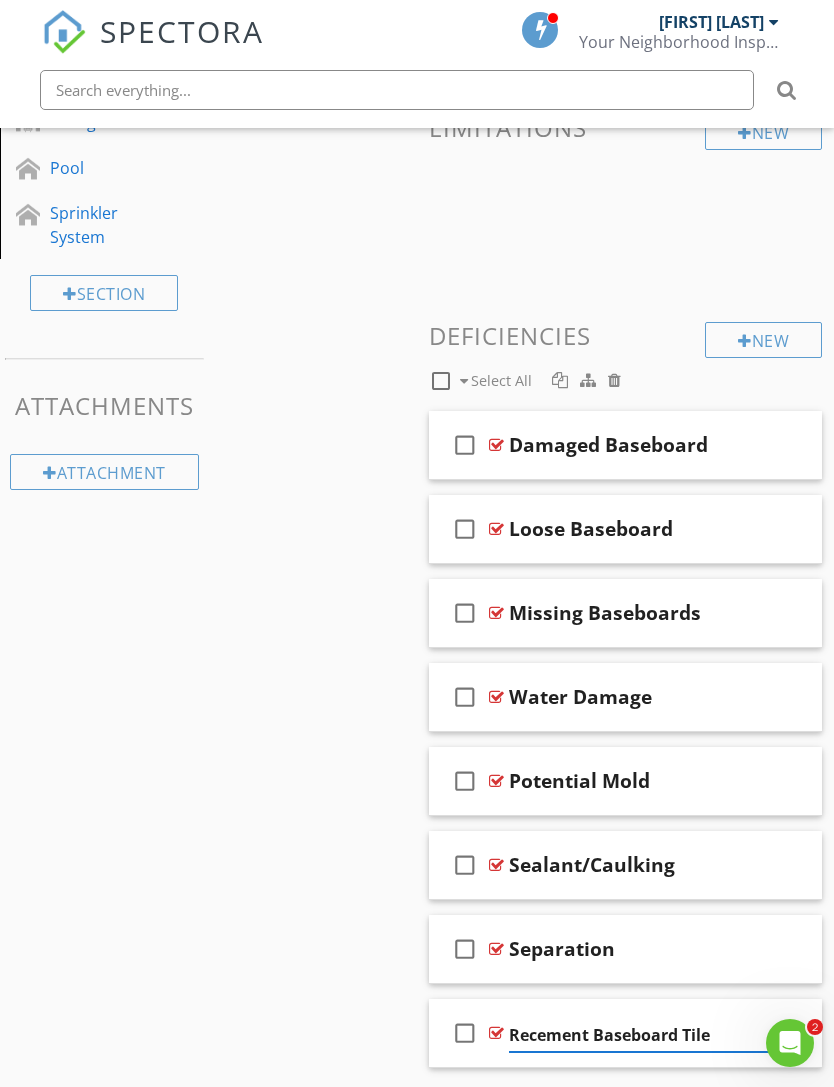 click on "Recement Baseboard Tile" at bounding box center [641, 1035] 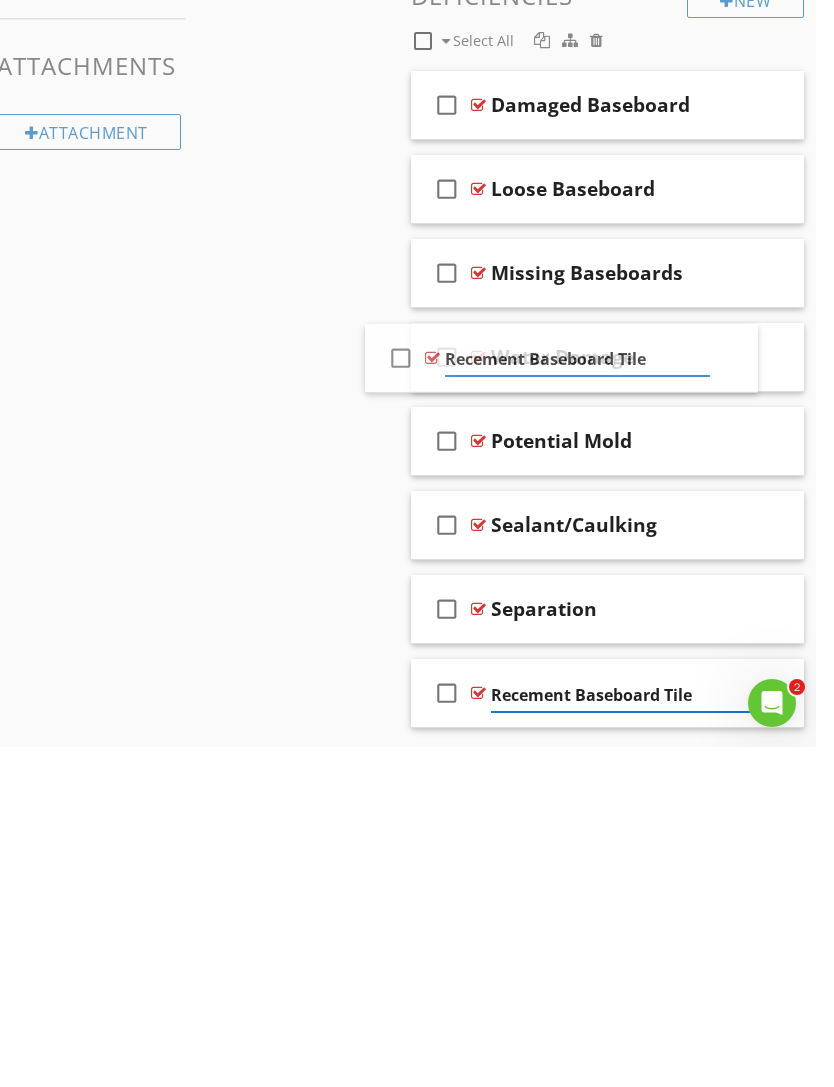 scroll, scrollTop: 1360, scrollLeft: 18, axis: both 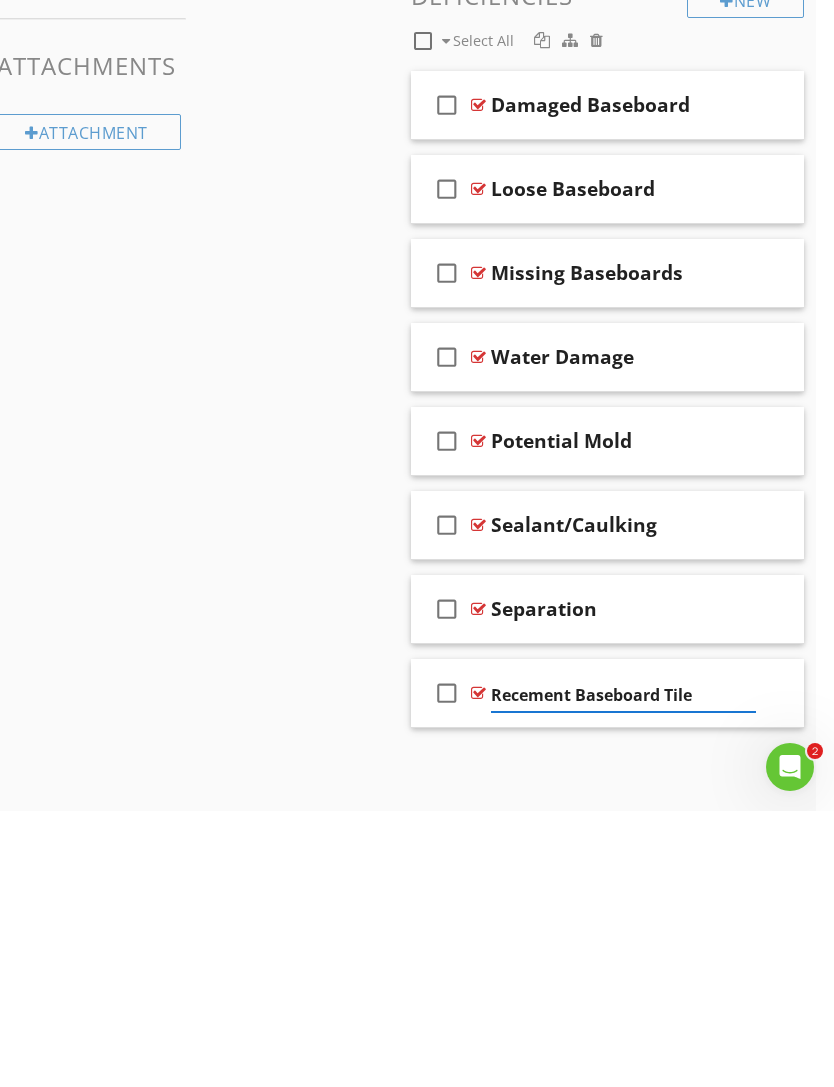 type on "Re-cement Baseboard Tile" 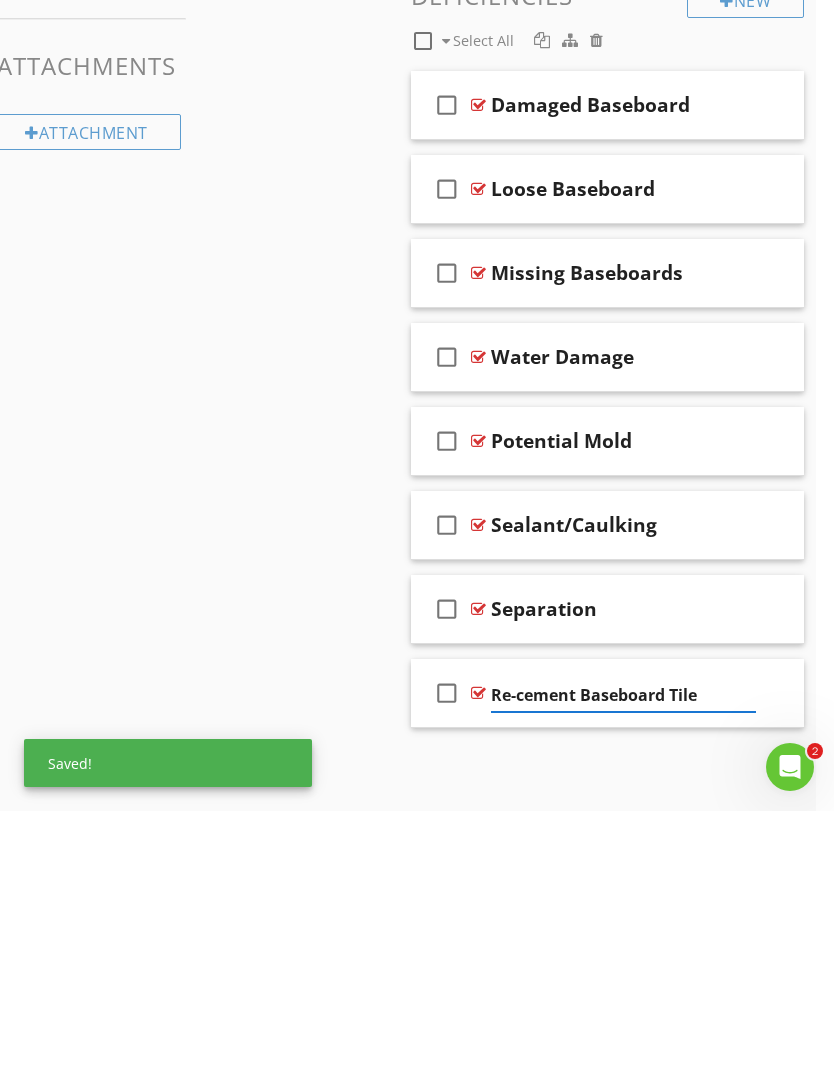 click on "Sections
Roof           Inspection Details           Exterior           Basement, Foundation, Crawlspace & Structure           Electrical           Cooling           Plumbing           Attic, Insulation & Ventilation           Doors, Windows & Interior           Kitchen           Built-in Appliances           Bathroom 1           Bathroom 2           Bathroom 3           Bathroom 4           Garage           Pool           Sprinkler System
Section
Attachments
Attachment
Items
General            Interior Doors           Walls           Ceilings           Floors           Windows           Steps, Stairways & Railings           Baseboard
Item
Comments
New
Informational   check_box     Select All             check_box
Material
Wood" at bounding box center (399, 7) 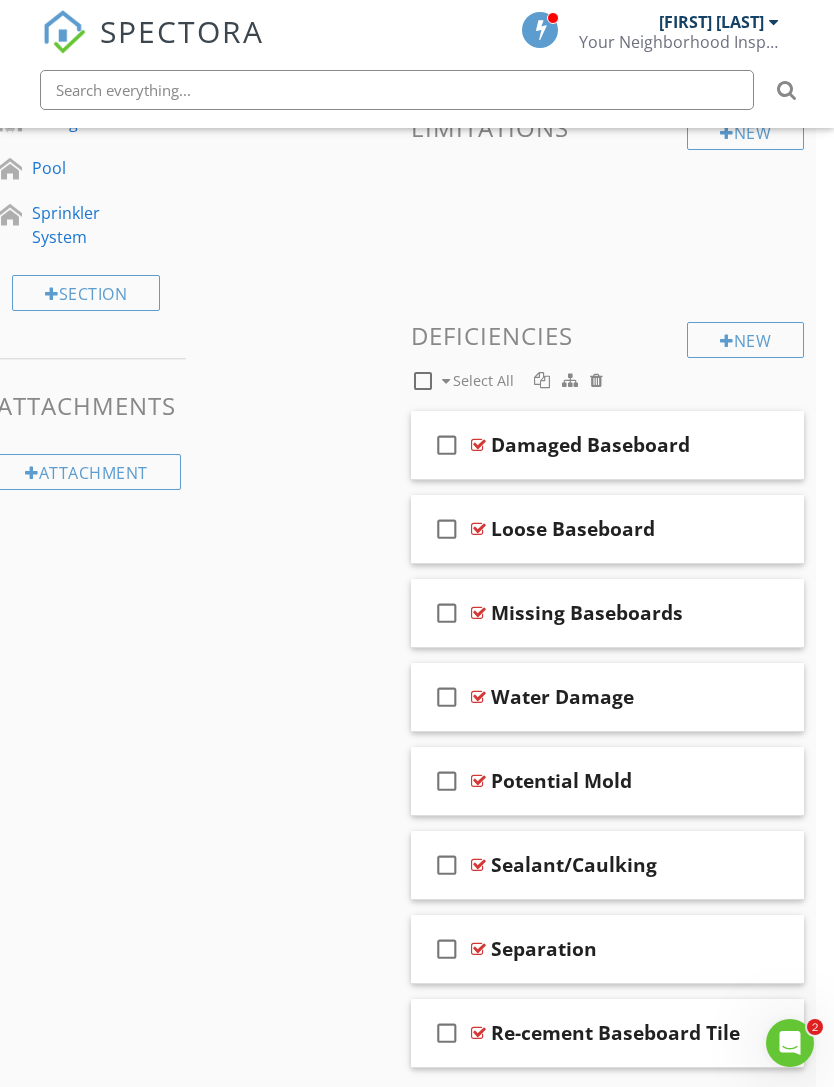 click on "check_box_outline_blank" at bounding box center [447, 1033] 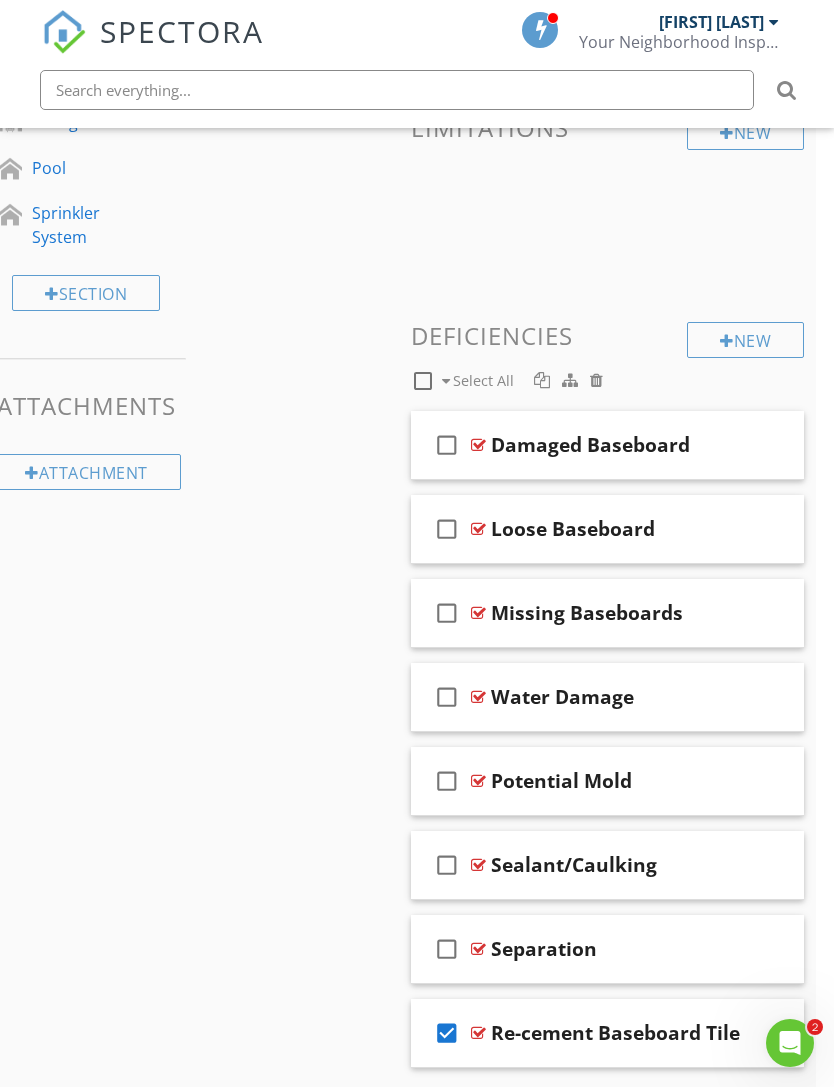 click at bounding box center (700, 1032) 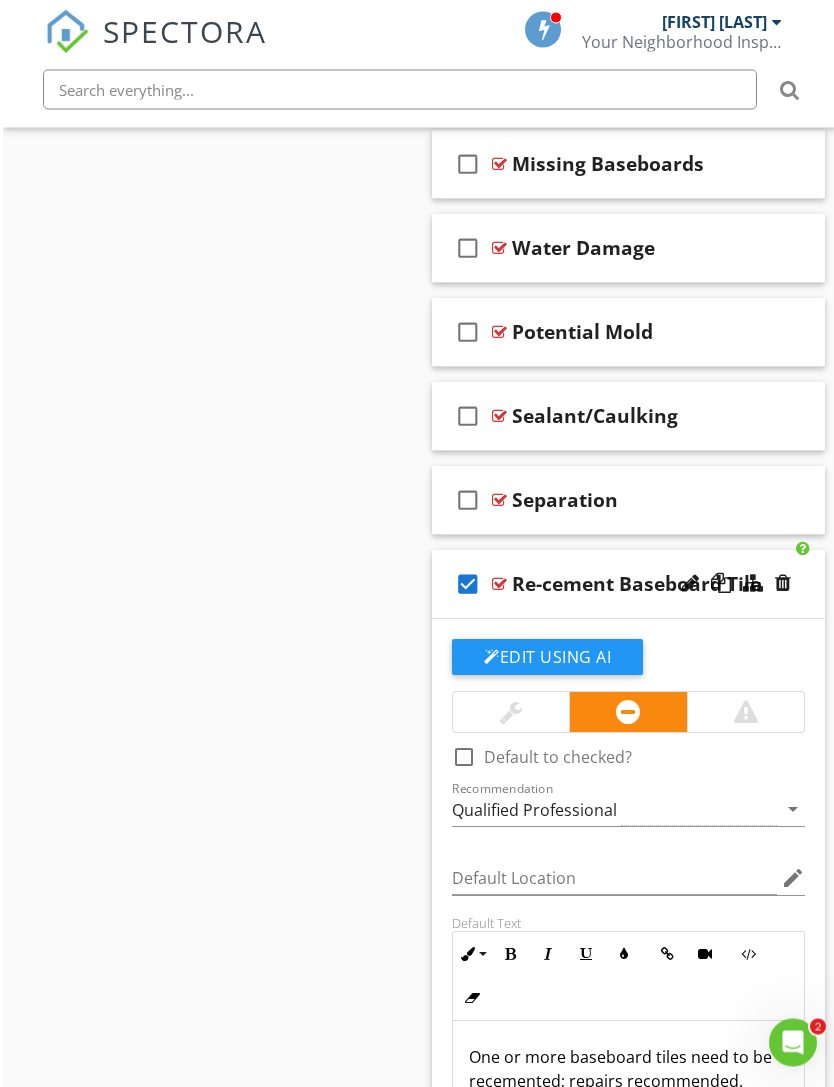 scroll, scrollTop: 1770, scrollLeft: 0, axis: vertical 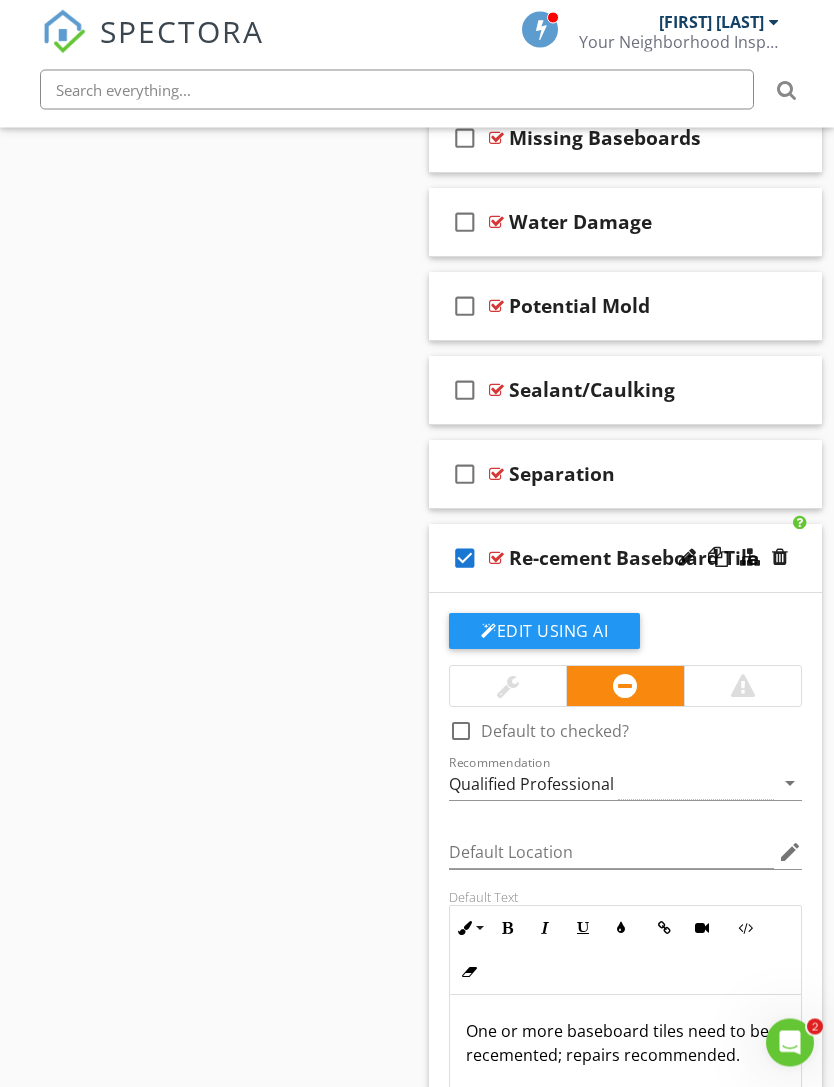 click on "One or more baseboard tiles need to be recemented; repairs recommended." at bounding box center (625, 1044) 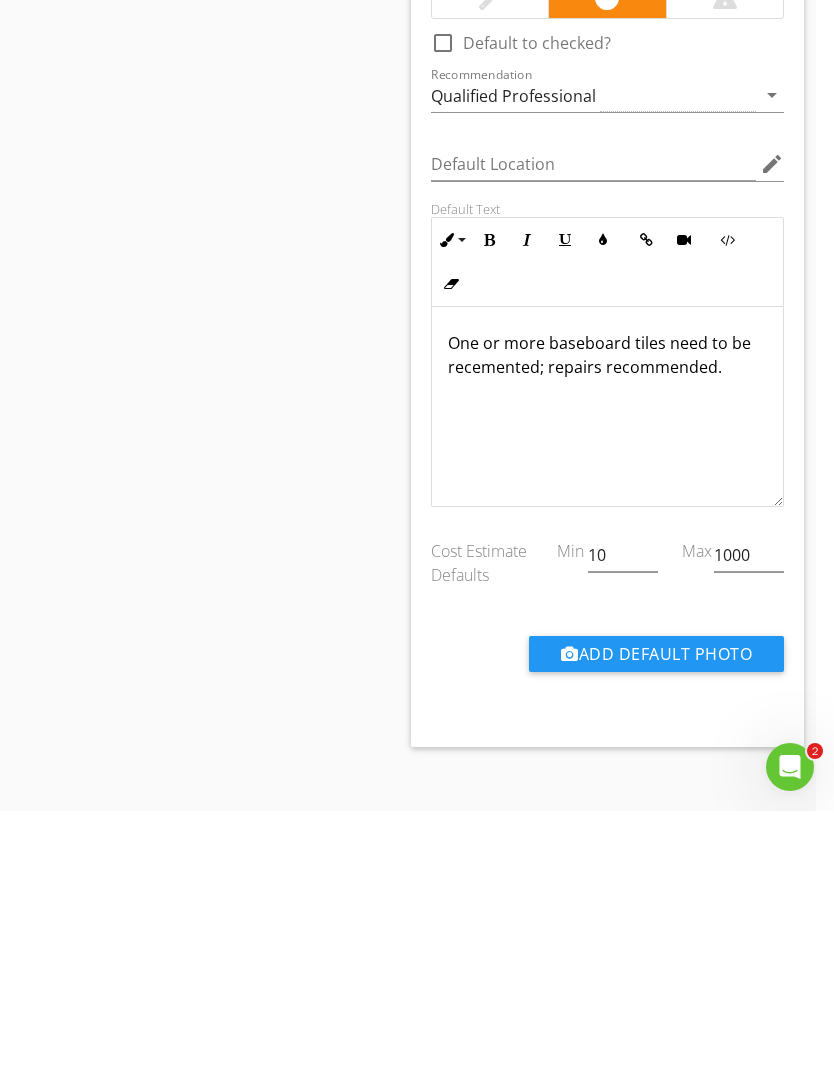 type 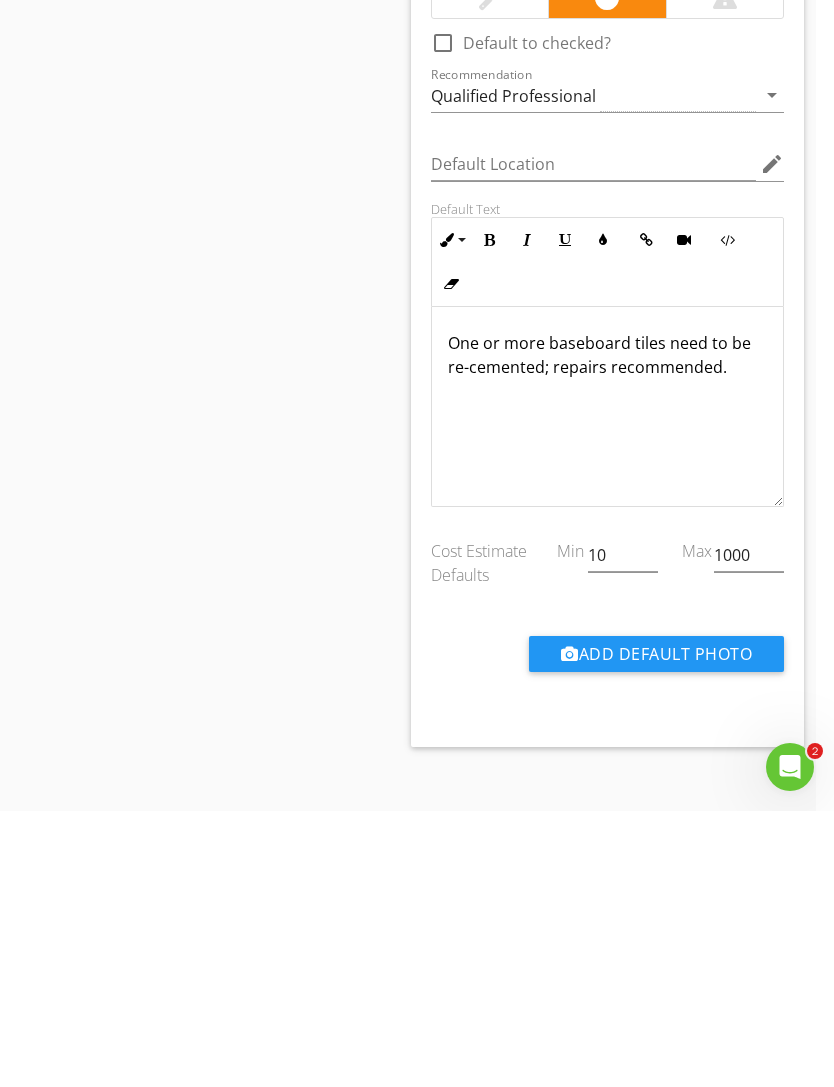click on "Sections
Roof           Inspection Details           Exterior           Basement, Foundation, Crawlspace & Structure           Electrical           Cooling           Plumbing           Attic, Insulation & Ventilation           Doors, Windows & Interior           Kitchen           Built-in Appliances           Bathroom 1           Bathroom 2           Bathroom 3           Bathroom 4           Garage           Pool           Sprinkler System
Section
Attachments
Attachment
Items
General            Interior Doors           Walls           Ceilings           Floors           Windows           Steps, Stairways & Railings           Baseboard
Item
Comments
New
Informational   check_box     Select All             check_box
Material
Wood" at bounding box center (399, -395) 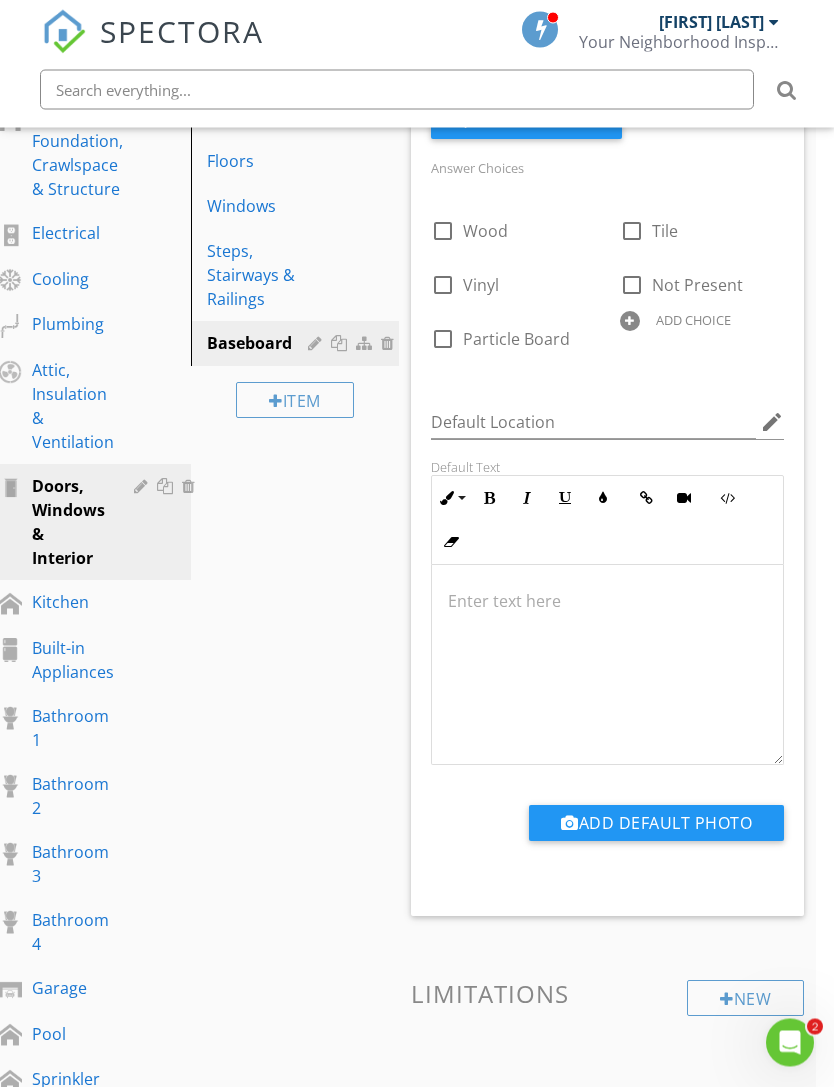scroll, scrollTop: 430, scrollLeft: 18, axis: both 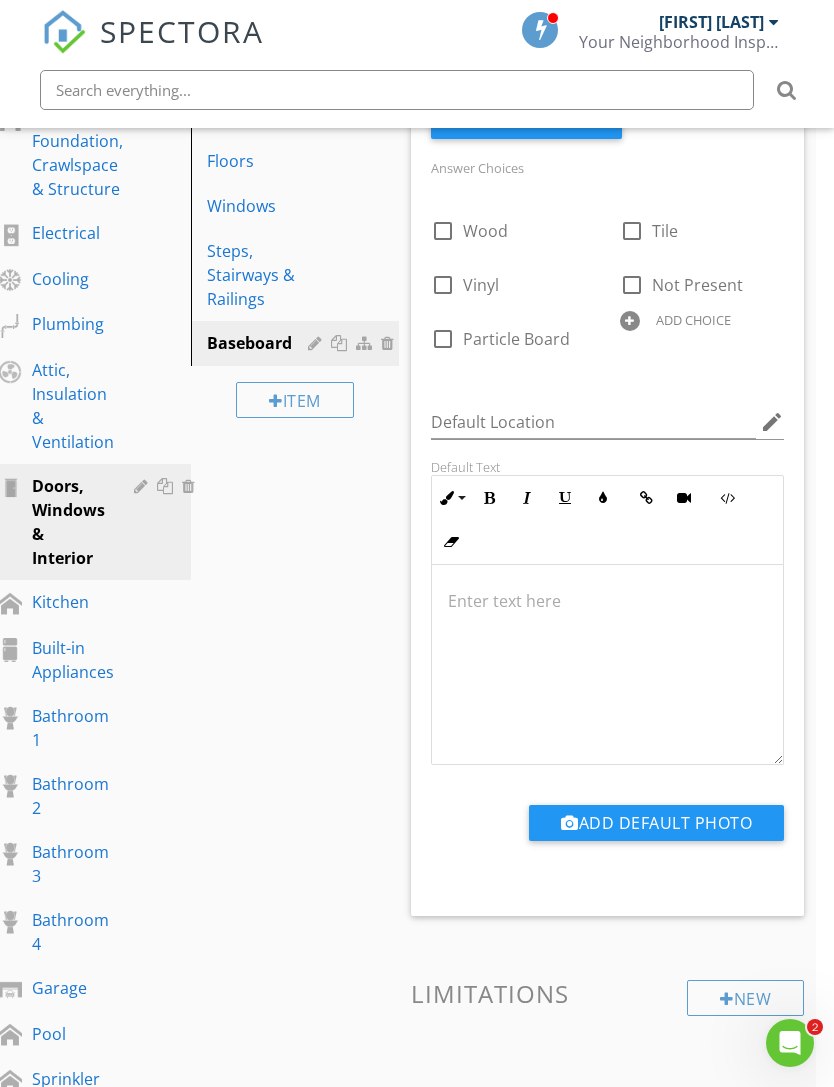 click on "Kitchen" at bounding box center (64, 602) 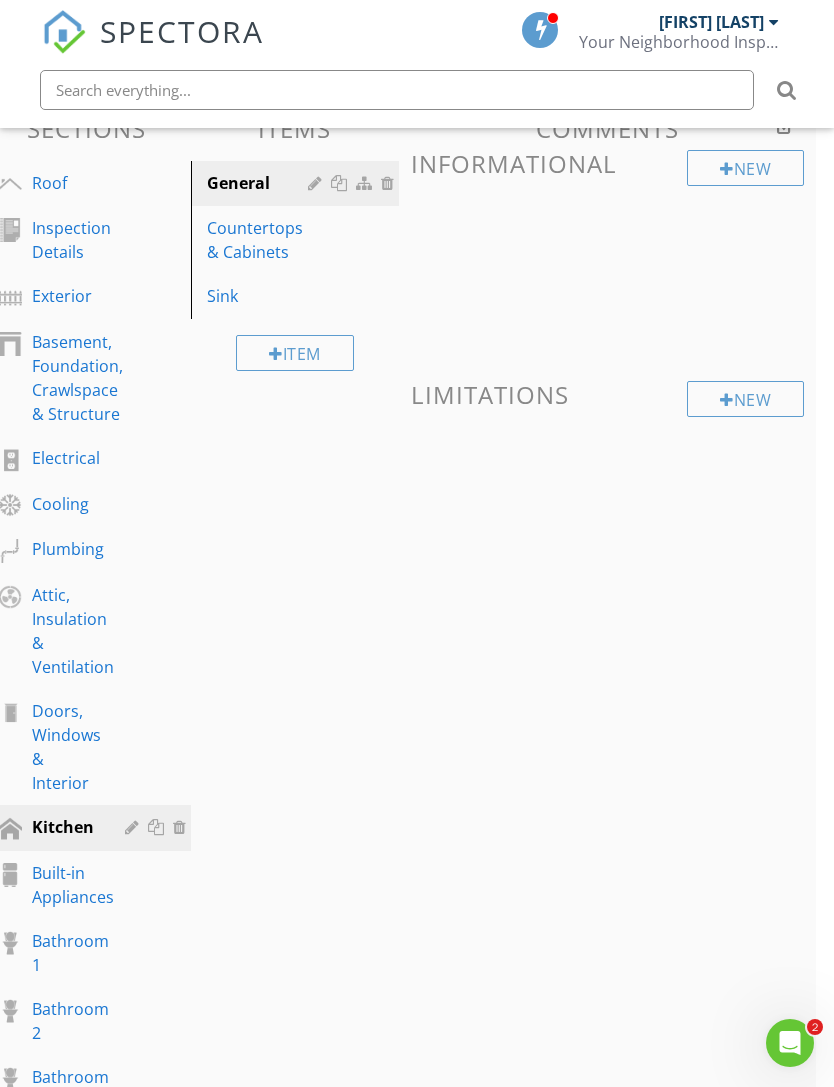 scroll, scrollTop: 174, scrollLeft: 18, axis: both 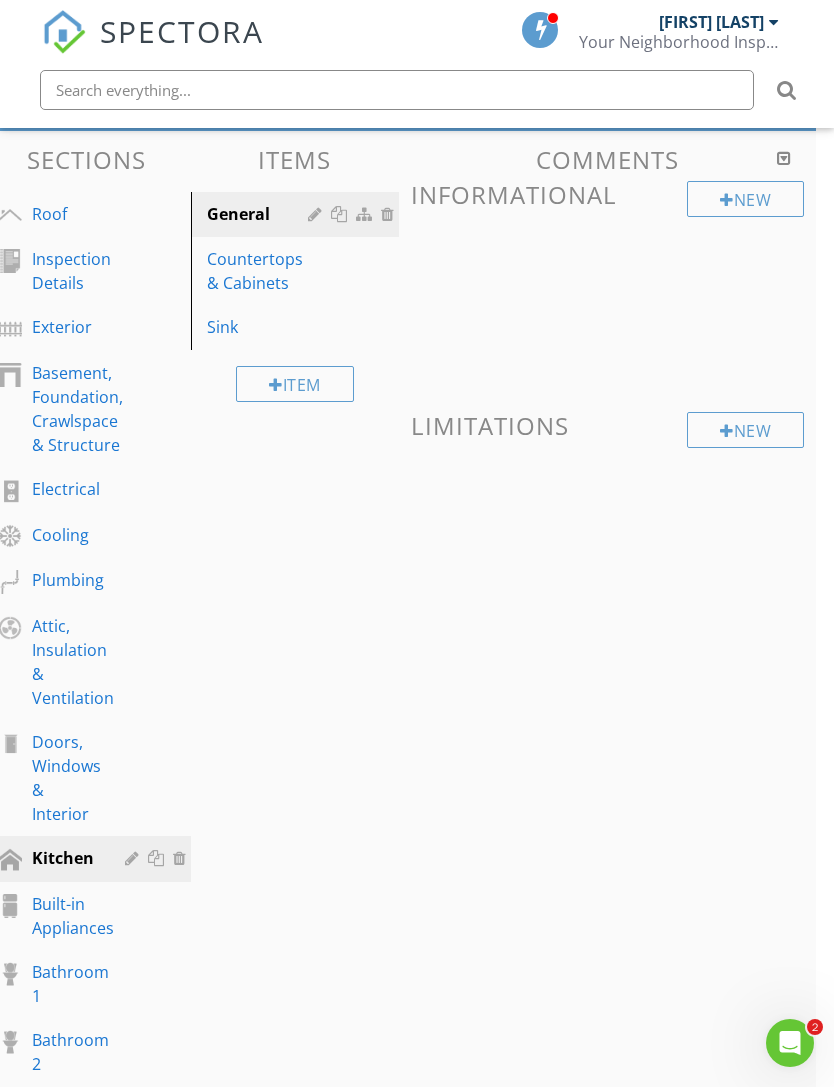 click on "Countertops & Cabinets" at bounding box center (261, 271) 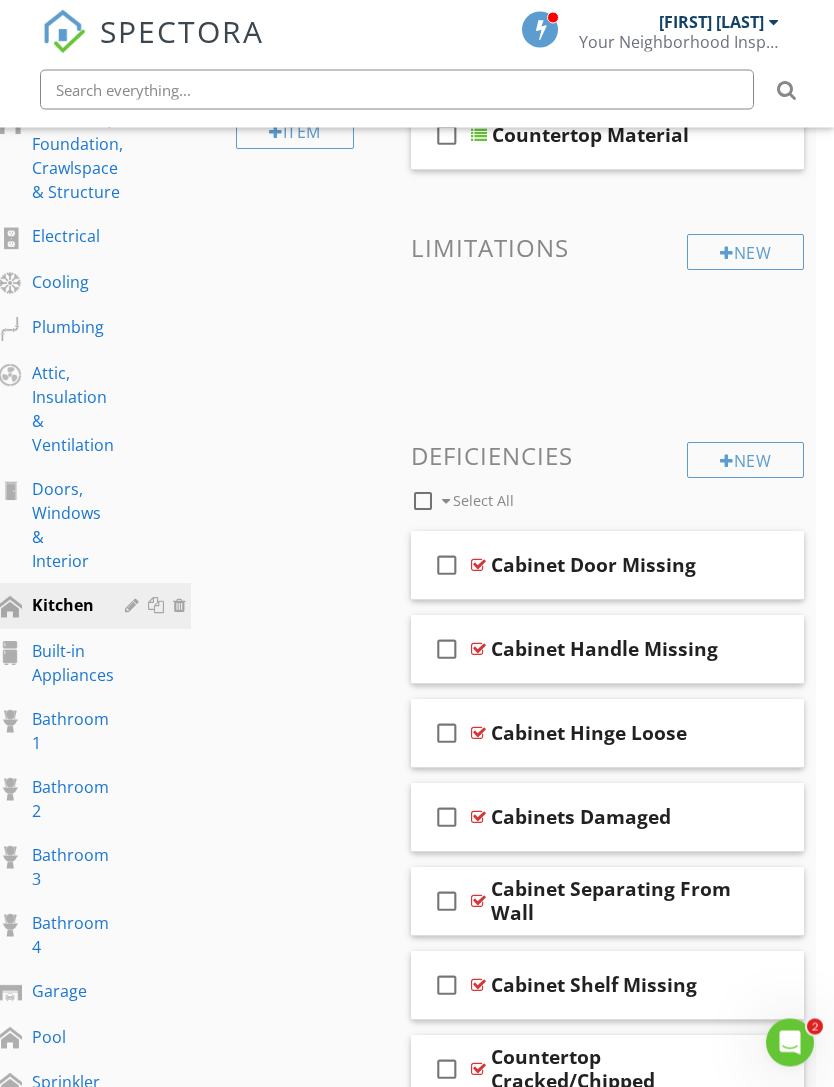 scroll, scrollTop: 383, scrollLeft: 18, axis: both 